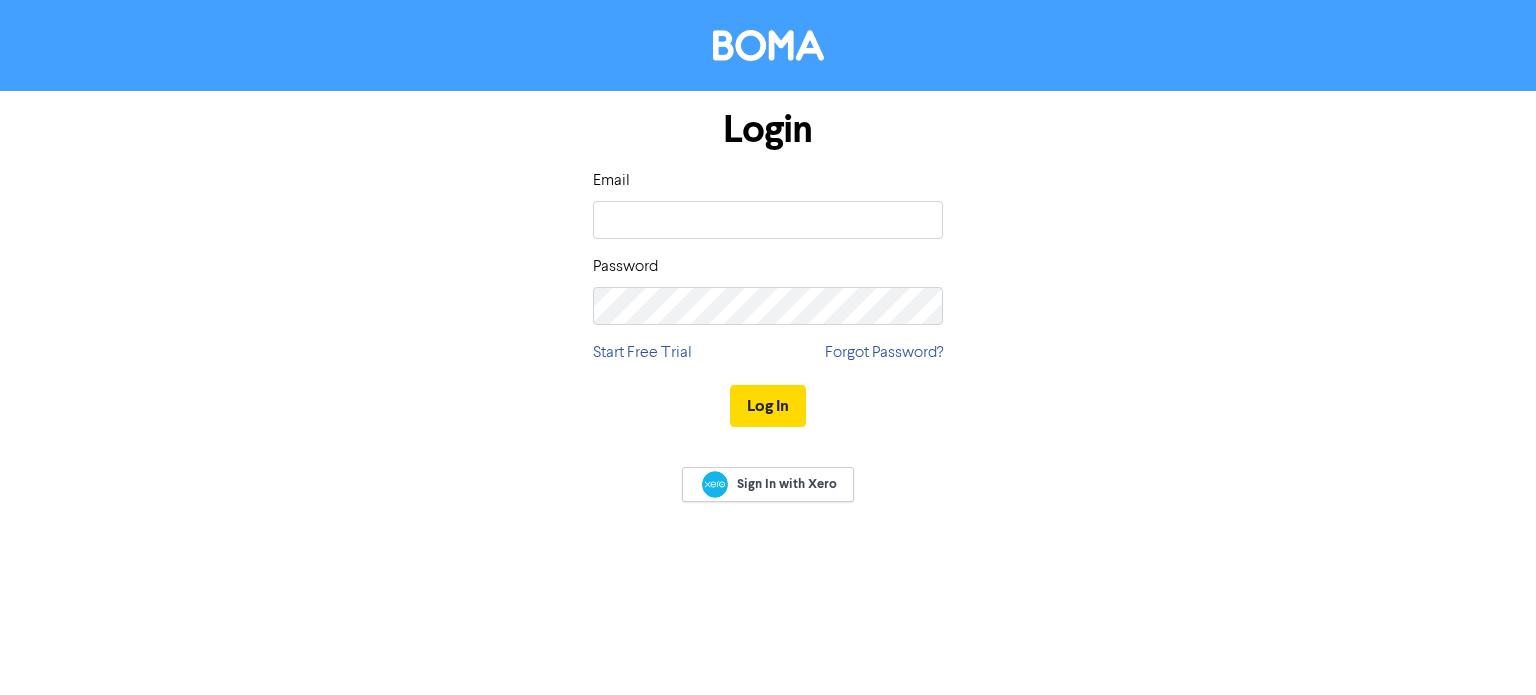 scroll, scrollTop: 0, scrollLeft: 0, axis: both 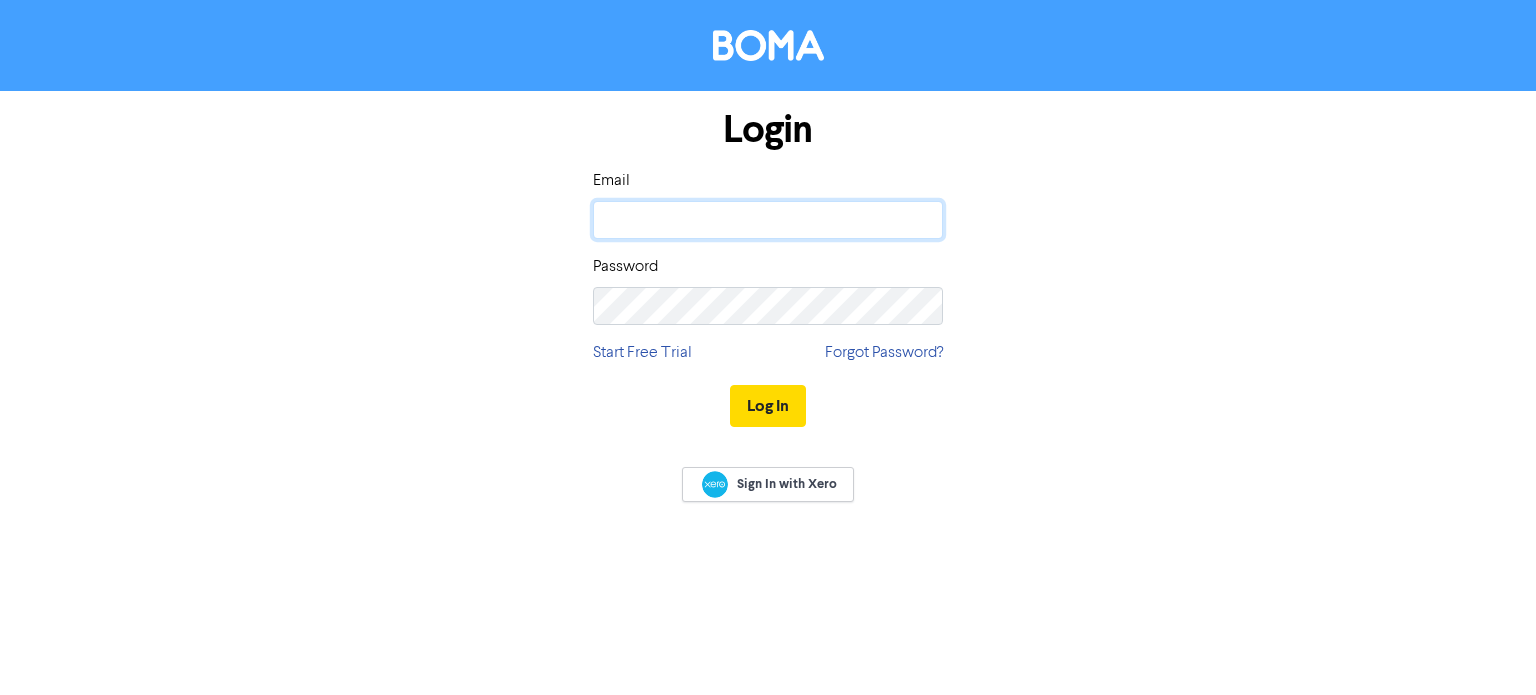 click 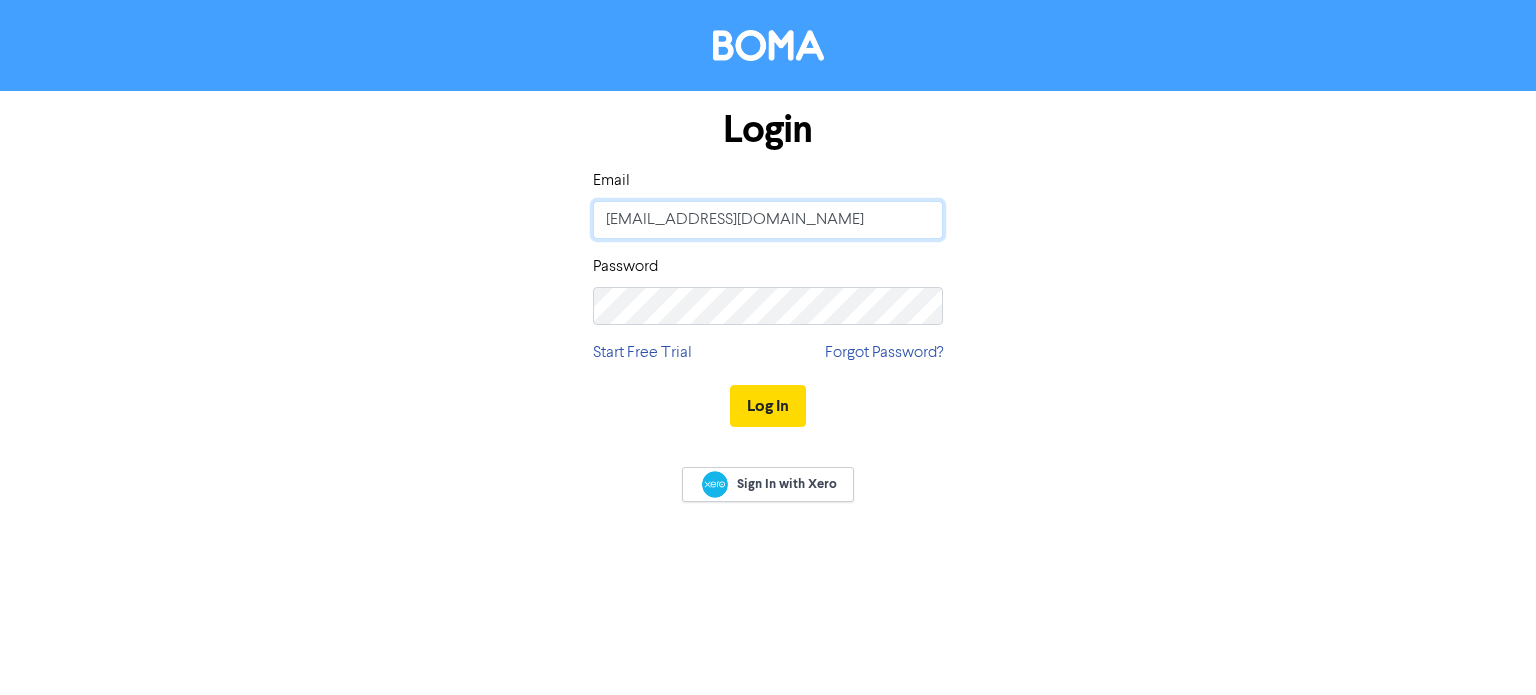 click on "[EMAIL_ADDRESS][DOMAIN_NAME]" 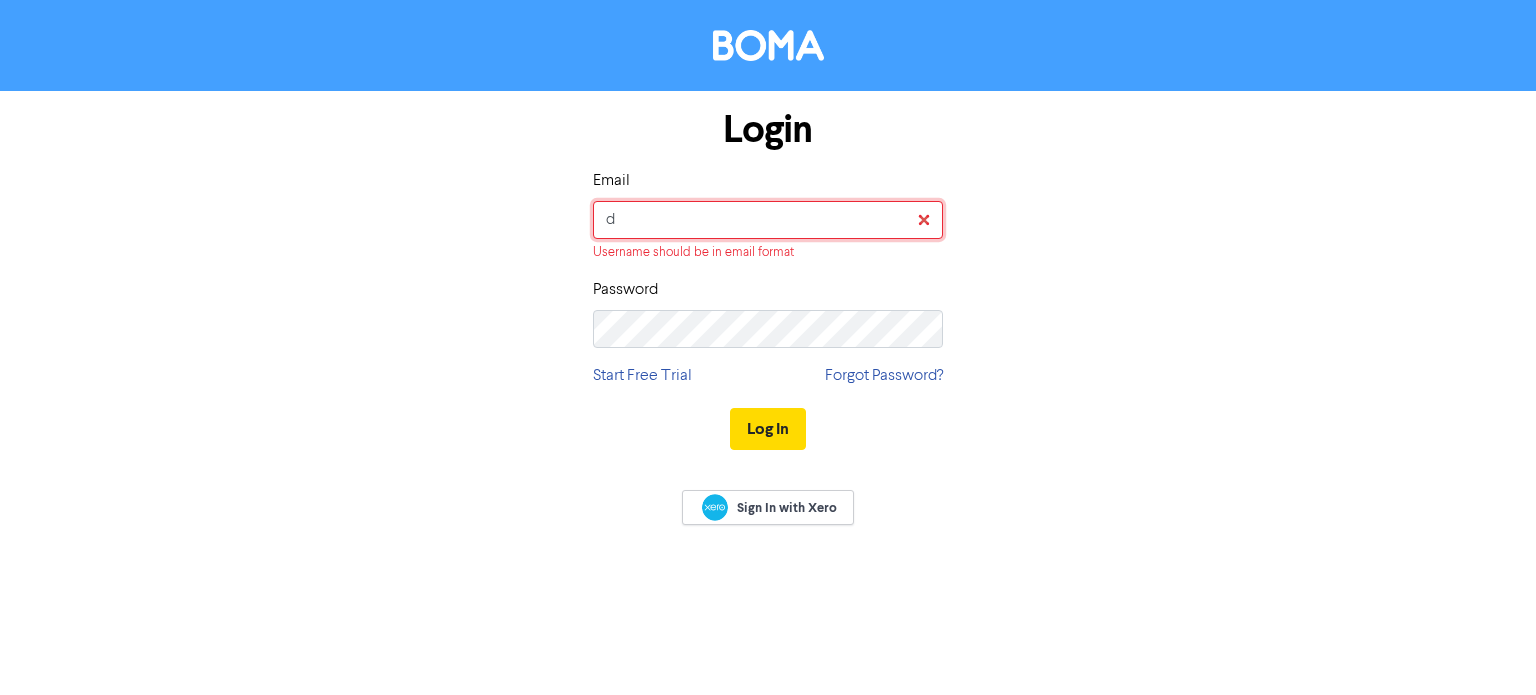 type on "[PERSON_NAME][EMAIL_ADDRESS][DOMAIN_NAME]" 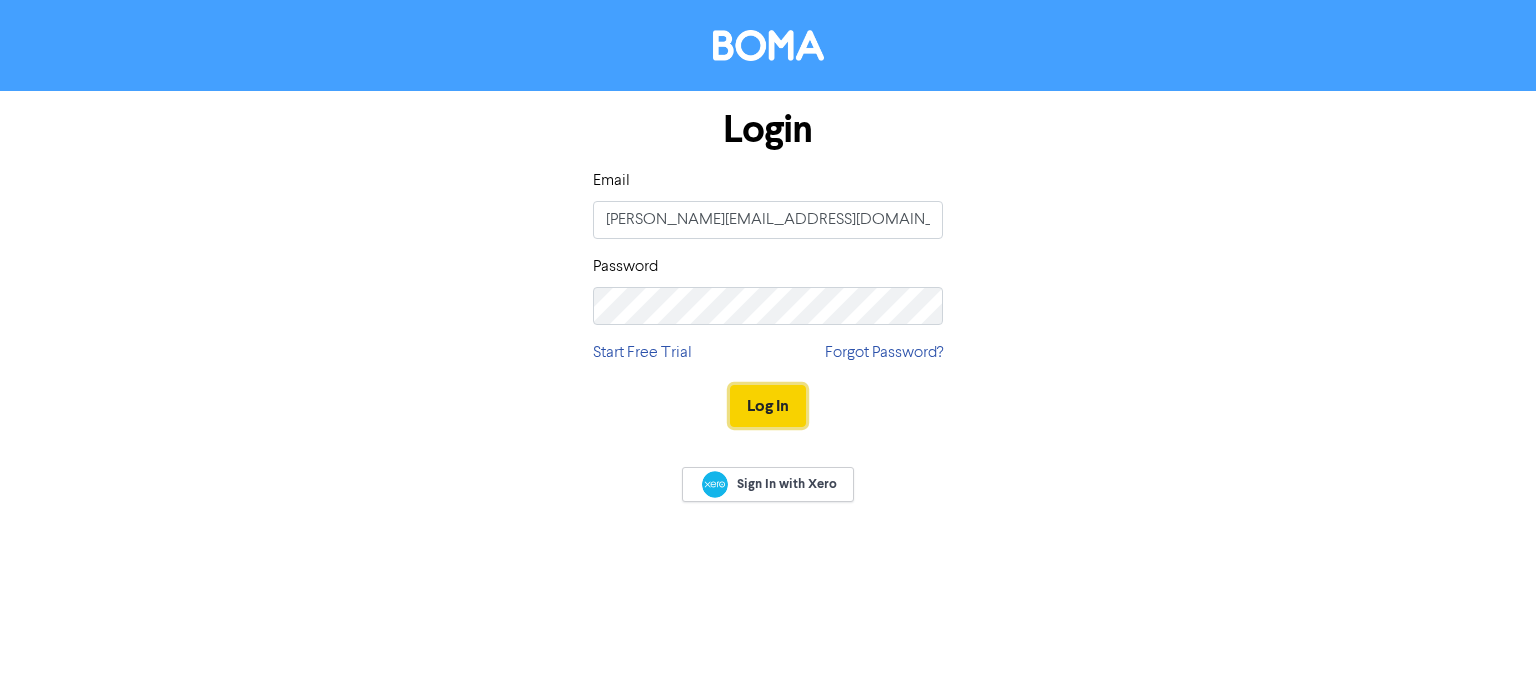 click on "Log In" at bounding box center [768, 406] 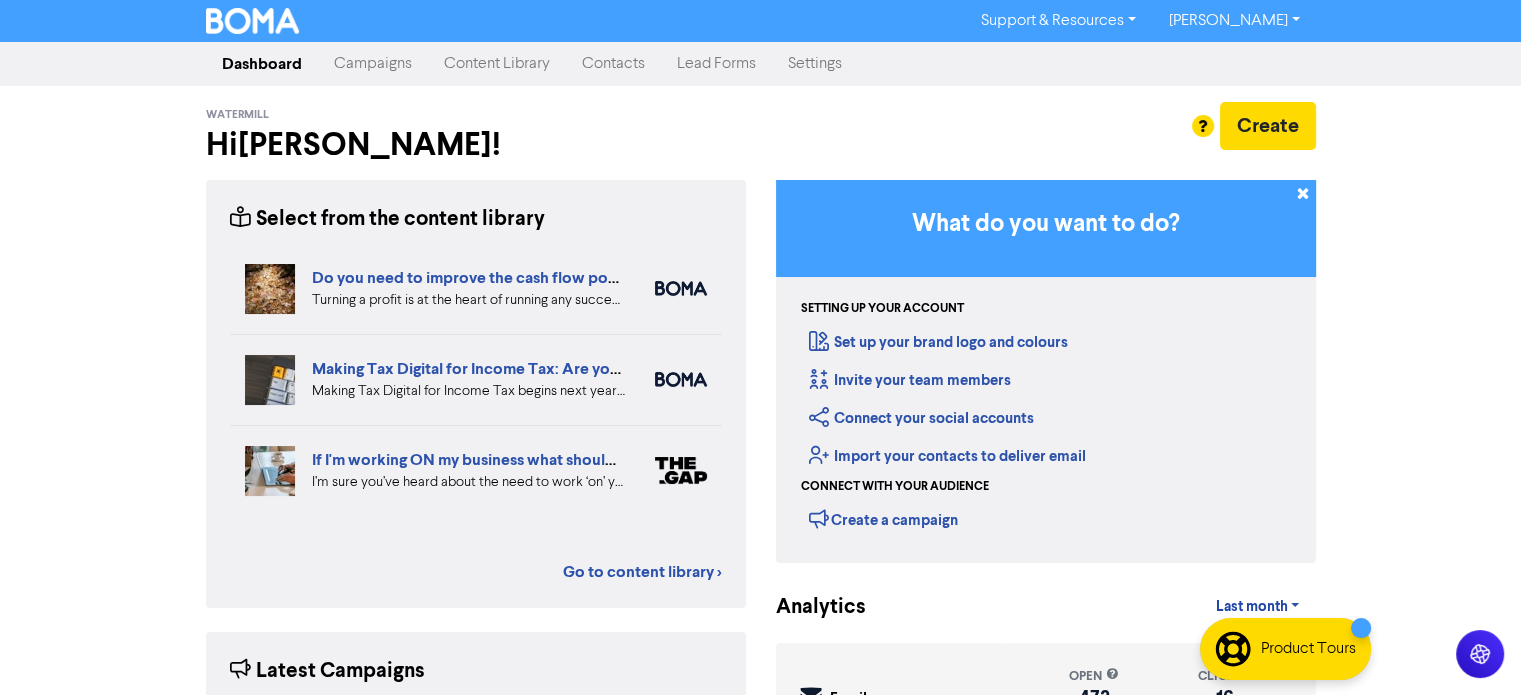 click on "Campaigns" at bounding box center [373, 64] 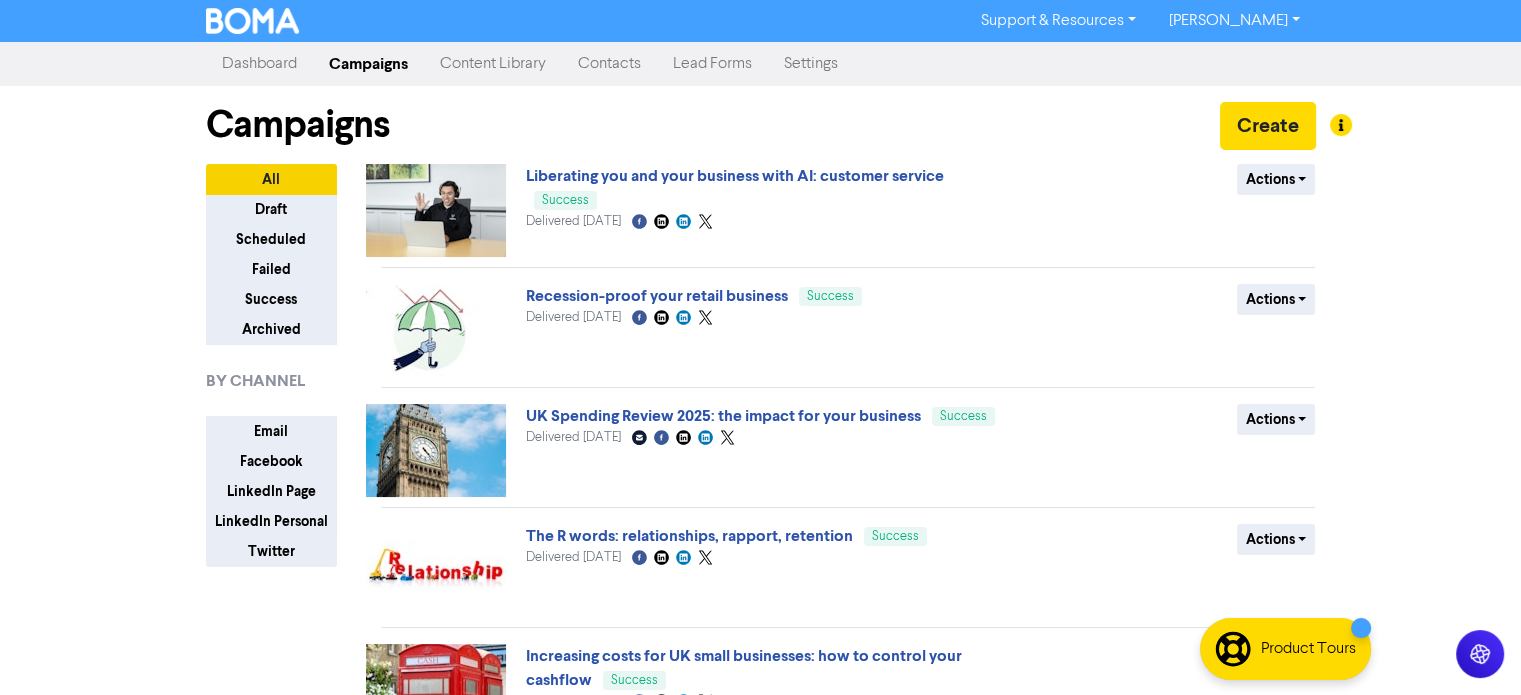 click on "Content Library" at bounding box center [493, 64] 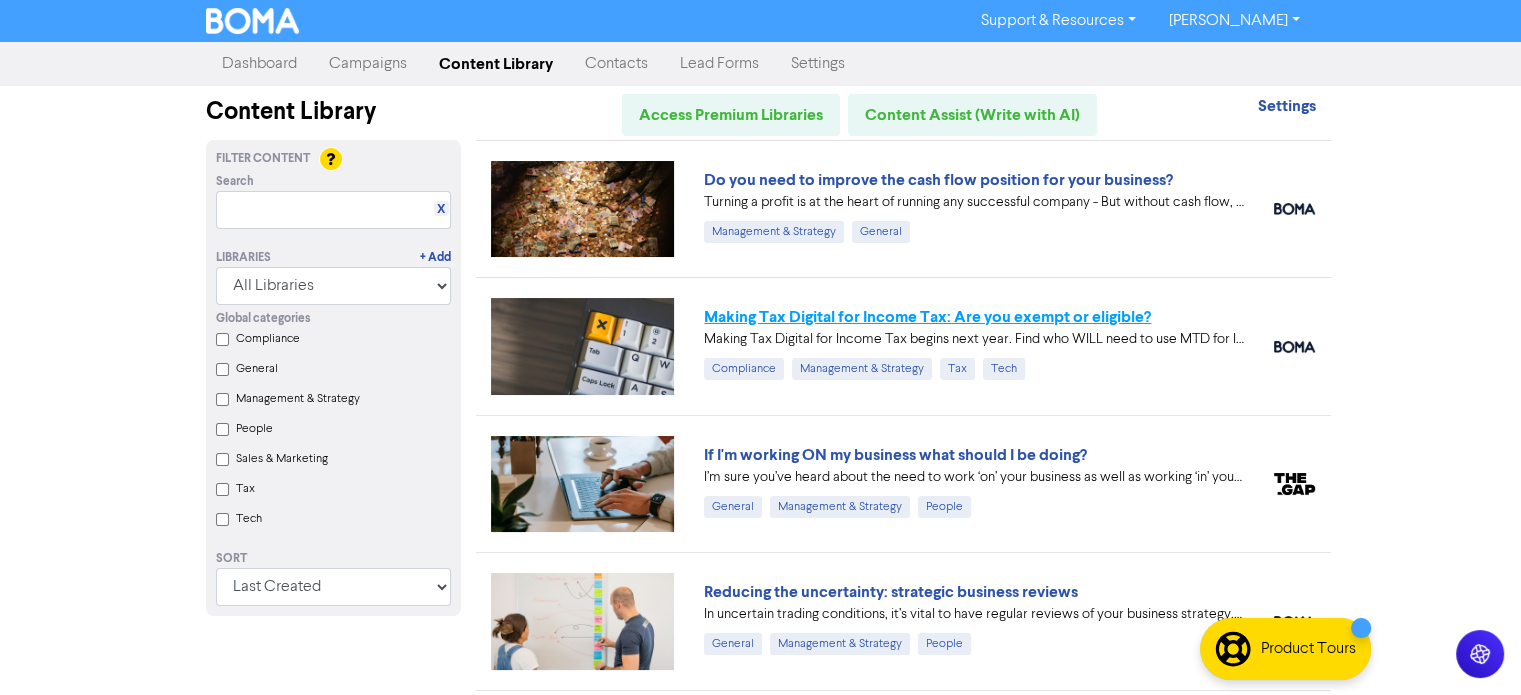 click on "Making Tax Digital for Income Tax: Are you exempt or eligible?" at bounding box center (927, 317) 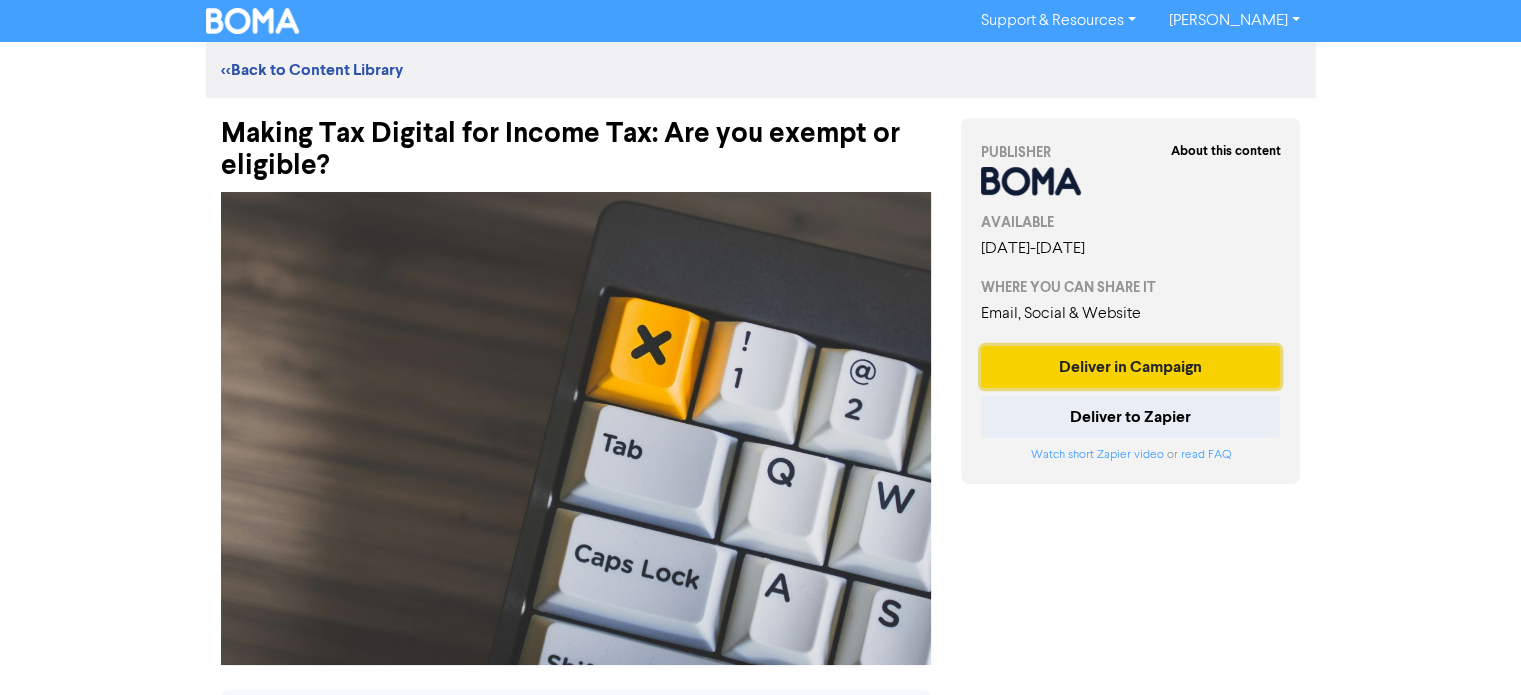 click on "Deliver in Campaign" at bounding box center (1131, 367) 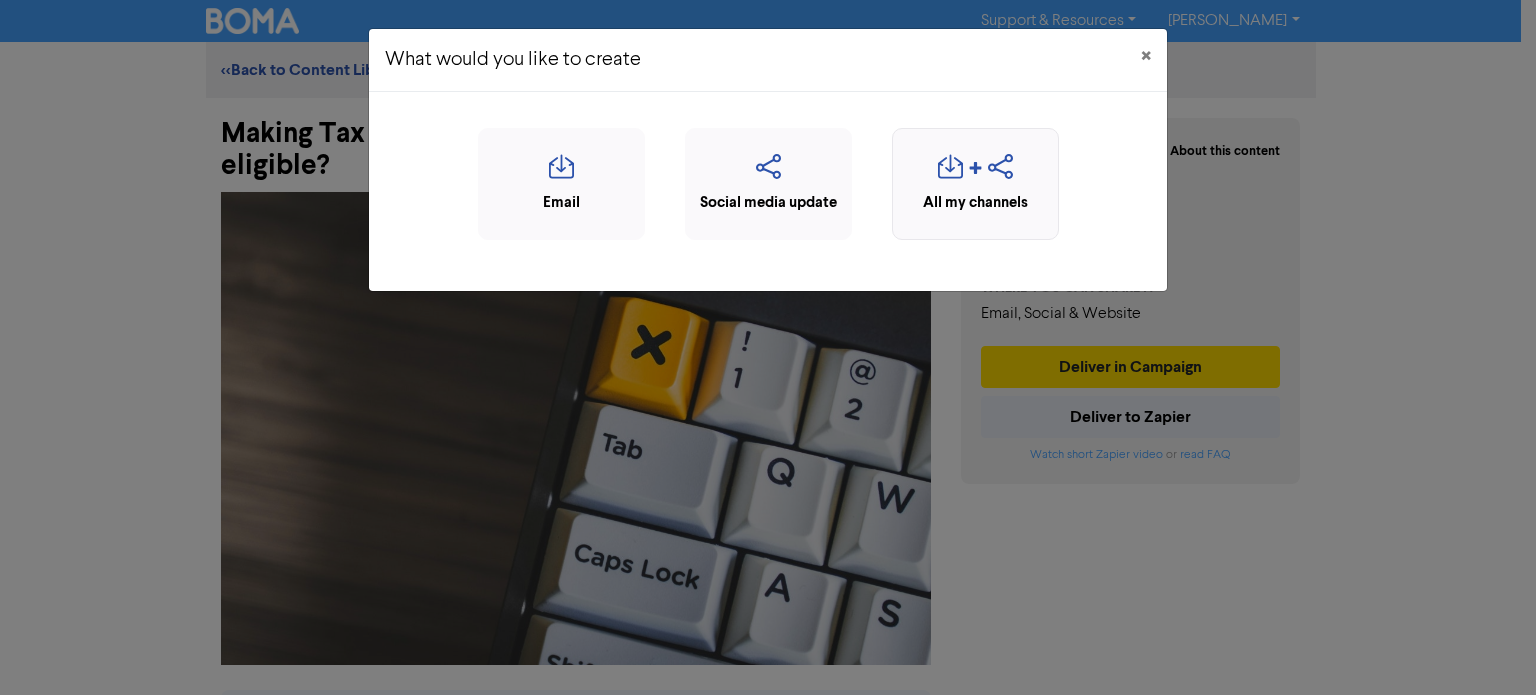 click at bounding box center [1000, 173] 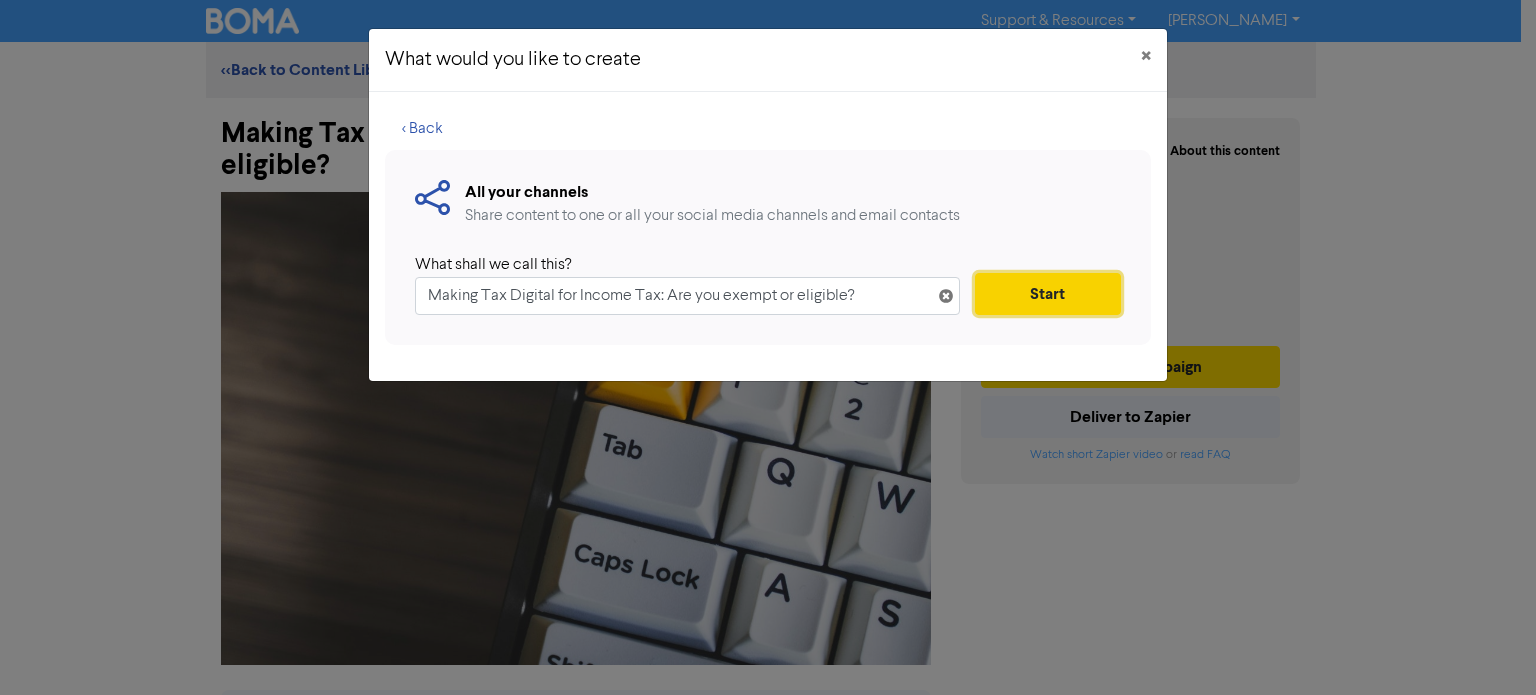 click on "Start" at bounding box center (1048, 294) 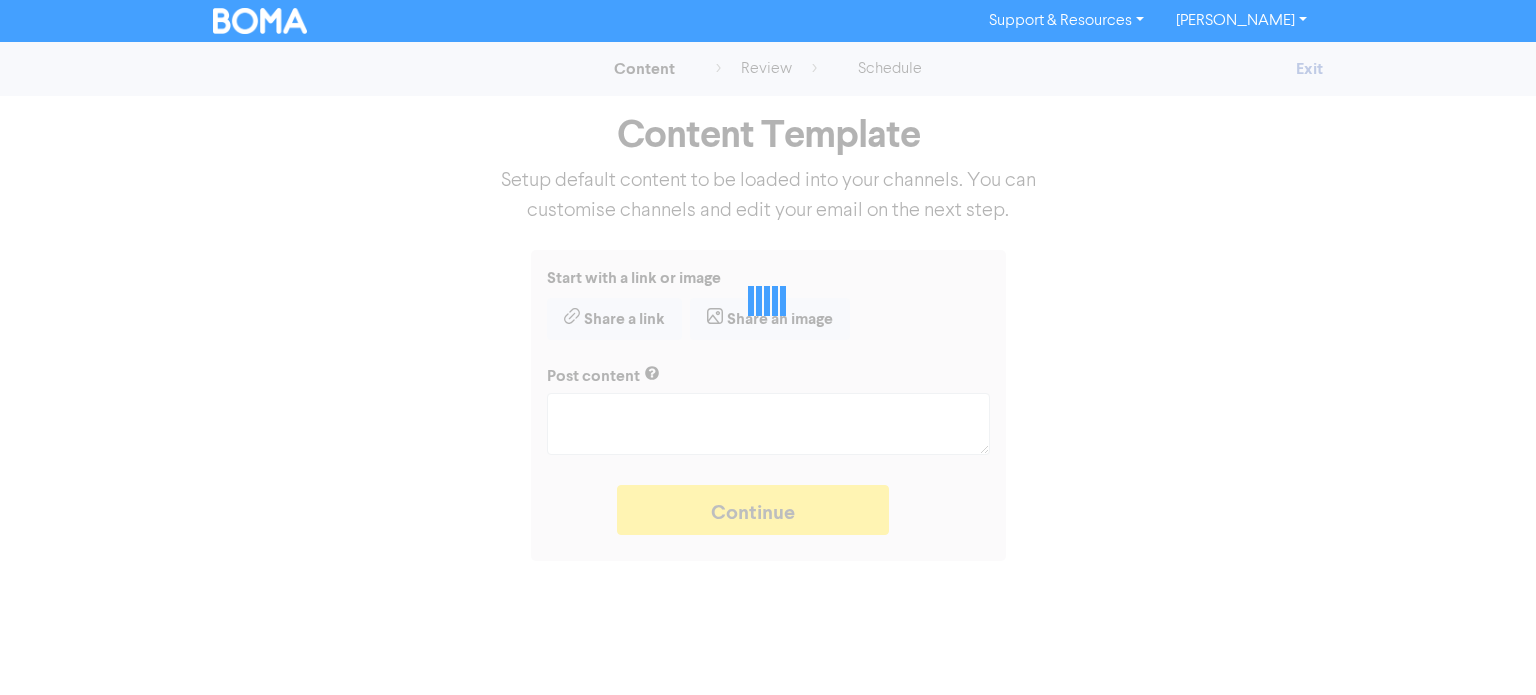 type on "x" 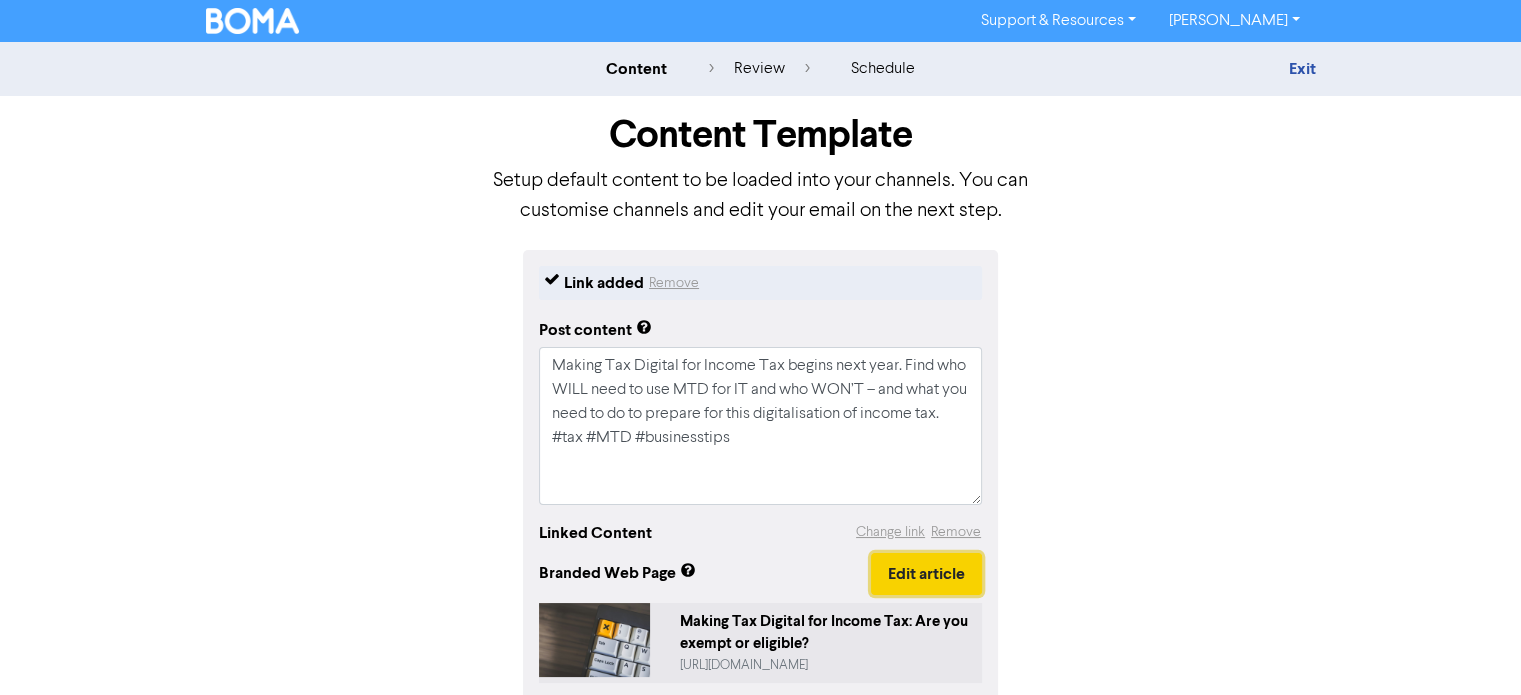 click on "Edit article" at bounding box center [926, 574] 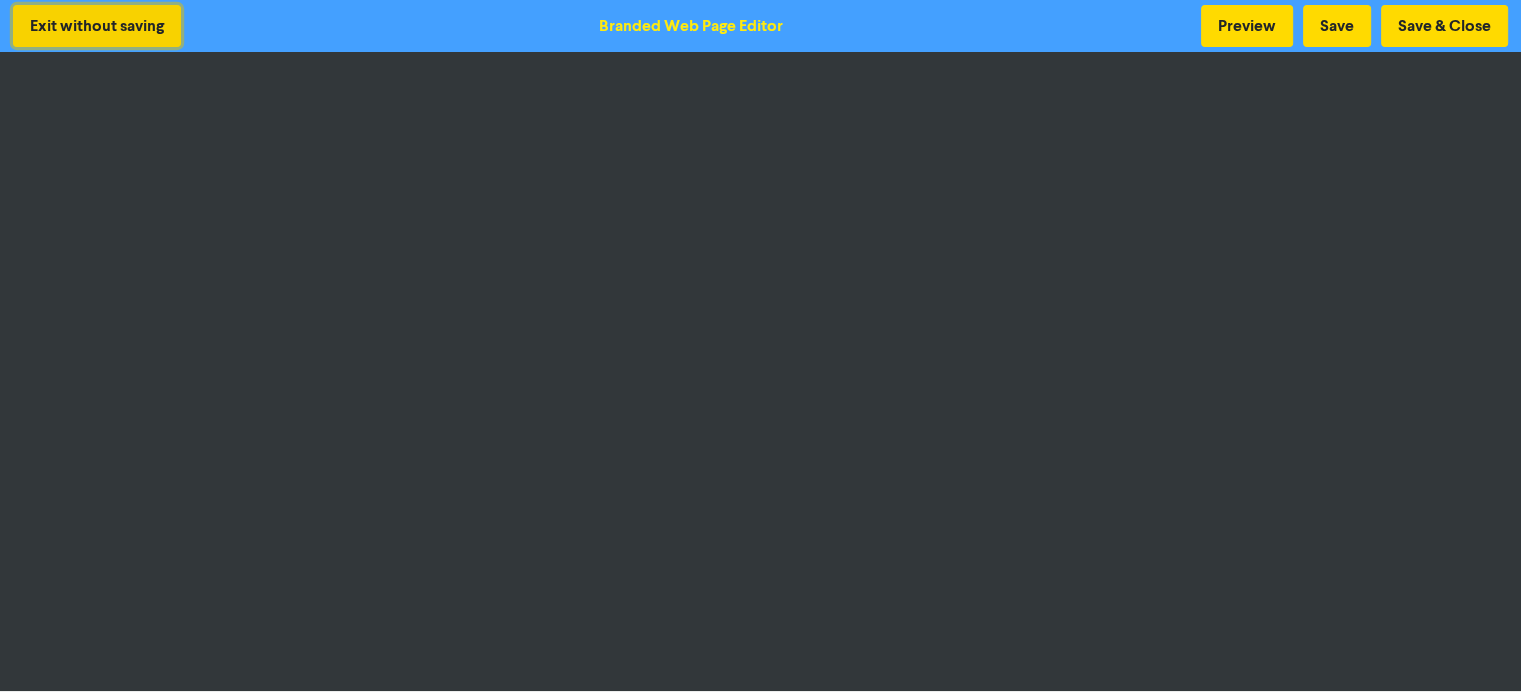 click on "Exit without saving" at bounding box center (97, 26) 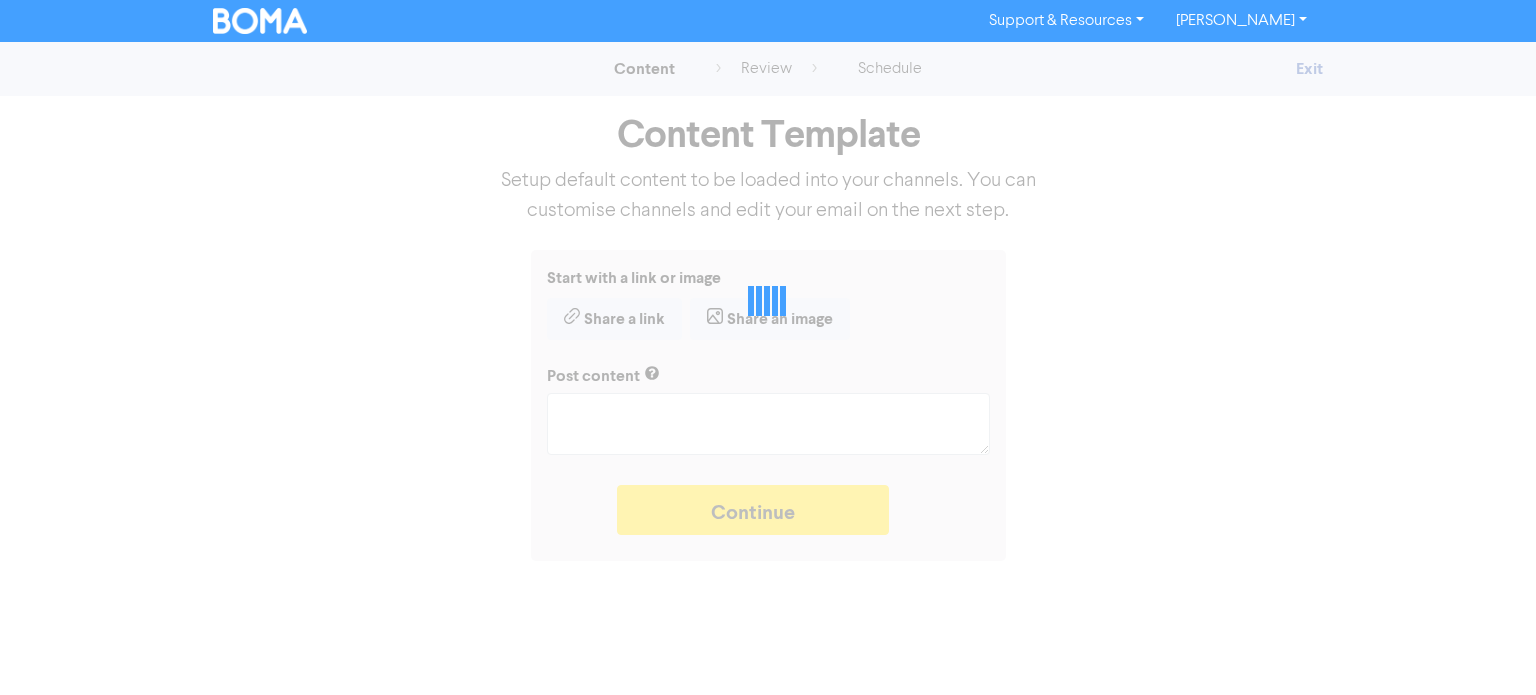 type on "x" 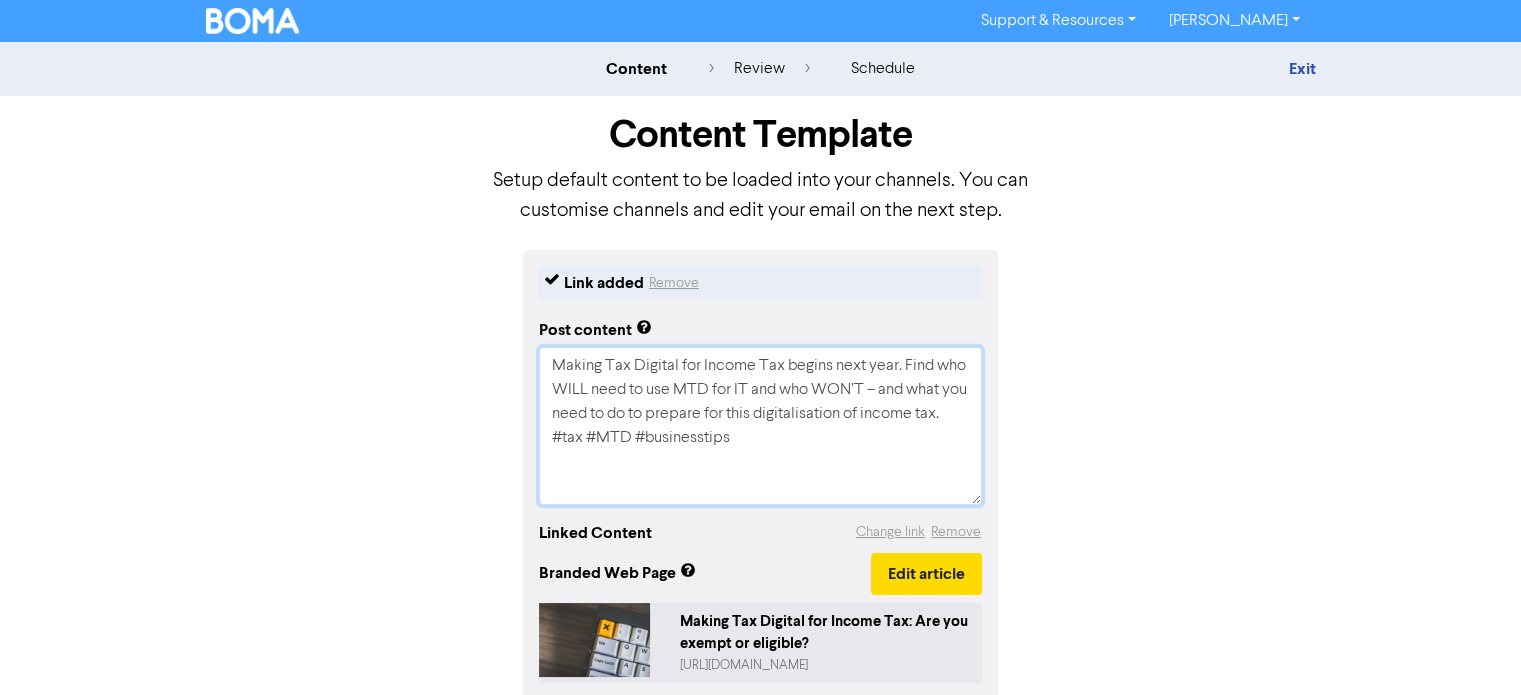 click on "Making Tax Digital for Income Tax begins next year. Find who WILL need to use MTD for IT and who WON’T – and what you need to do to prepare for this digitalisation of income tax.
#tax #MTD #businesstips" at bounding box center (760, 426) 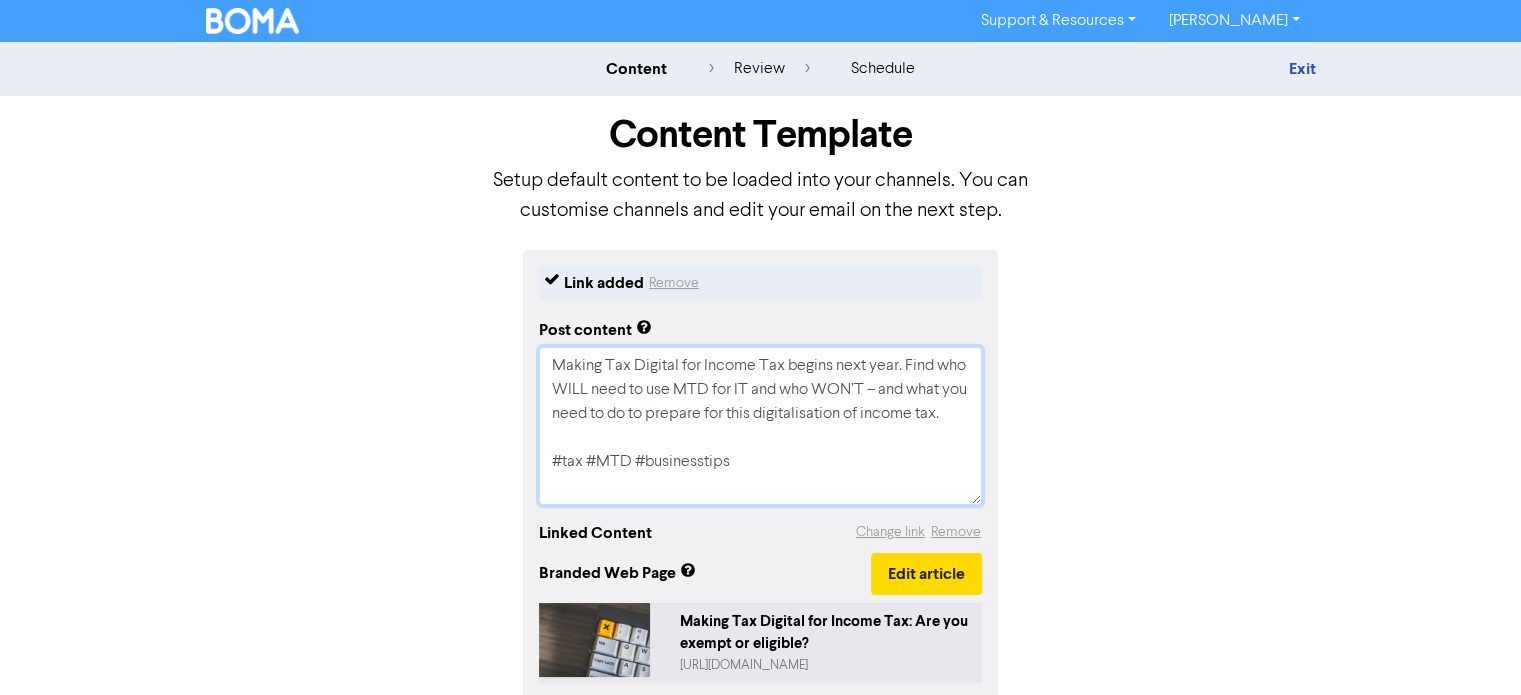 click on "Making Tax Digital for Income Tax begins next year. Find who WILL need to use MTD for IT and who WON’T – and what you need to do to prepare for this digitalisation of income tax.
#tax #MTD #businesstips" at bounding box center (760, 426) 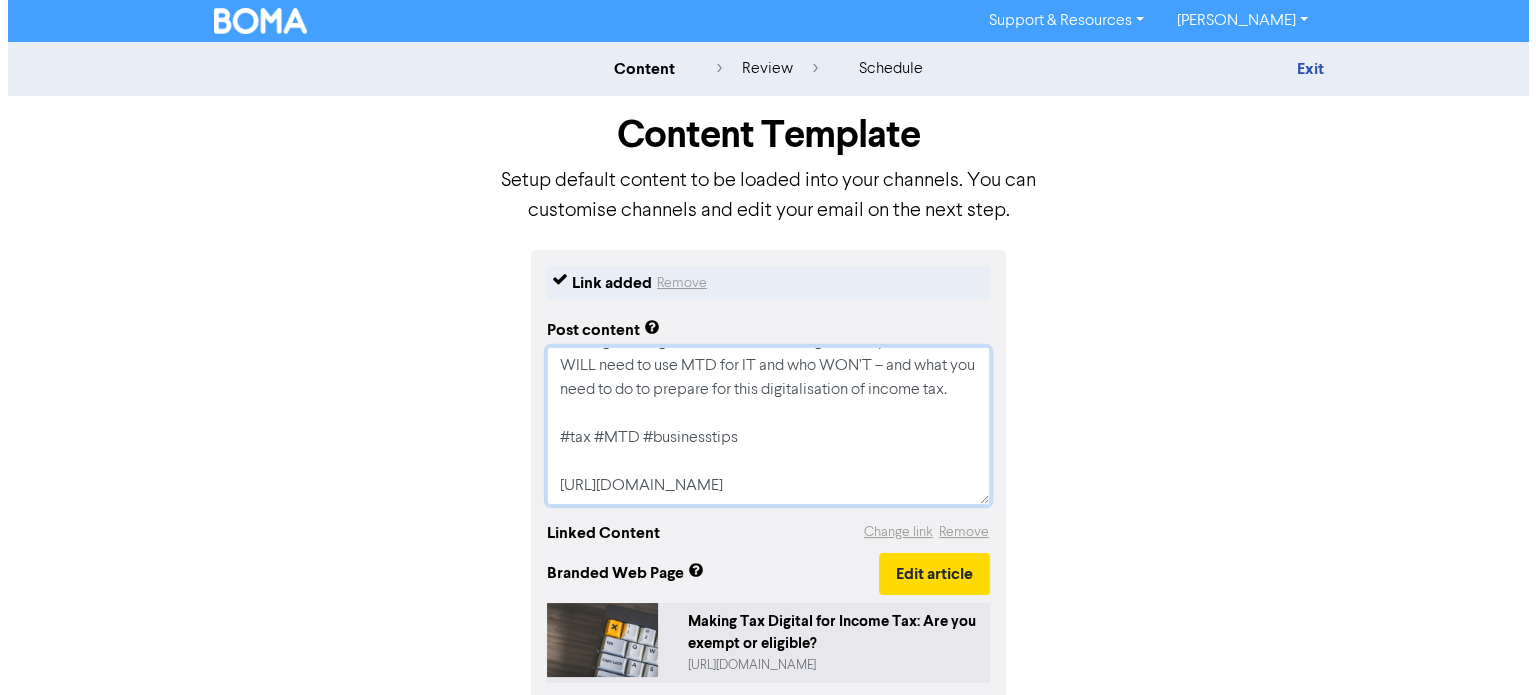 scroll, scrollTop: 88, scrollLeft: 0, axis: vertical 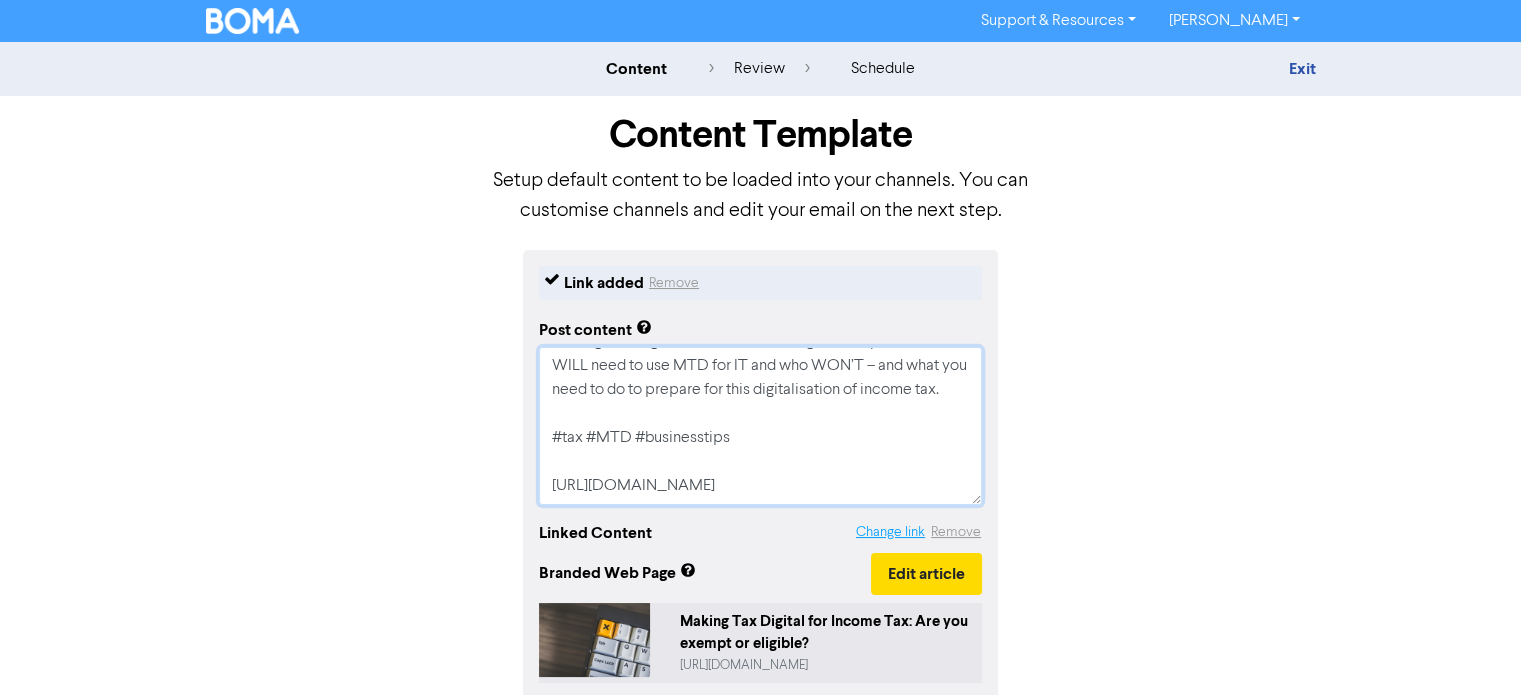 type on "Making Tax Digital for Income Tax begins next year. Find who WILL need to use MTD for IT and who WON’T – and what you need to do to prepare for this digitalisation of income tax.
#tax #MTD #businesstips
[URL][DOMAIN_NAME]" 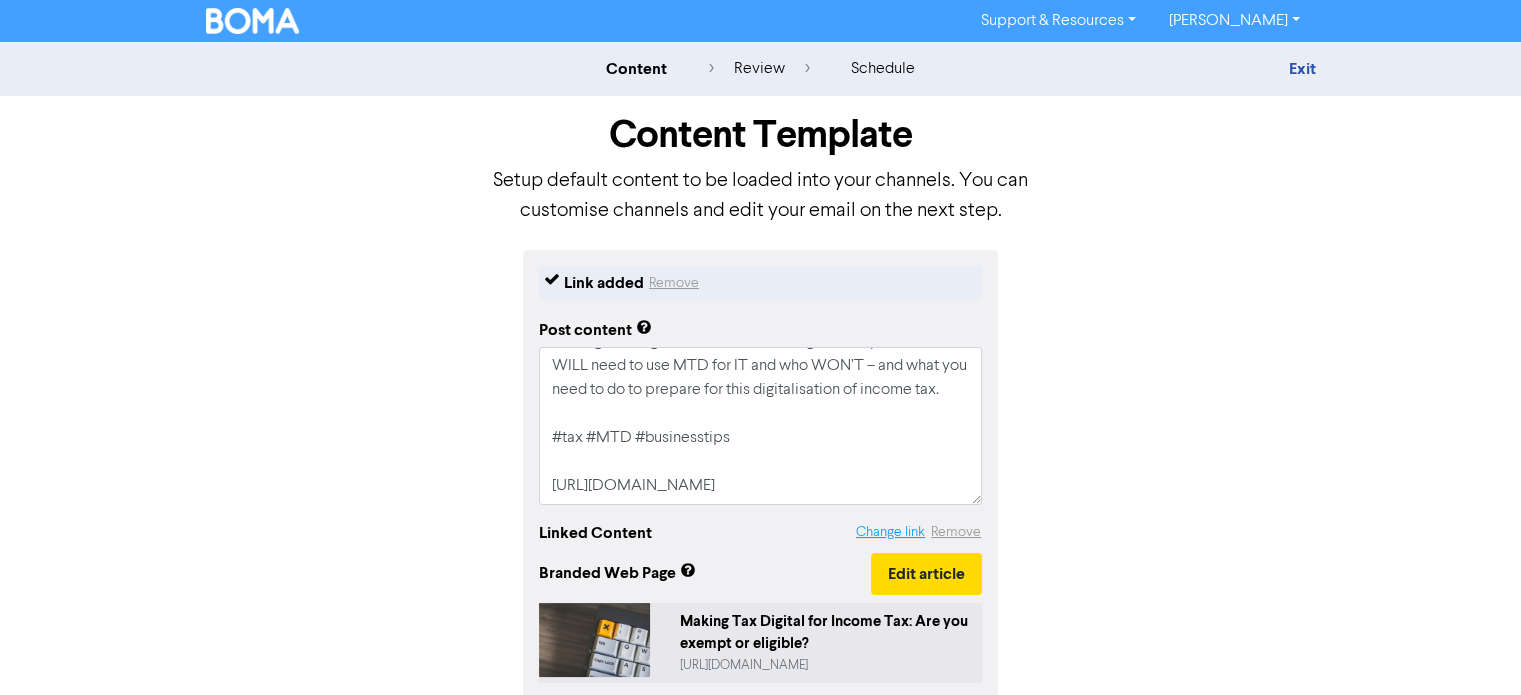 click on "Change link" at bounding box center (890, 532) 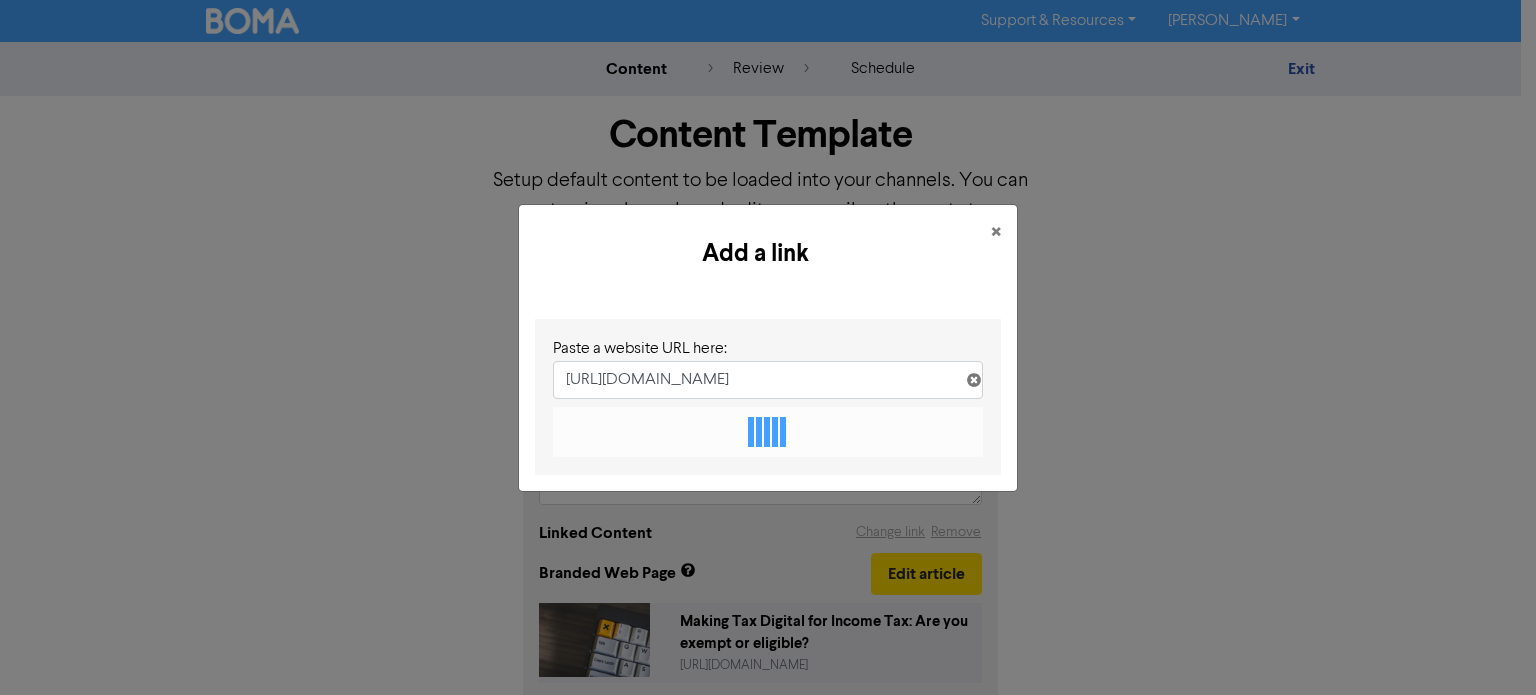 scroll, scrollTop: 0, scrollLeft: 408, axis: horizontal 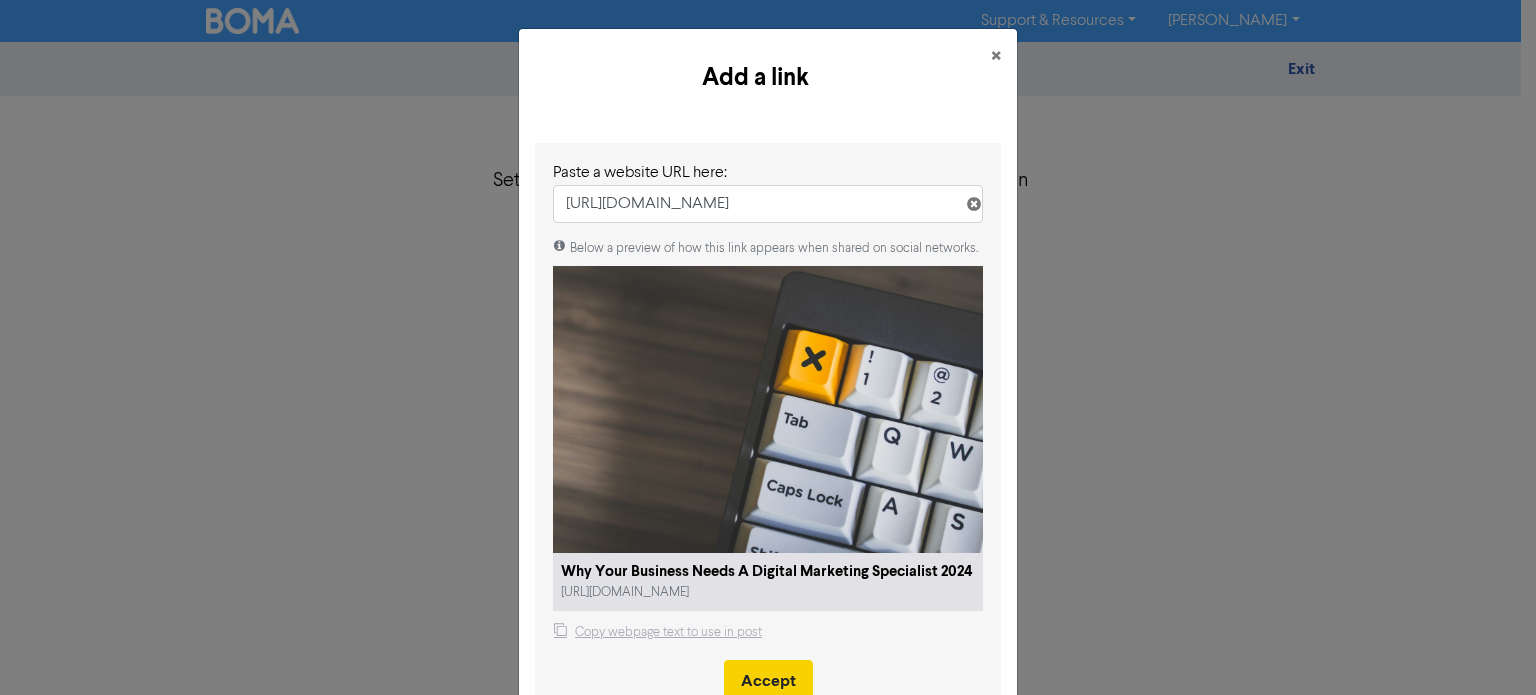 type on "[URL][DOMAIN_NAME]" 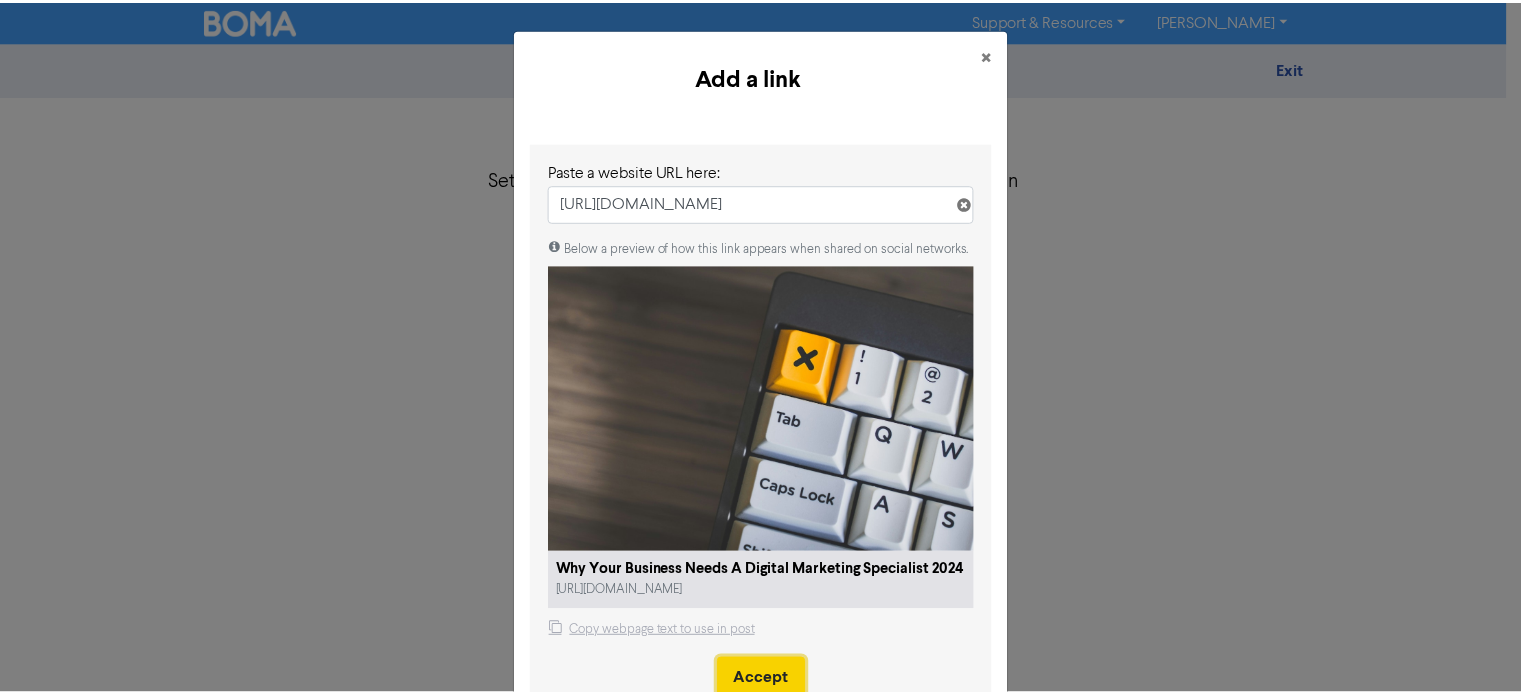 scroll, scrollTop: 0, scrollLeft: 0, axis: both 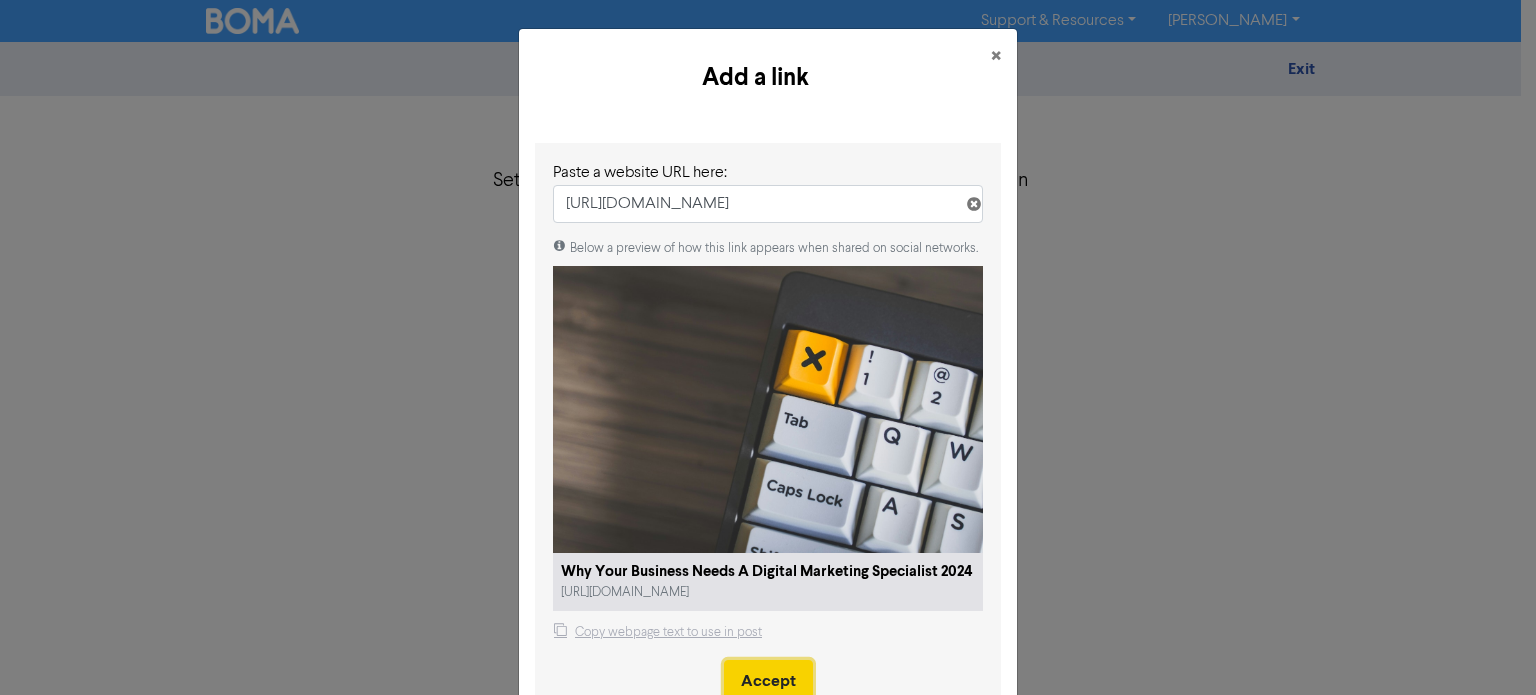 click on "Accept" at bounding box center [768, 681] 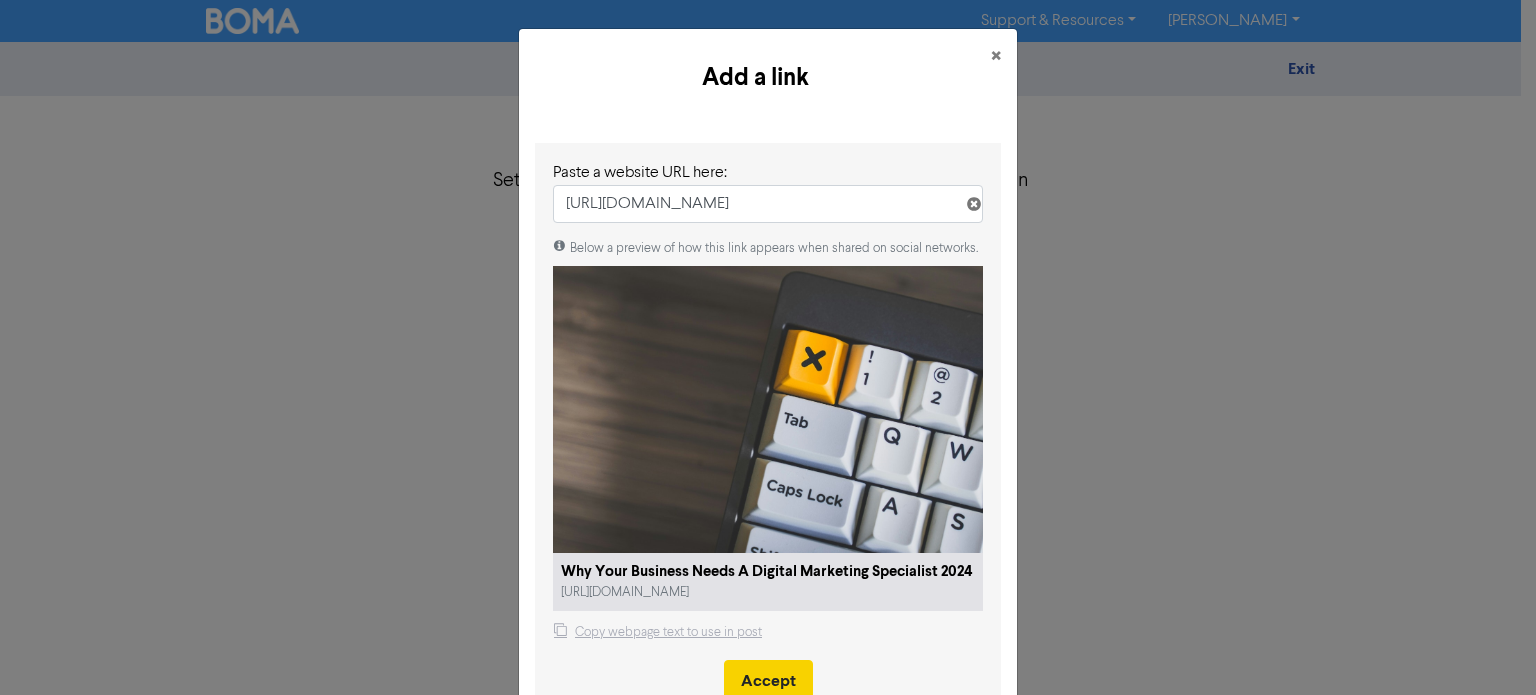 type on "x" 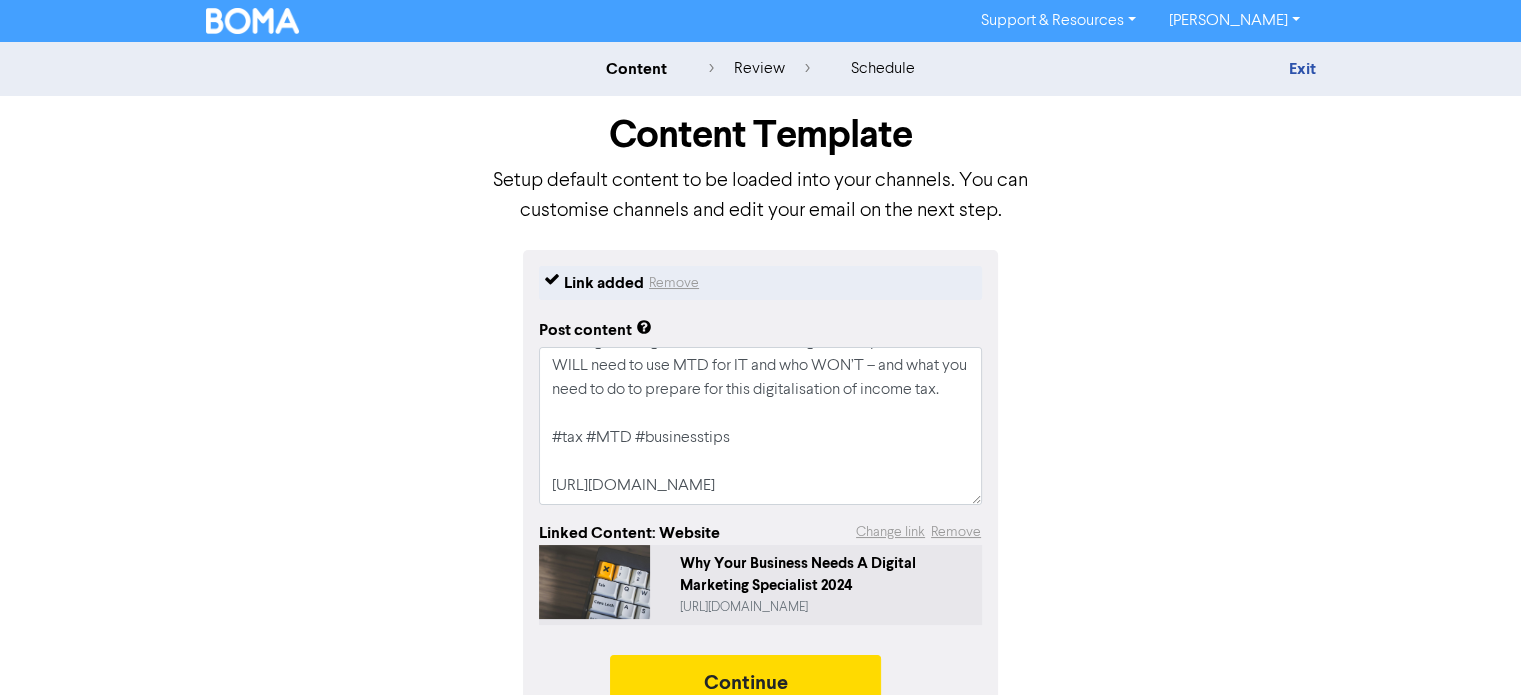scroll, scrollTop: 36, scrollLeft: 0, axis: vertical 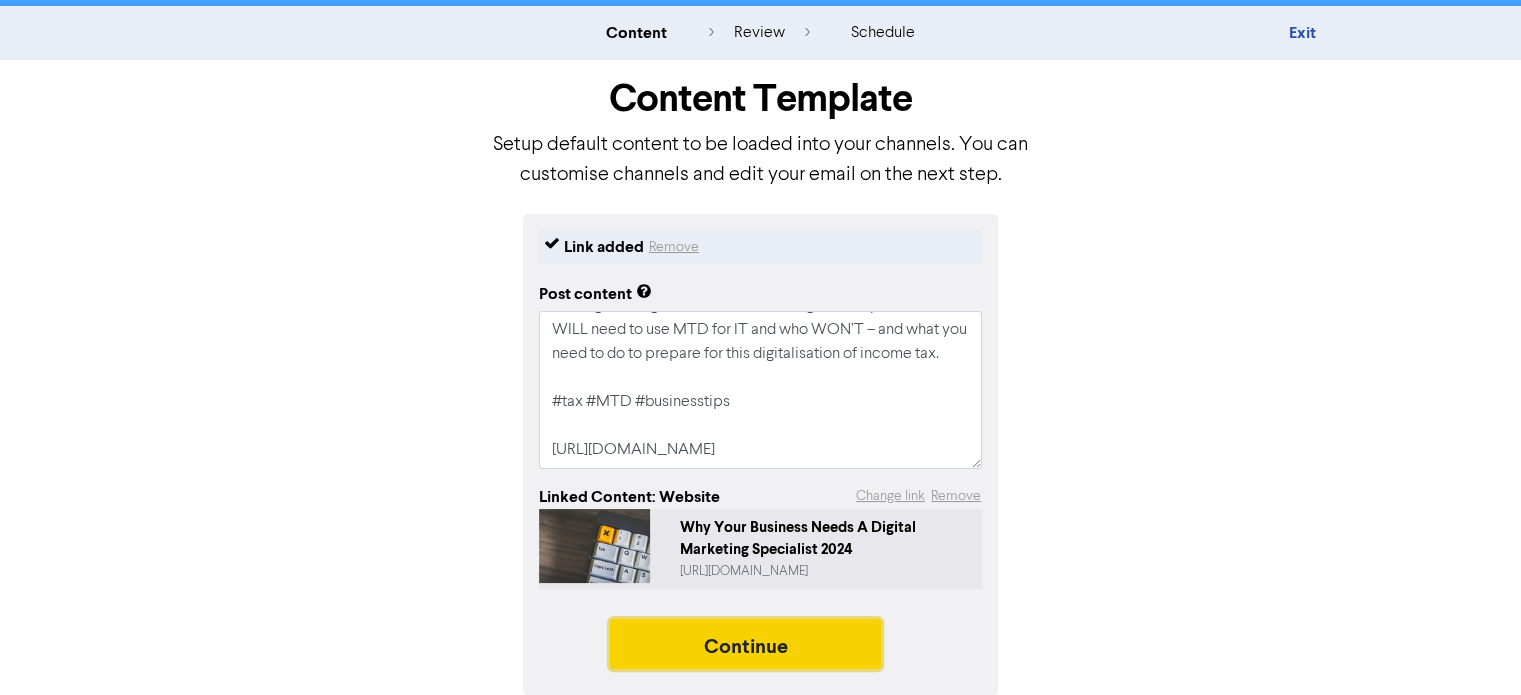 click on "Continue" at bounding box center [746, 644] 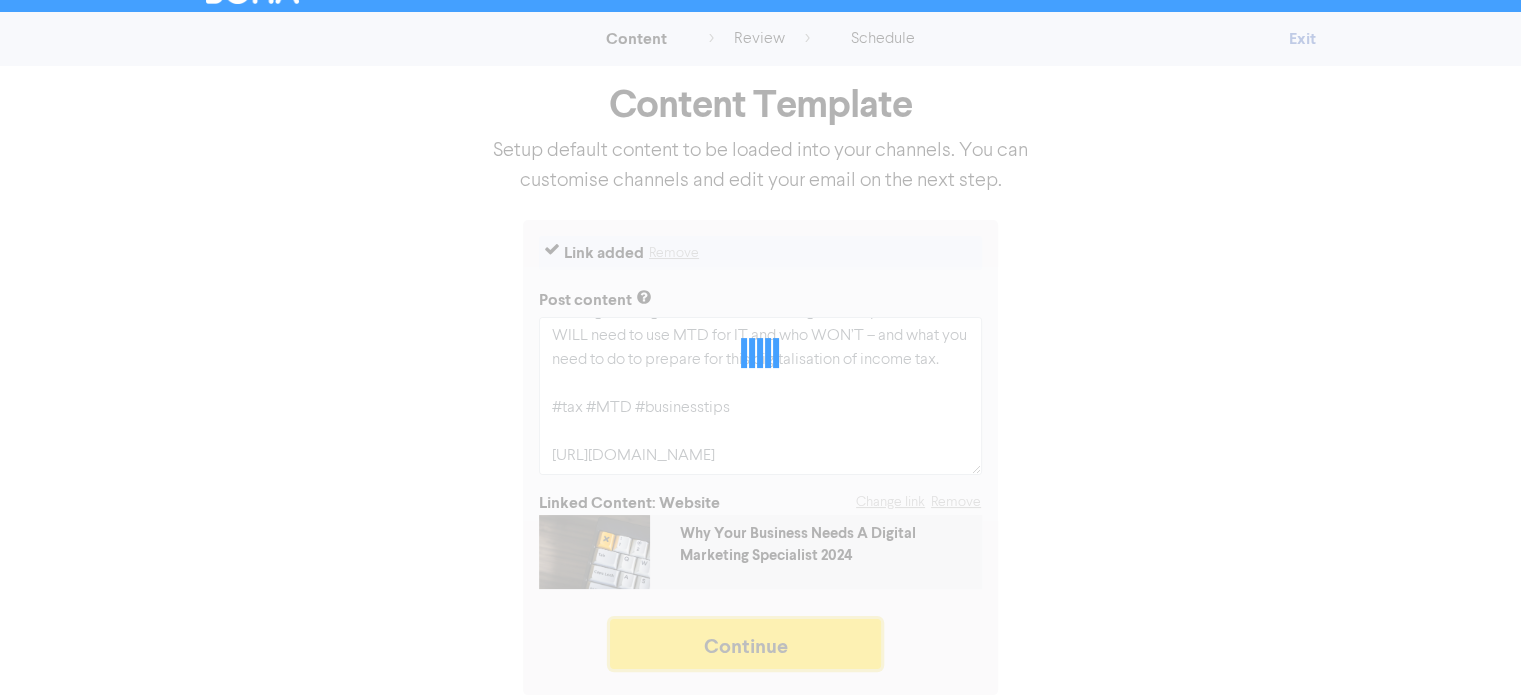 scroll, scrollTop: 30, scrollLeft: 0, axis: vertical 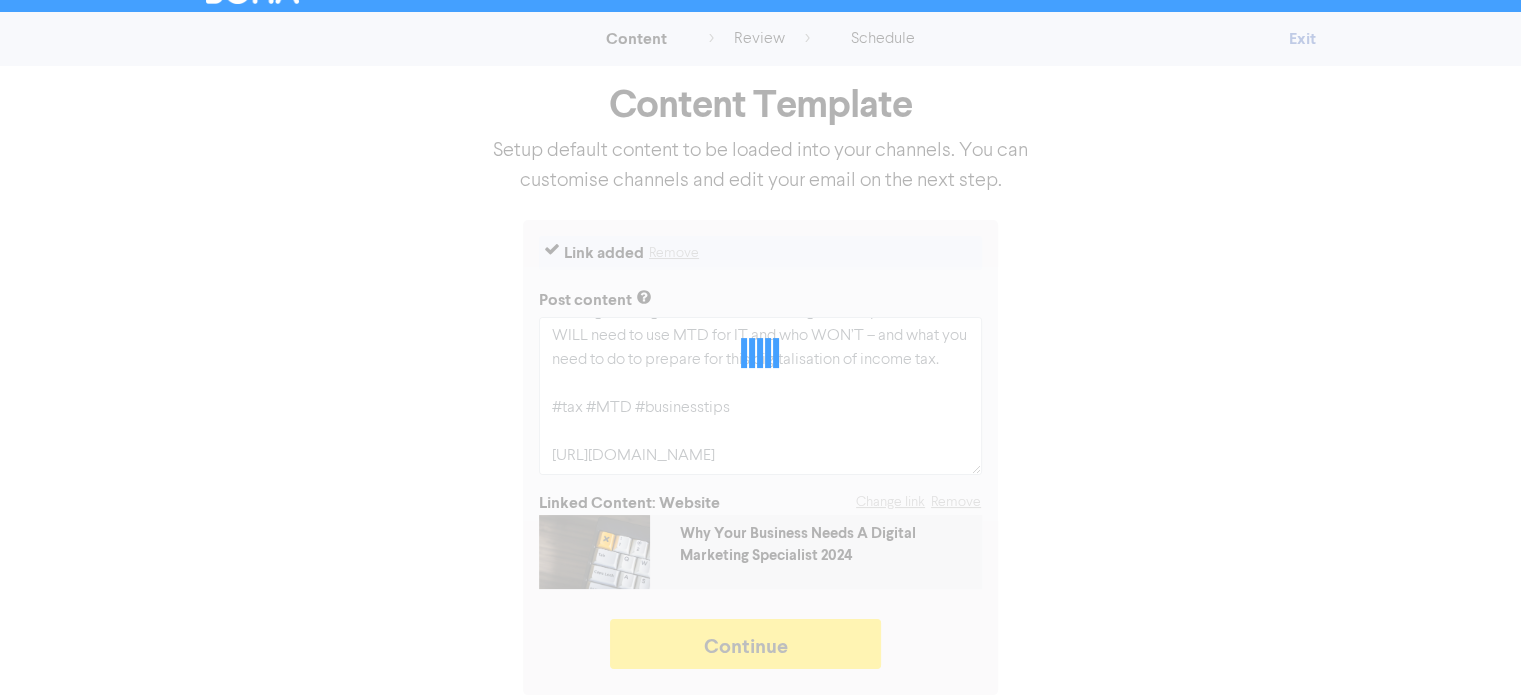 type on "x" 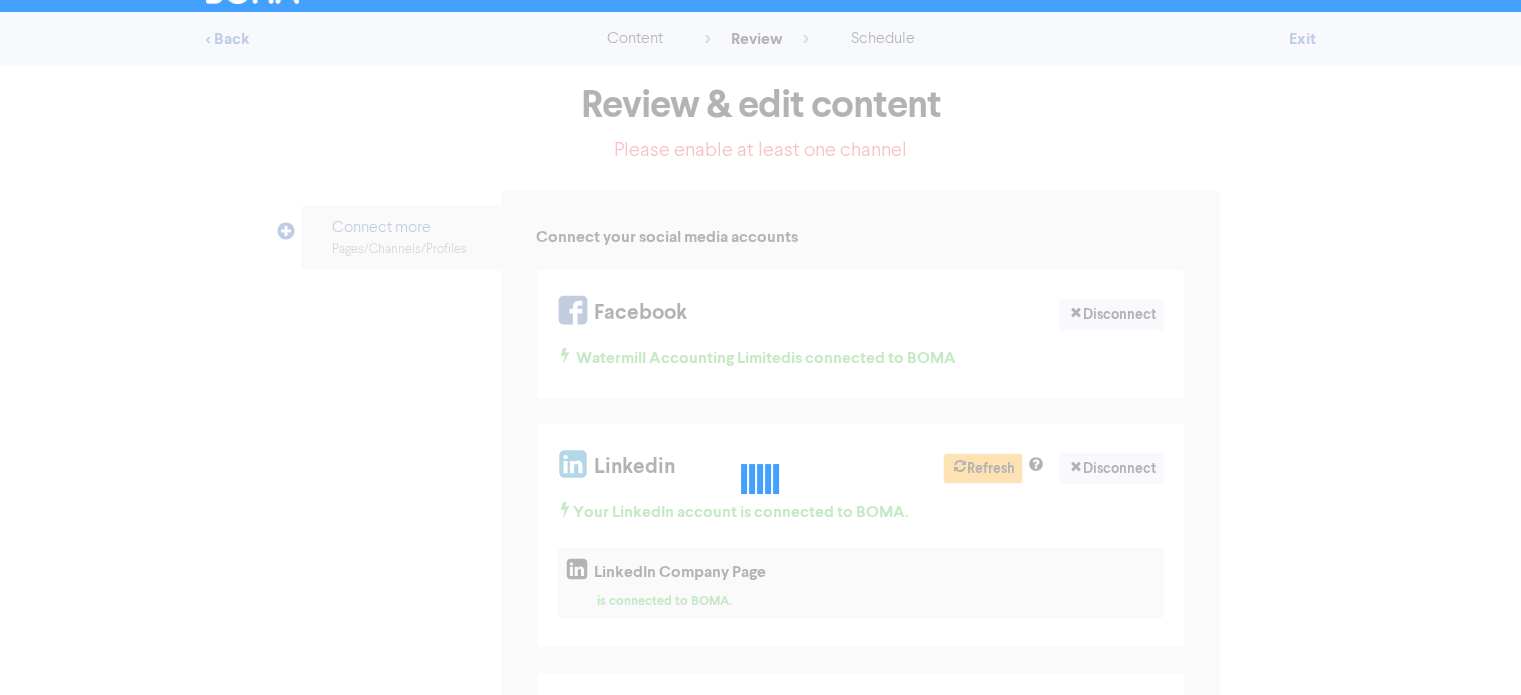 scroll, scrollTop: 0, scrollLeft: 0, axis: both 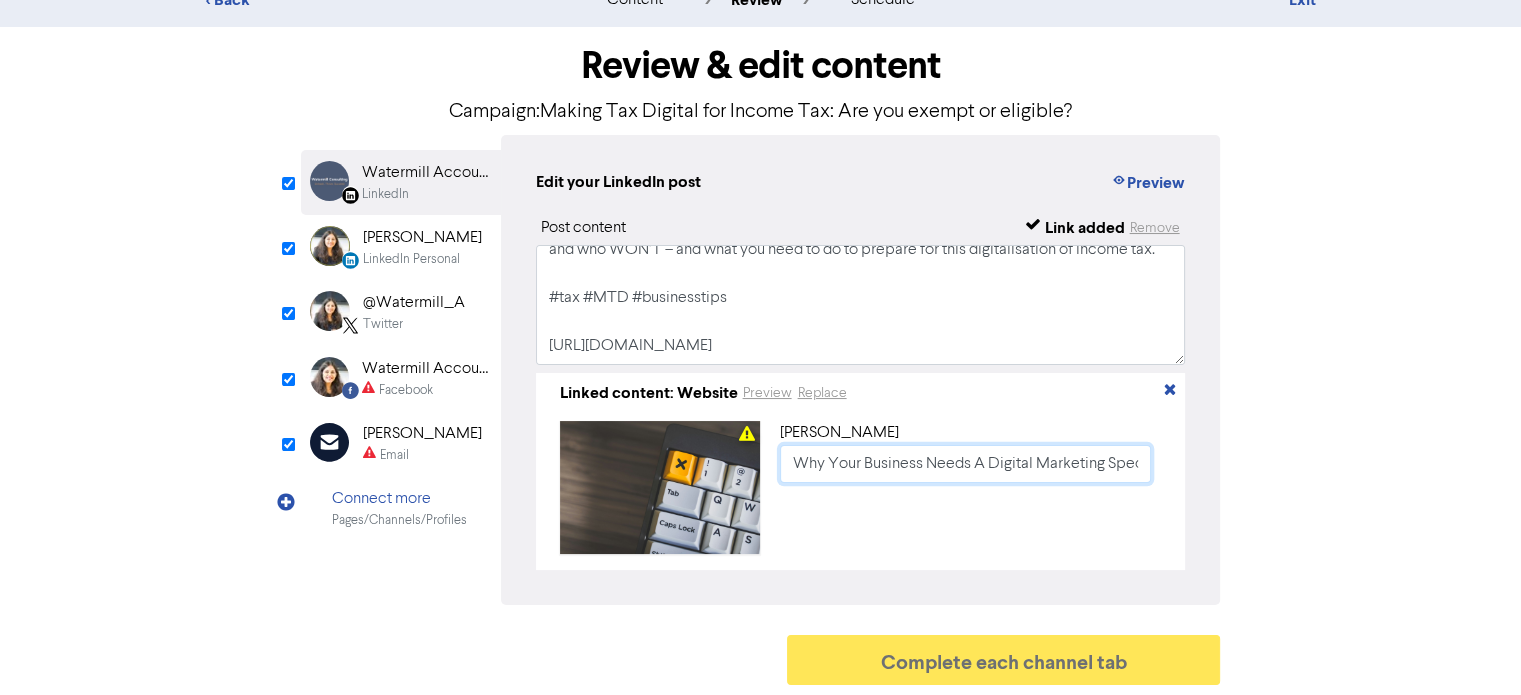 click on "Why Your Business Needs A Digital Marketing Specialist 2024" at bounding box center [966, 464] 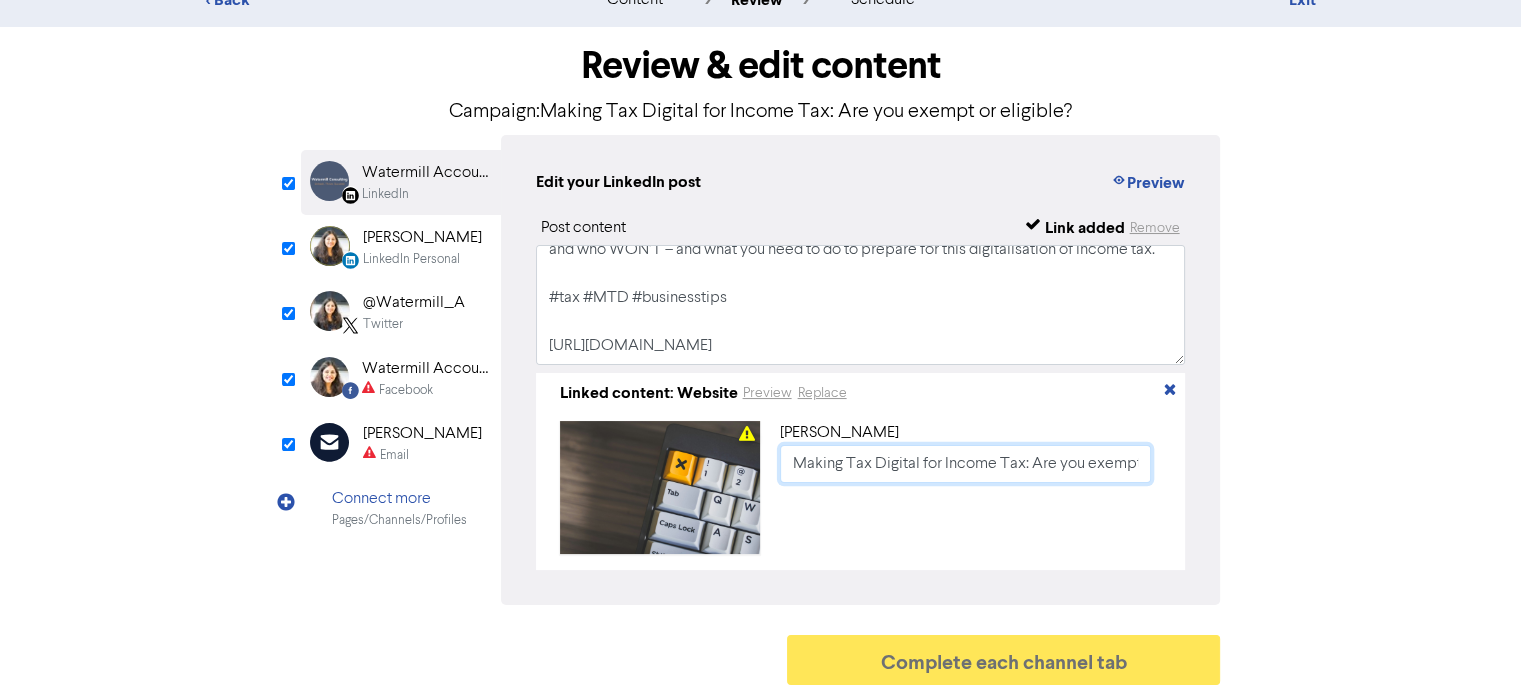 scroll, scrollTop: 0, scrollLeft: 79, axis: horizontal 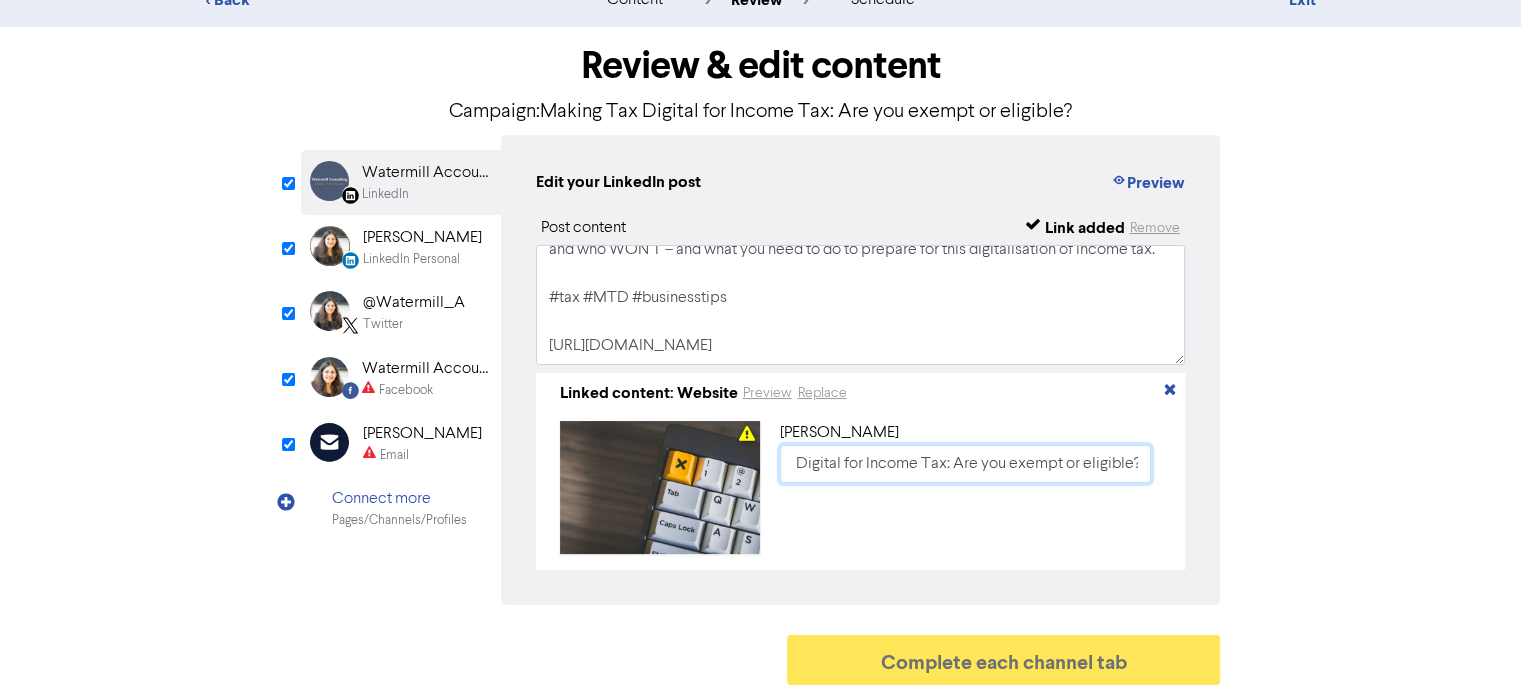 type on "Making Tax Digital for Income Tax: Are you exempt or eligible?" 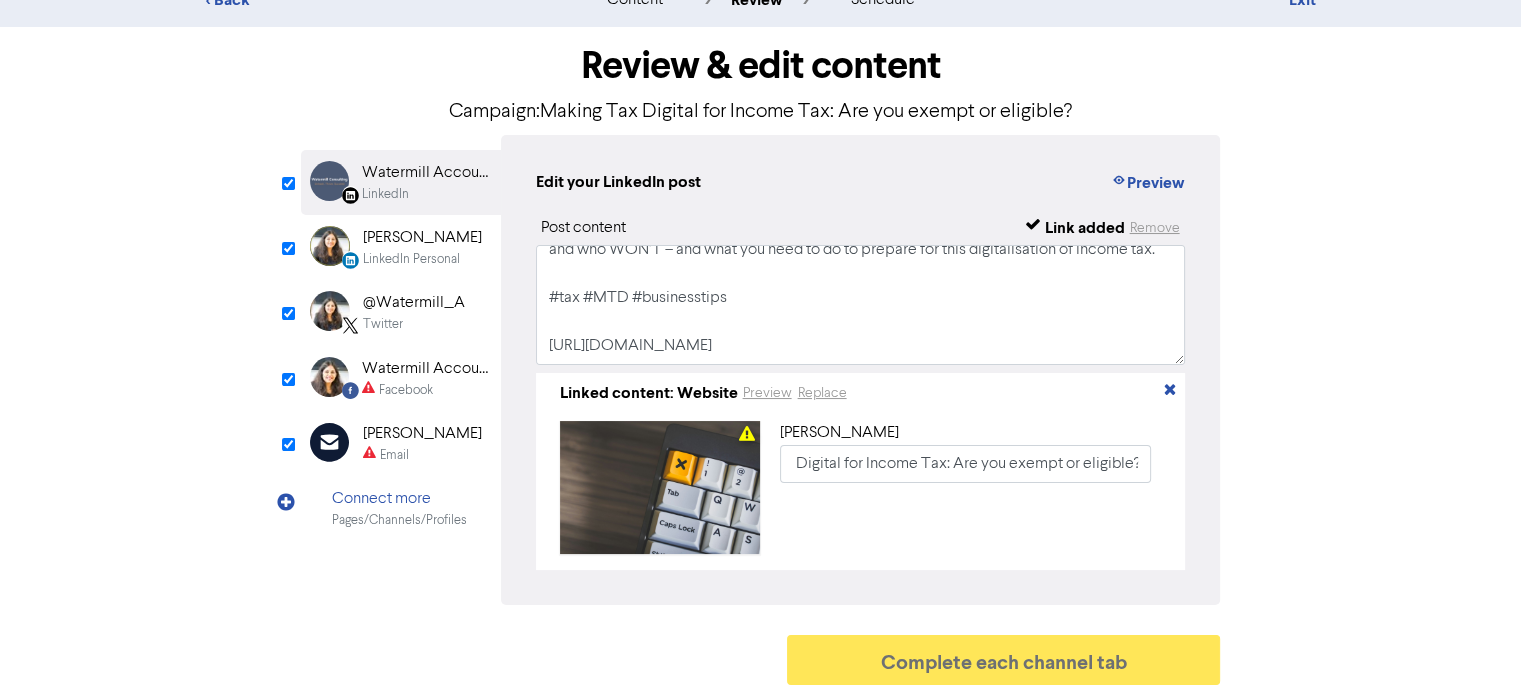 click on "[PERSON_NAME]" at bounding box center [422, 238] 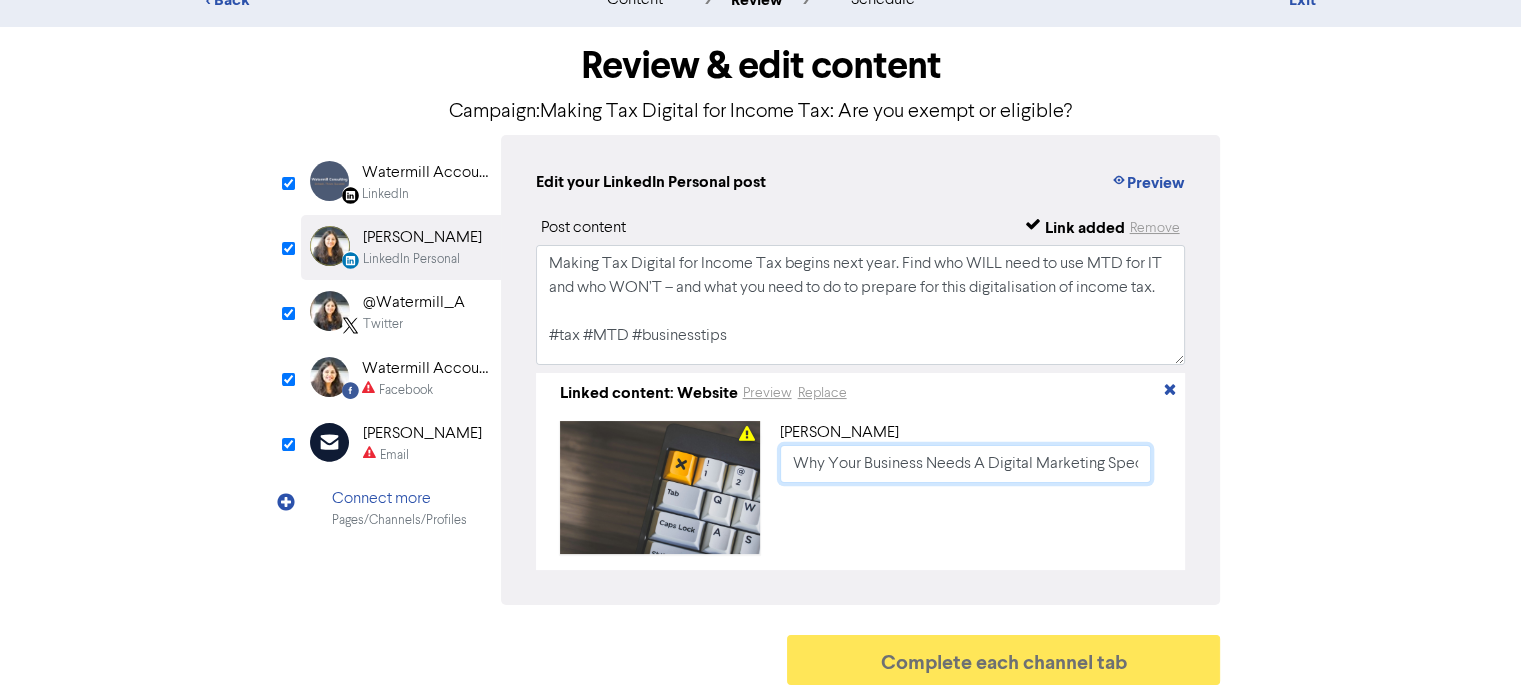 click on "Why Your Business Needs A Digital Marketing Specialist 2024" at bounding box center (966, 464) 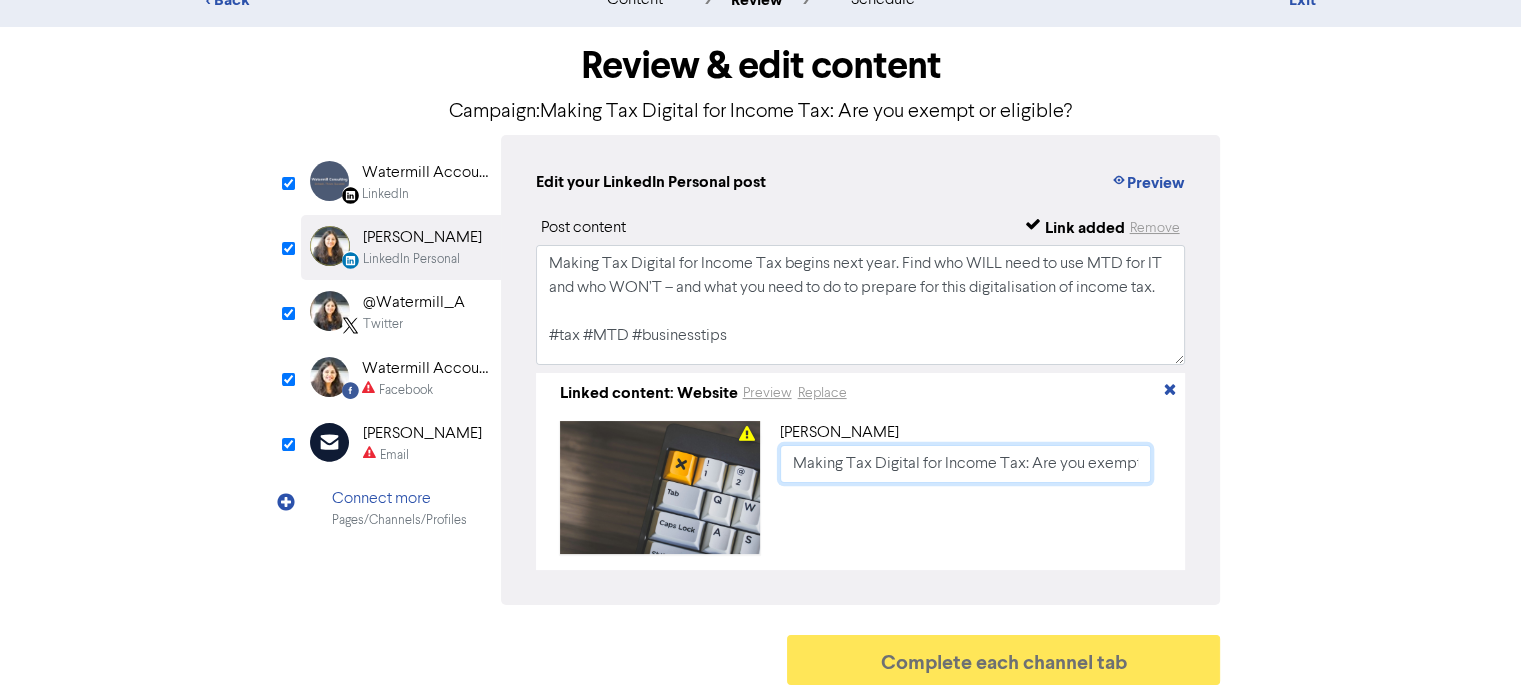 scroll, scrollTop: 0, scrollLeft: 79, axis: horizontal 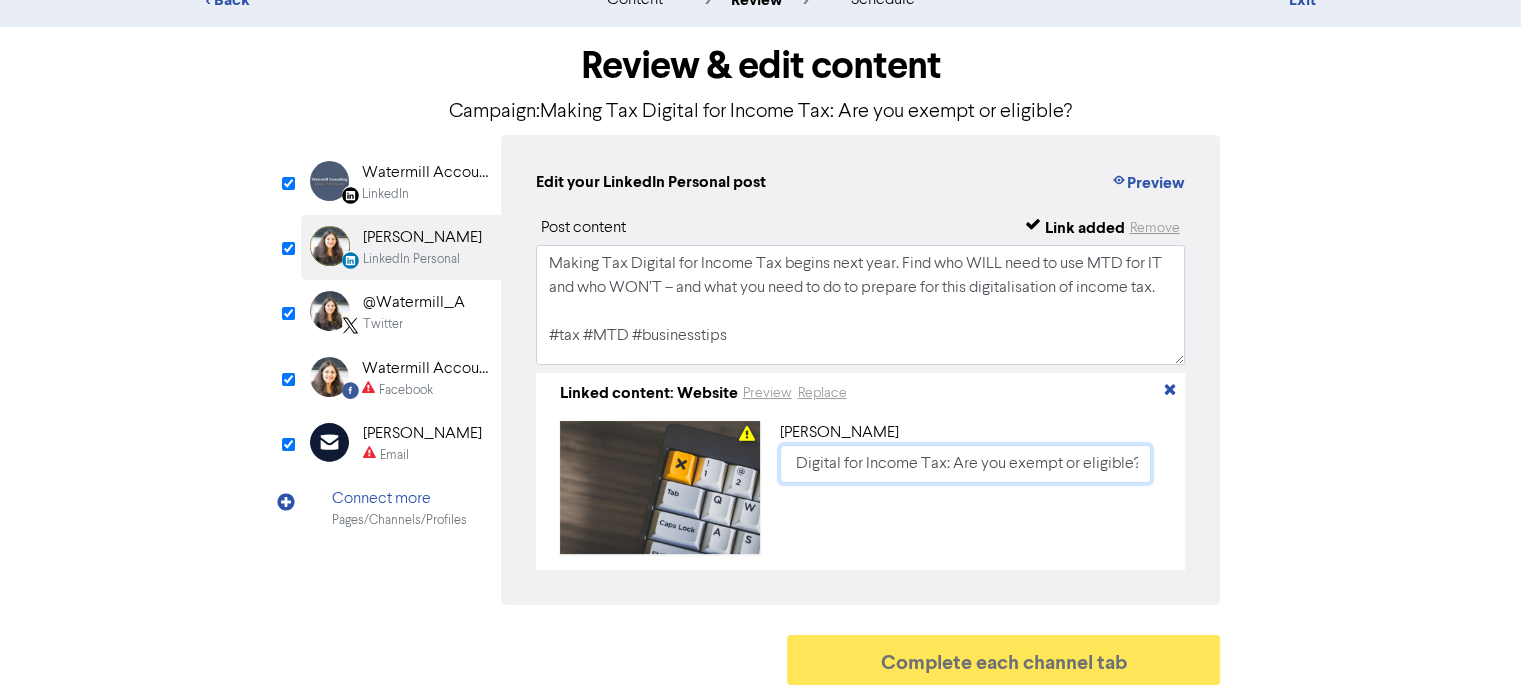 type on "Making Tax Digital for Income Tax: Are you exempt or eligible?" 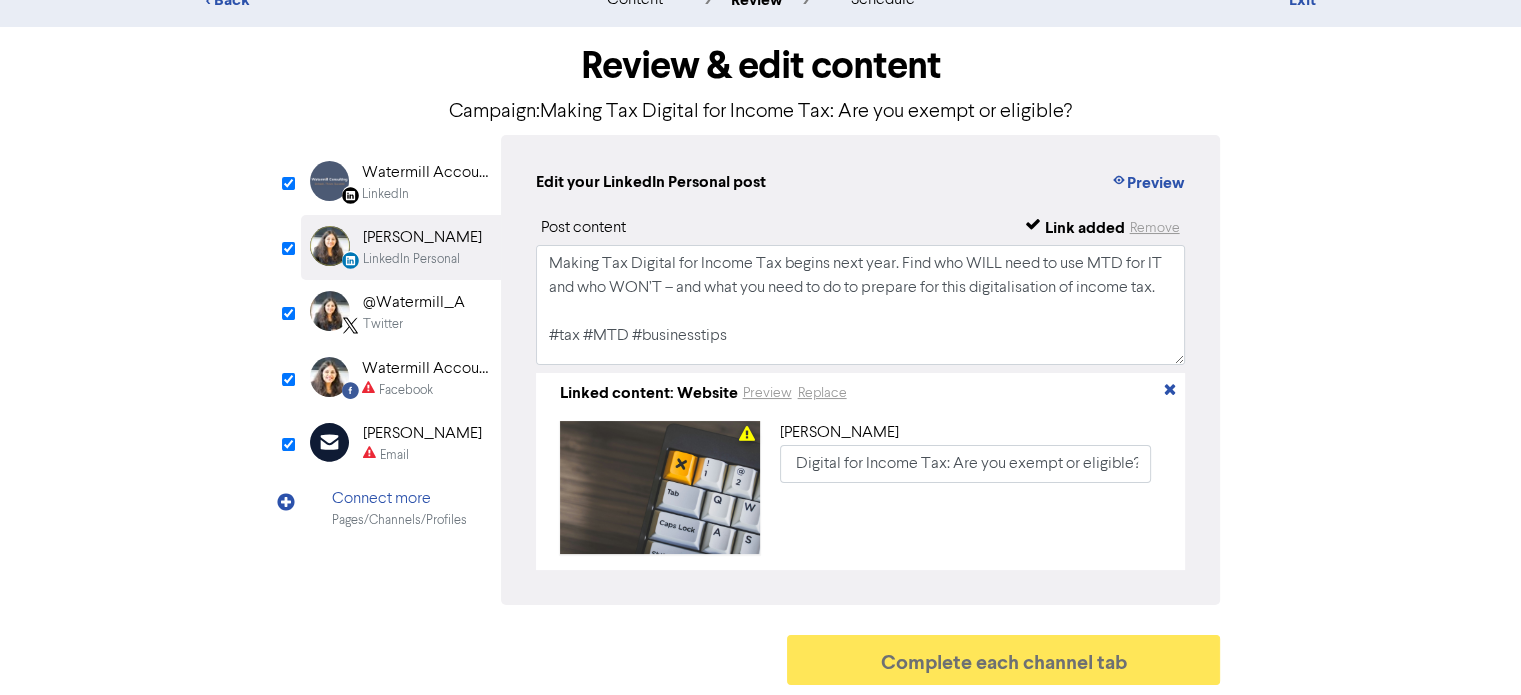 scroll, scrollTop: 0, scrollLeft: 0, axis: both 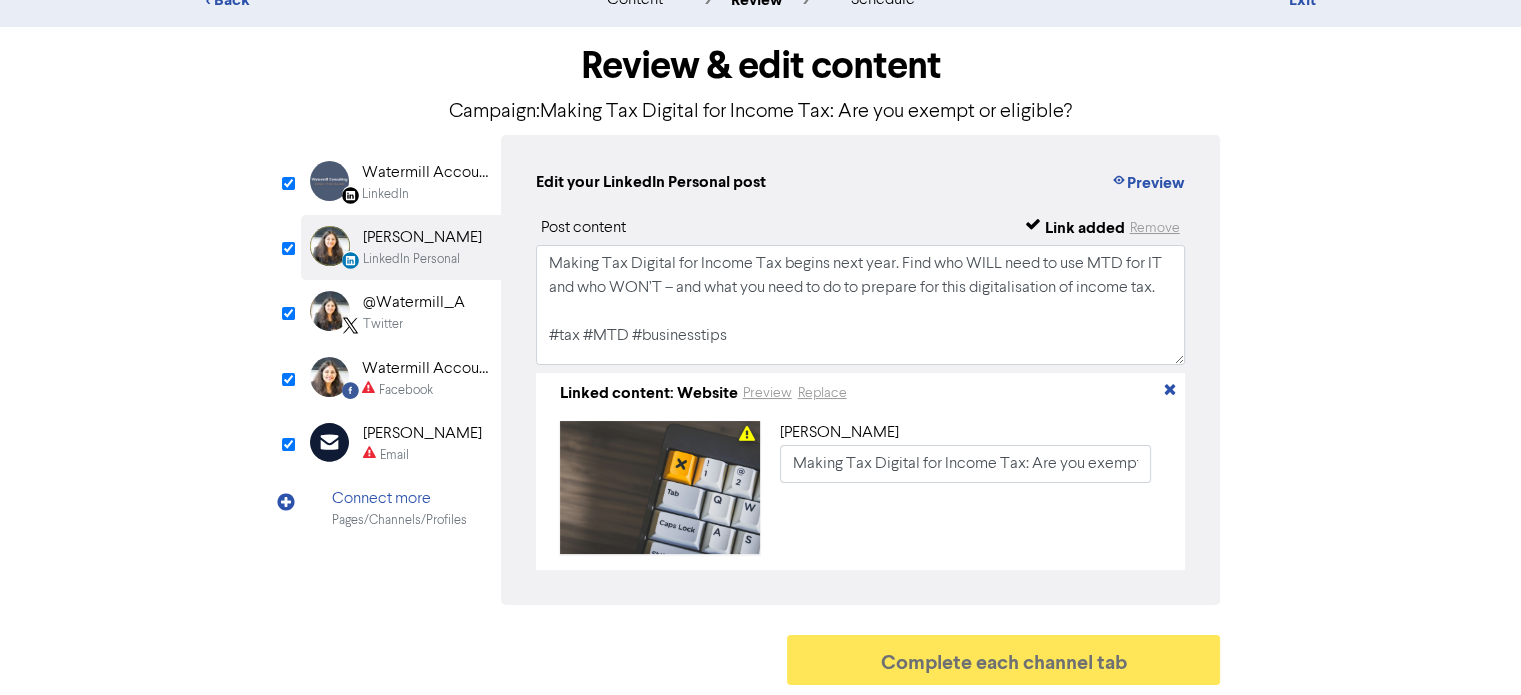 click on "@Watermill_A" at bounding box center [414, 303] 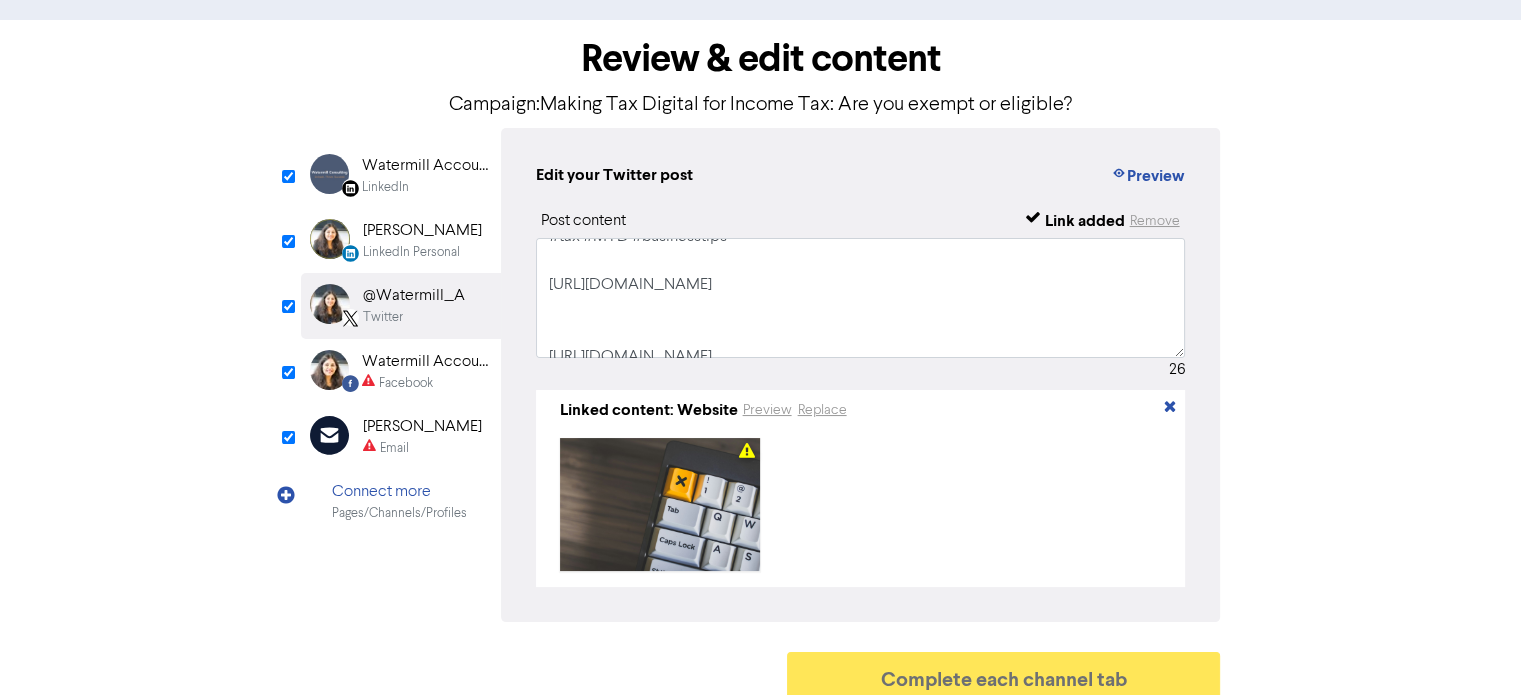 scroll, scrollTop: 181, scrollLeft: 0, axis: vertical 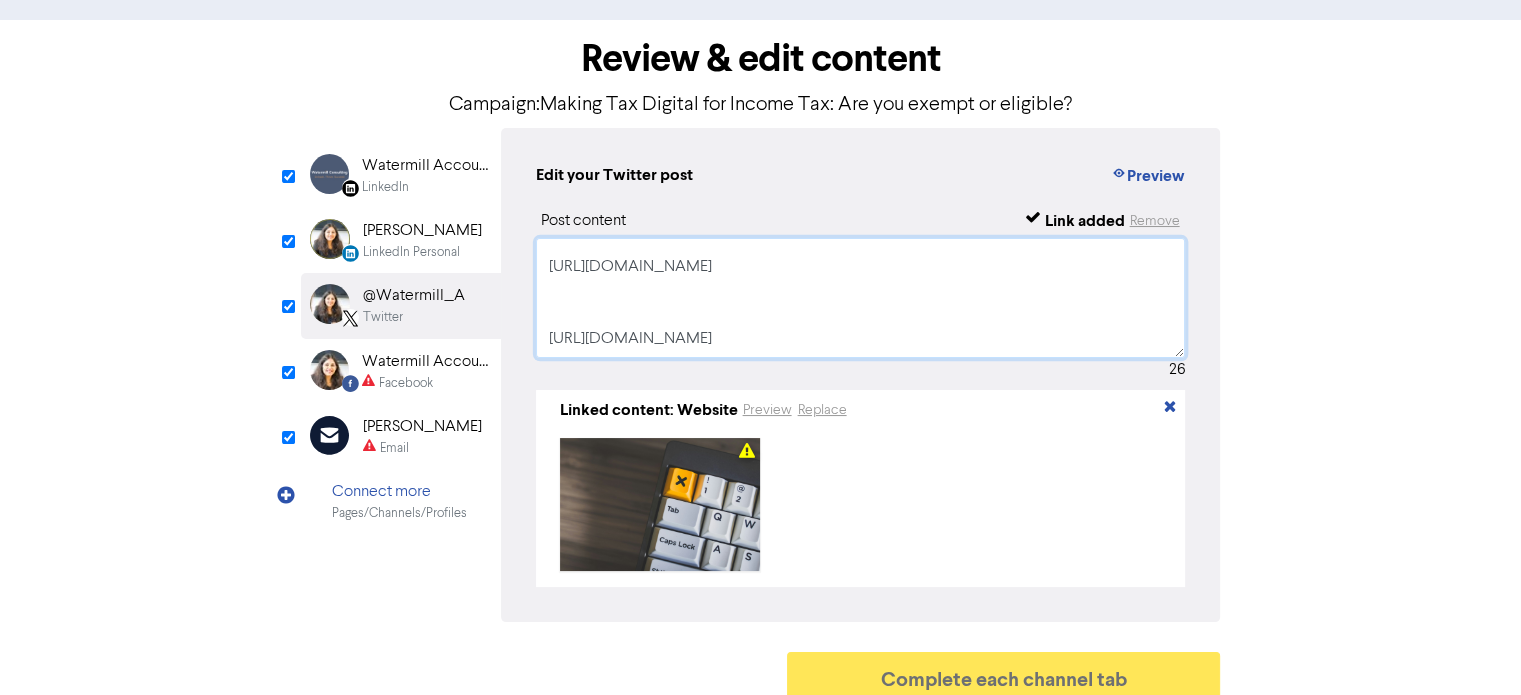 drag, startPoint x: 559, startPoint y: 263, endPoint x: 825, endPoint y: 339, distance: 276.64417 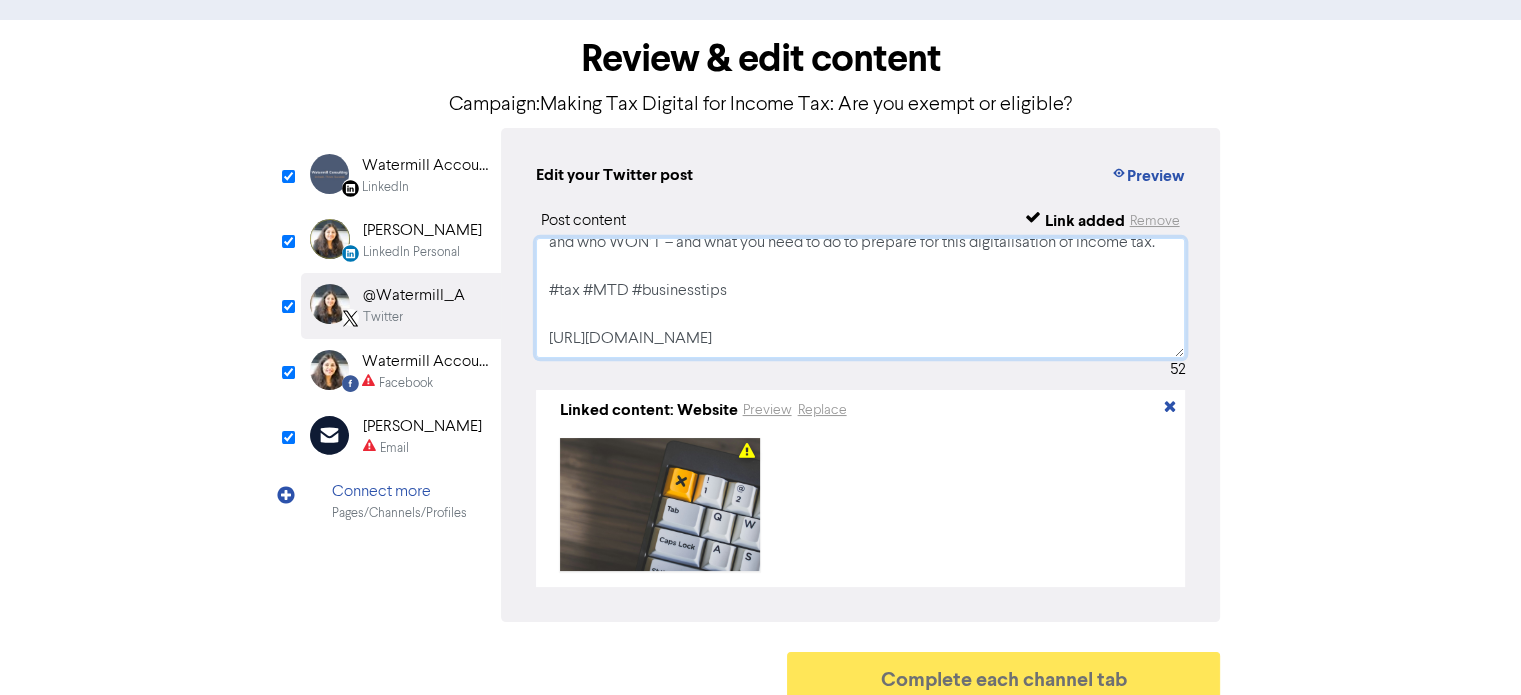 scroll, scrollTop: 85, scrollLeft: 0, axis: vertical 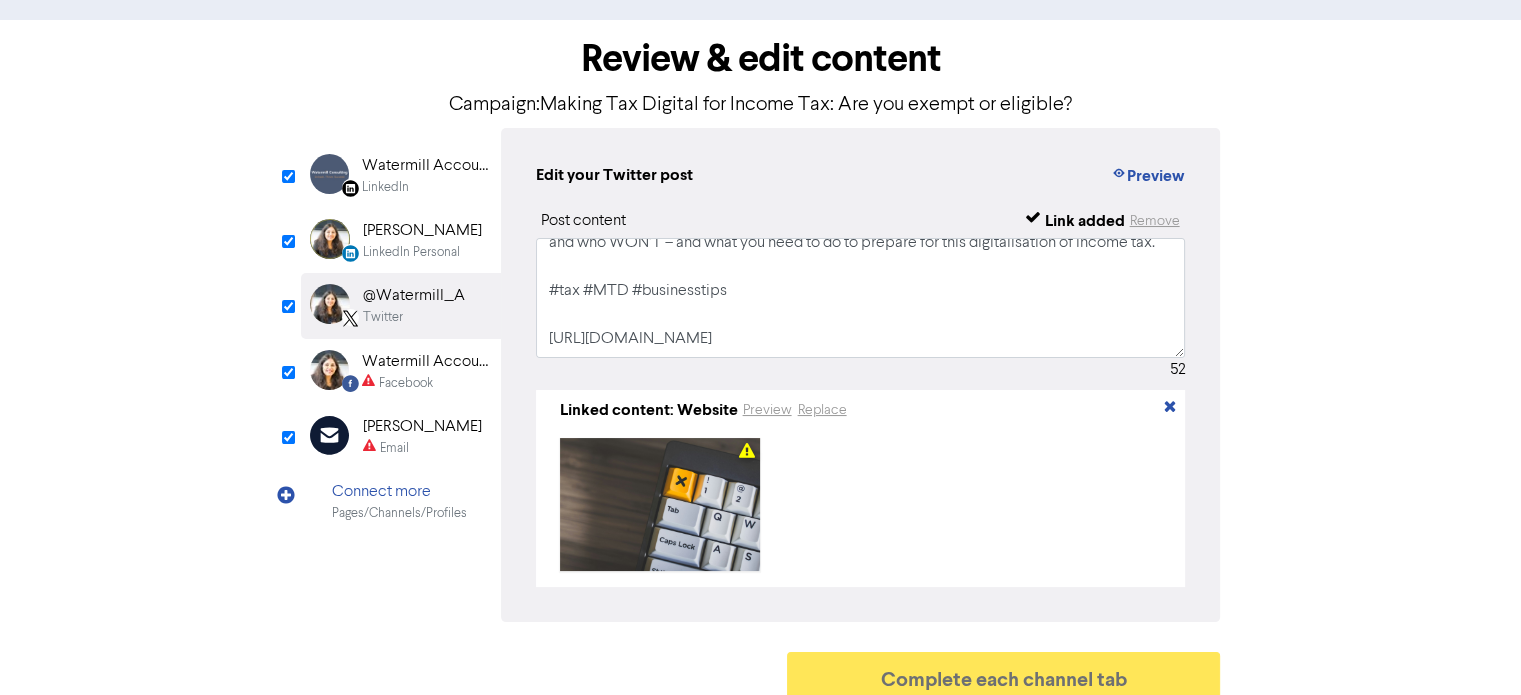 click on "Watermill Accounting Limited" at bounding box center (426, 362) 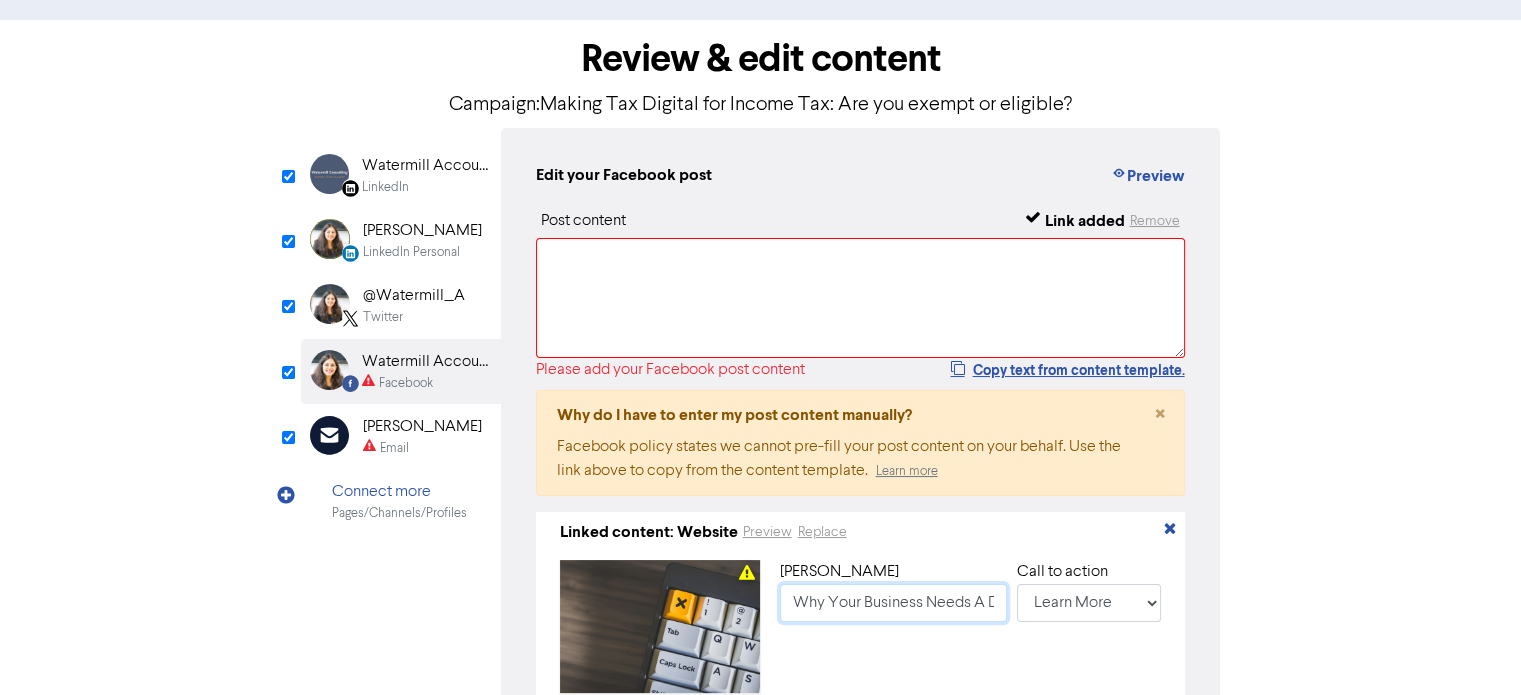 click on "Why Your Business Needs A Digital Marketing Specialist 2024" at bounding box center (893, 603) 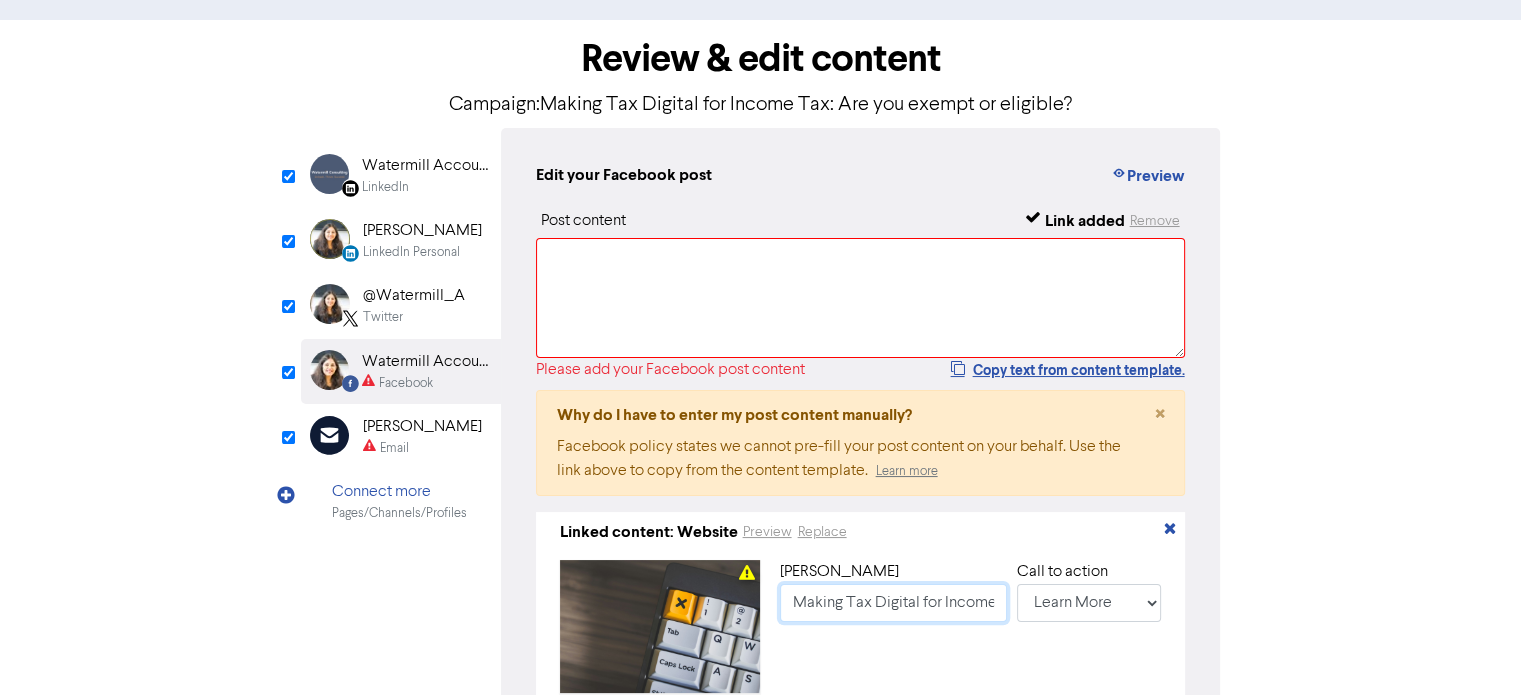 scroll, scrollTop: 0, scrollLeft: 224, axis: horizontal 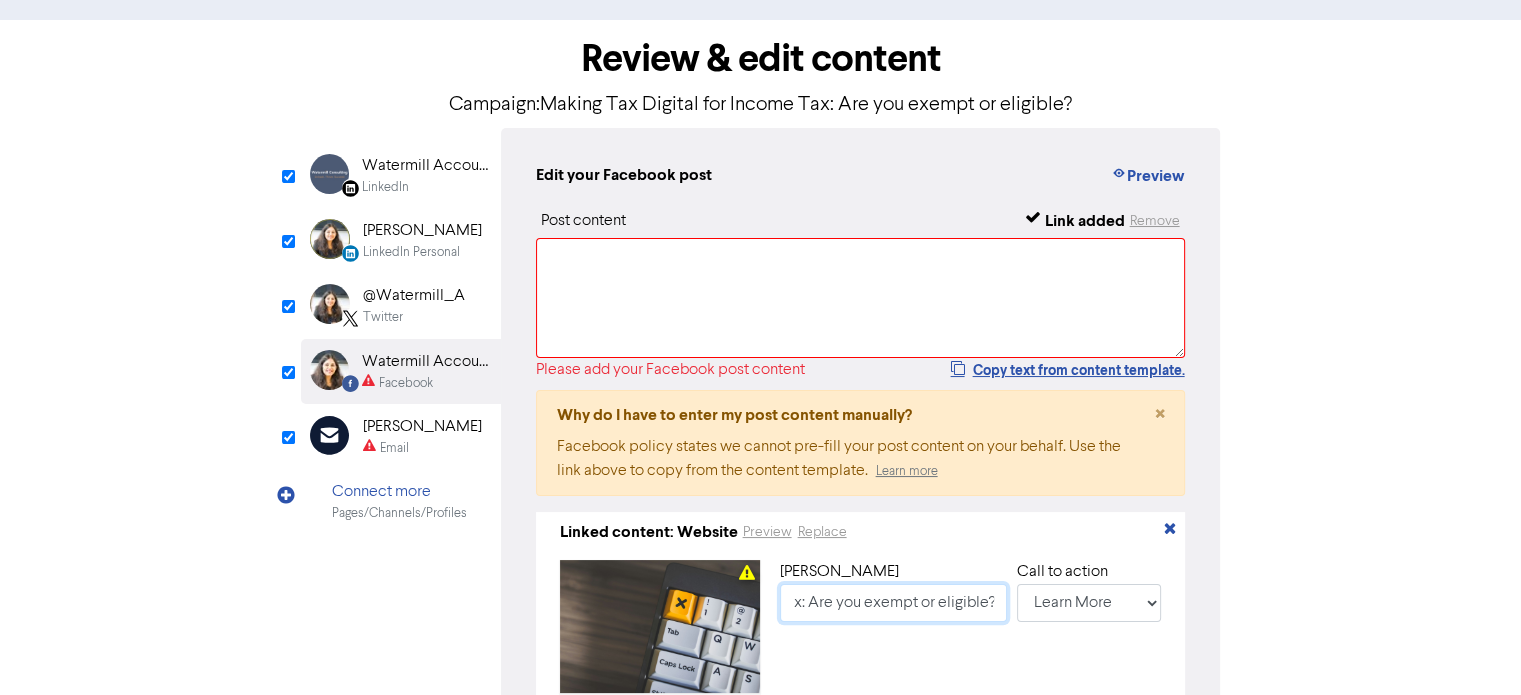 type on "Making Tax Digital for Income Tax: Are you exempt or eligible?" 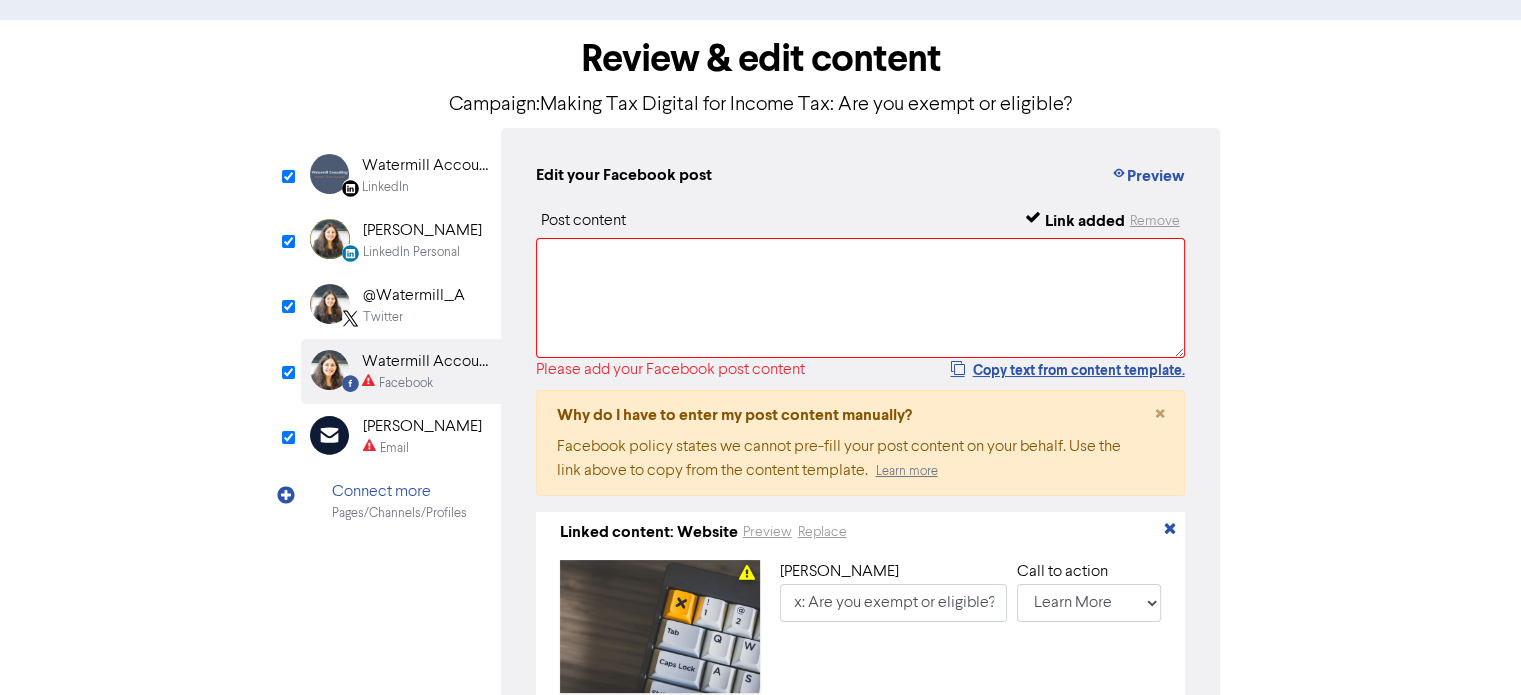 scroll, scrollTop: 0, scrollLeft: 0, axis: both 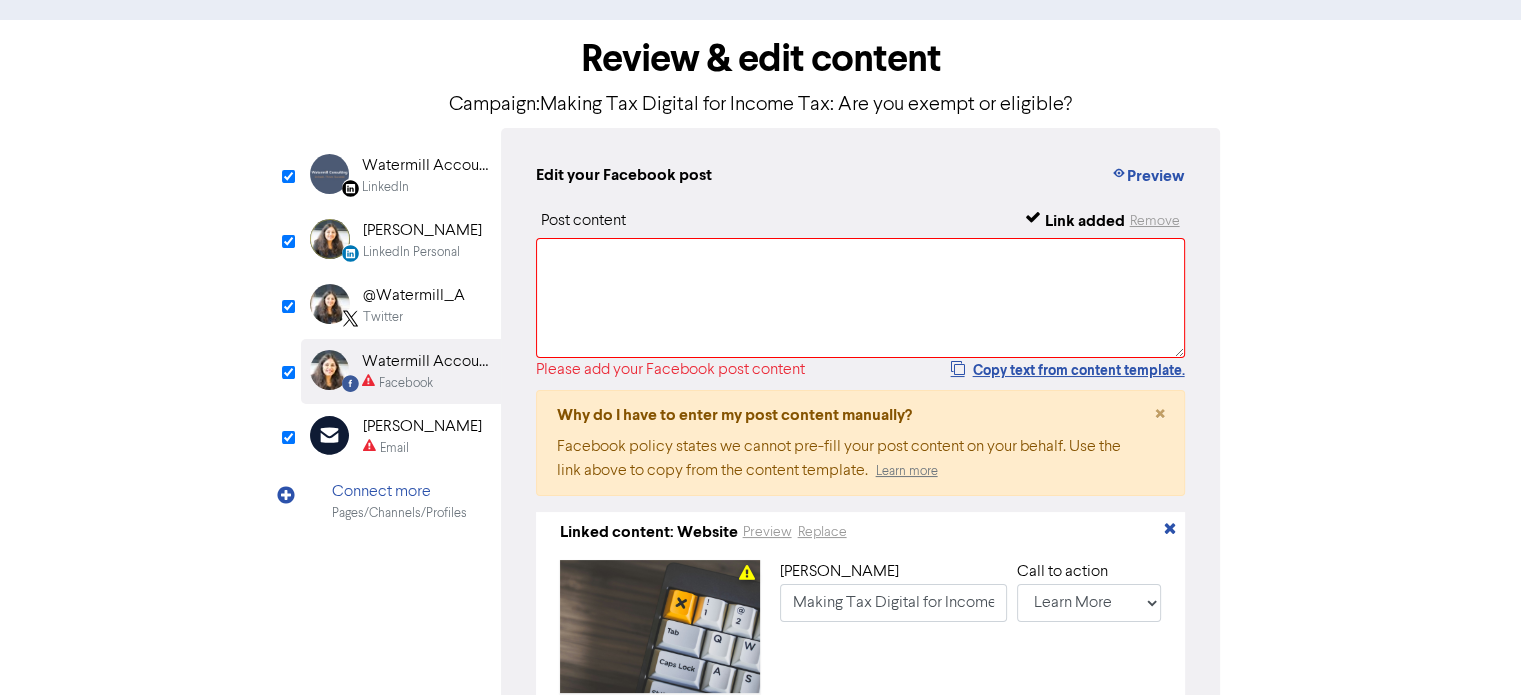 click on "Email" at bounding box center (422, 448) 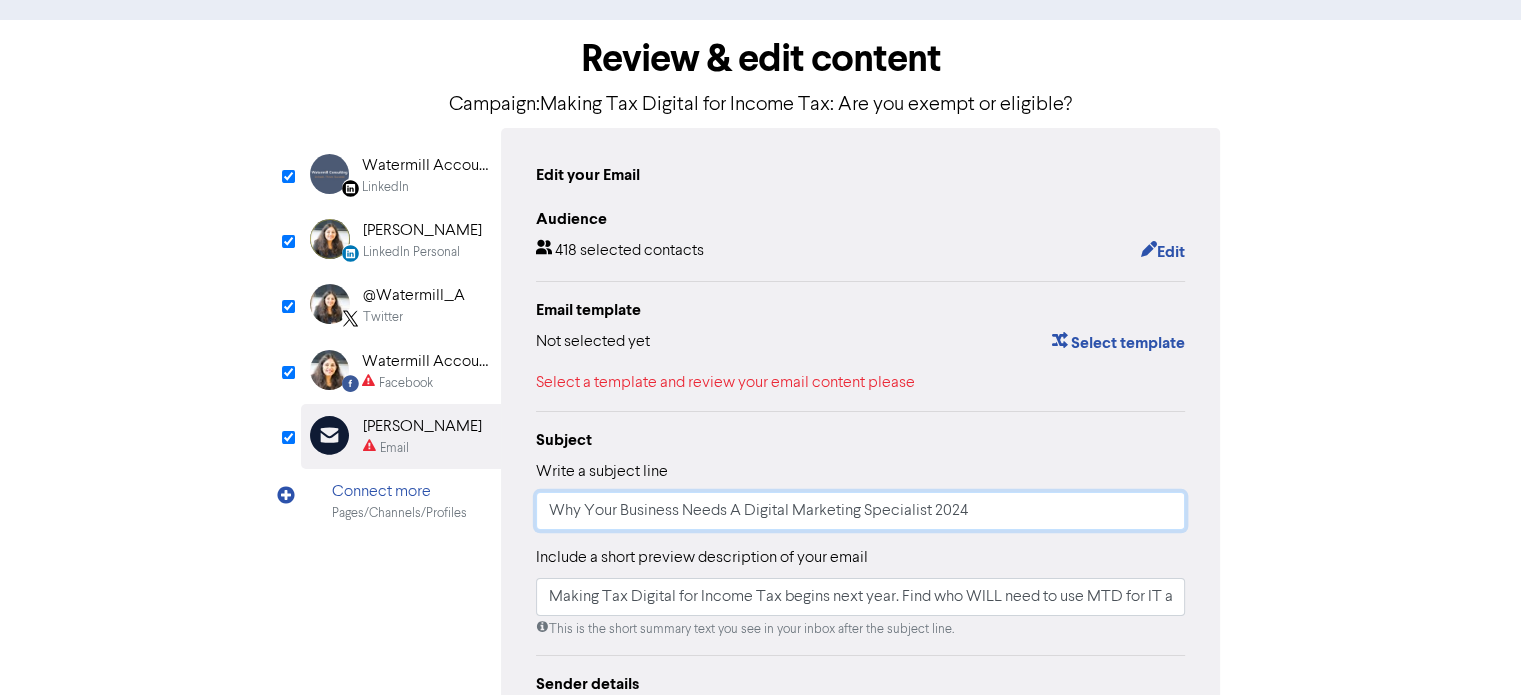 click on "Why Your Business Needs A Digital Marketing Specialist 2024" at bounding box center [861, 511] 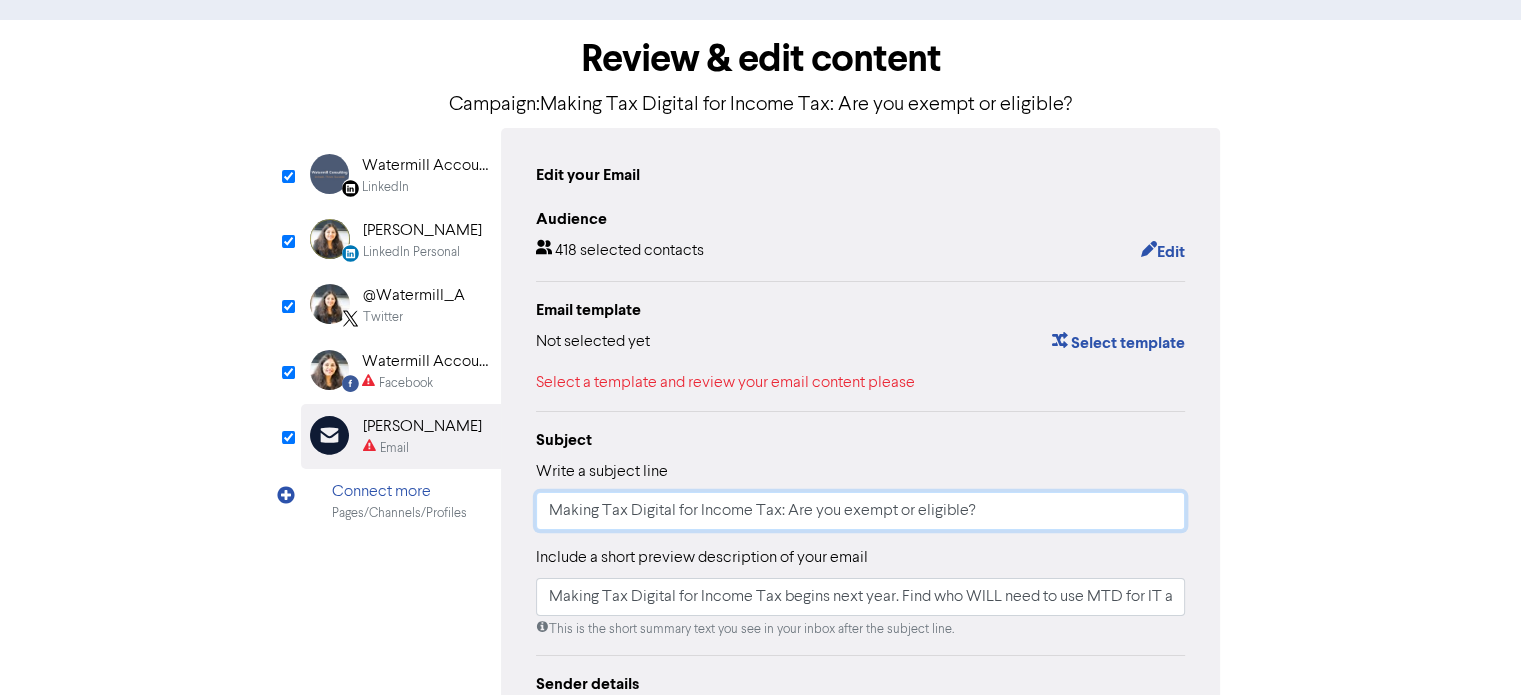 type on "Making Tax Digital for Income Tax: Are you exempt or eligible?" 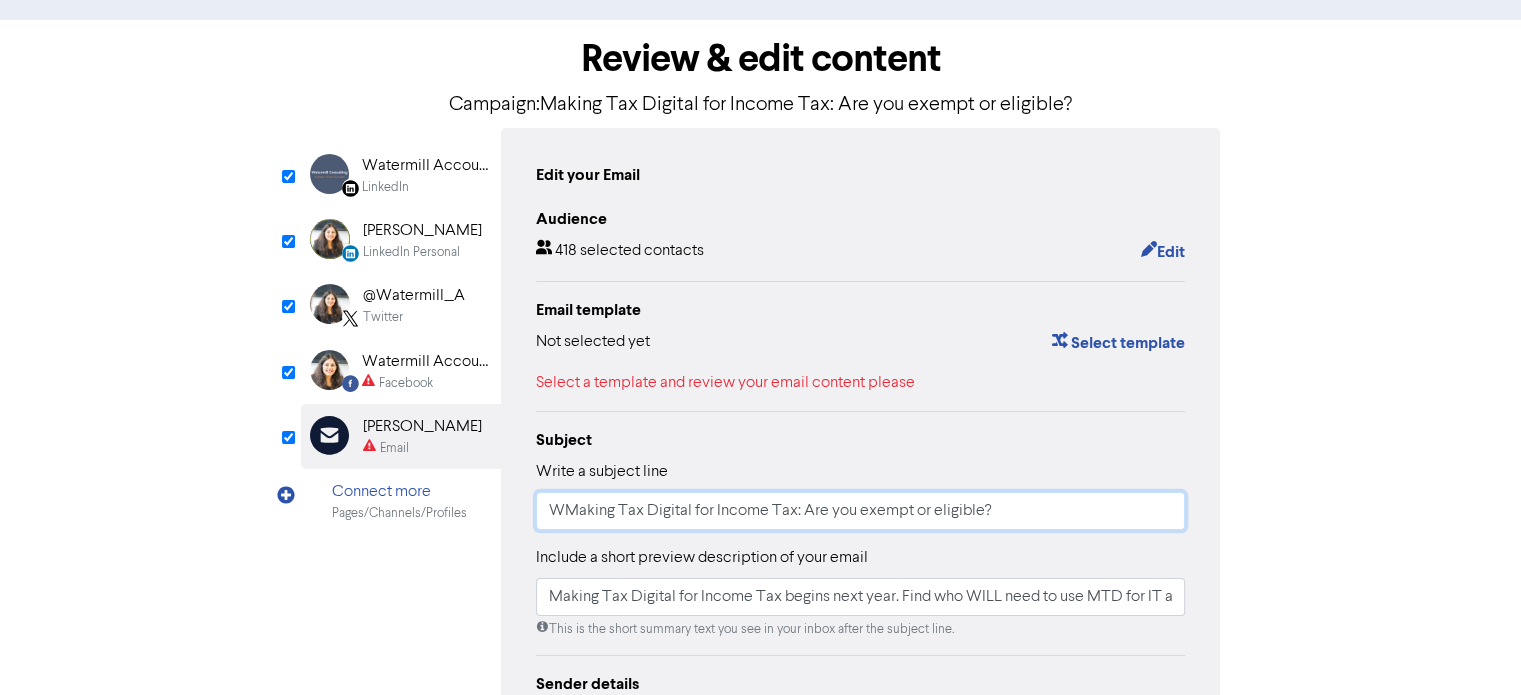 type on "WeMaking Tax Digital for Income Tax: Are you exempt or eligible?" 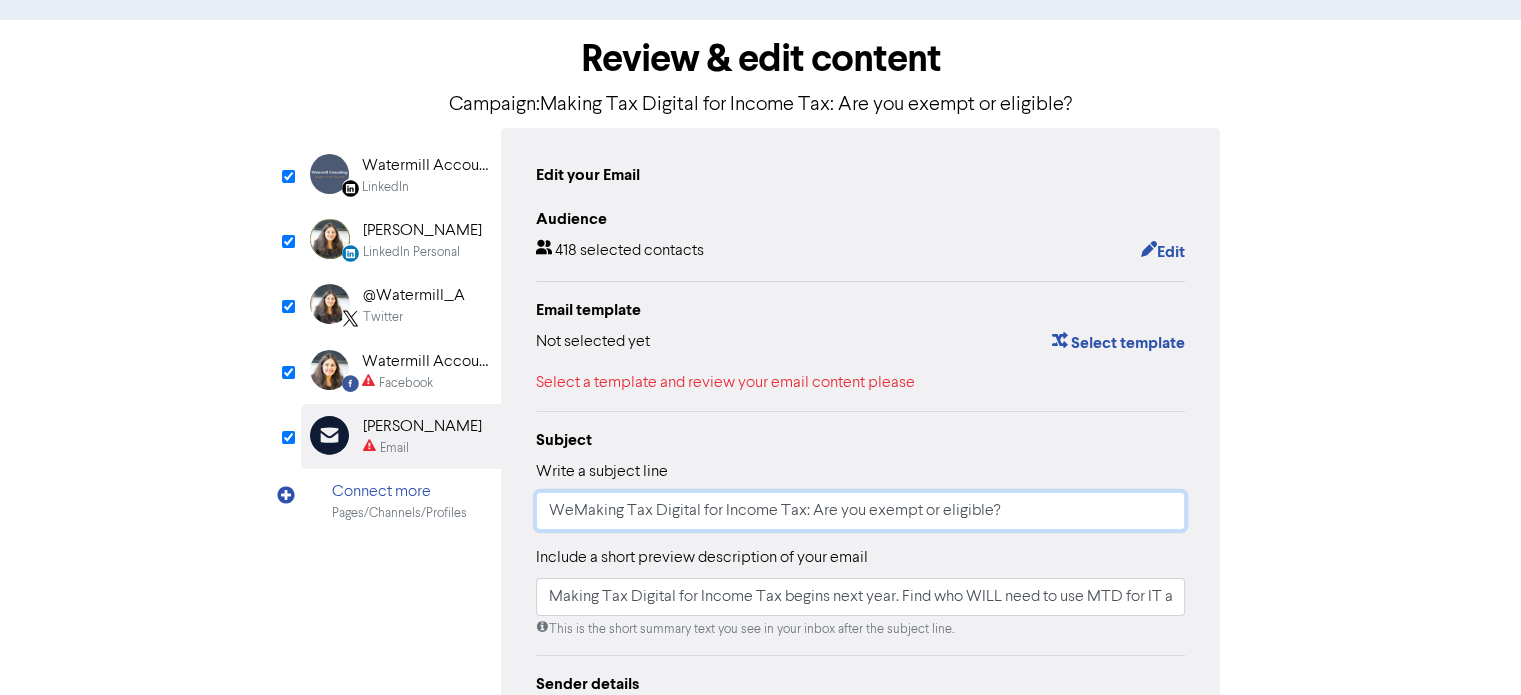 type on "WeeMaking Tax Digital for Income Tax: Are you exempt or eligible?" 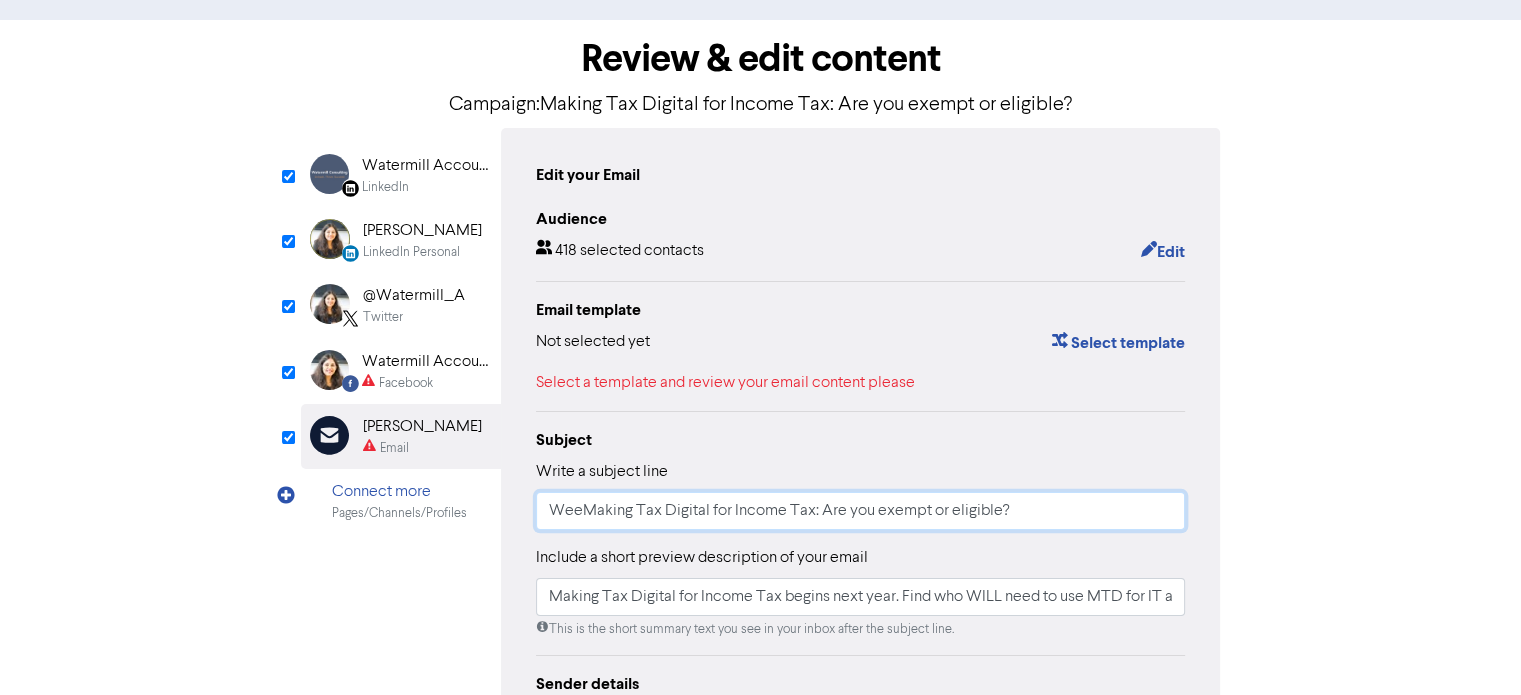 type on "WeekMaking Tax Digital for Income Tax: Are you exempt or eligible?" 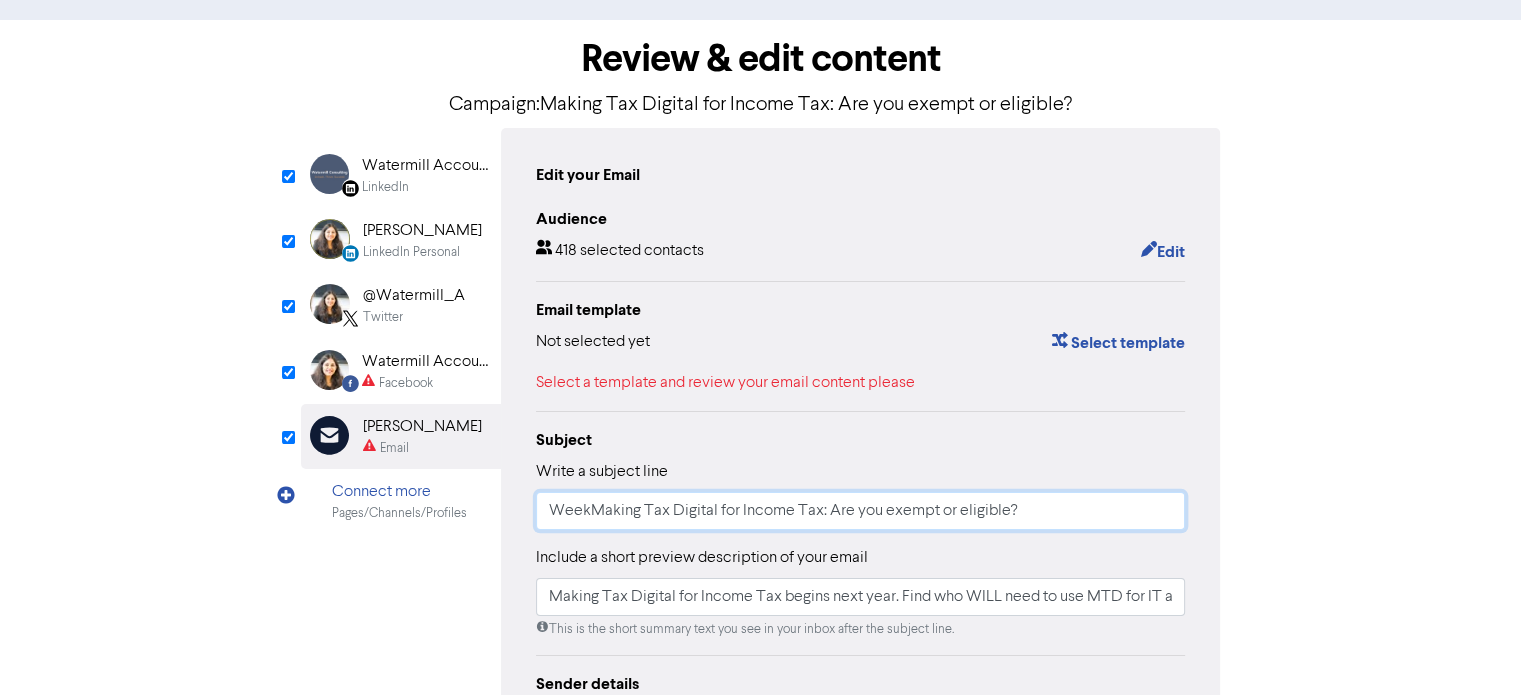 type on "WeeklMaking Tax Digital for Income Tax: Are you exempt or eligible?" 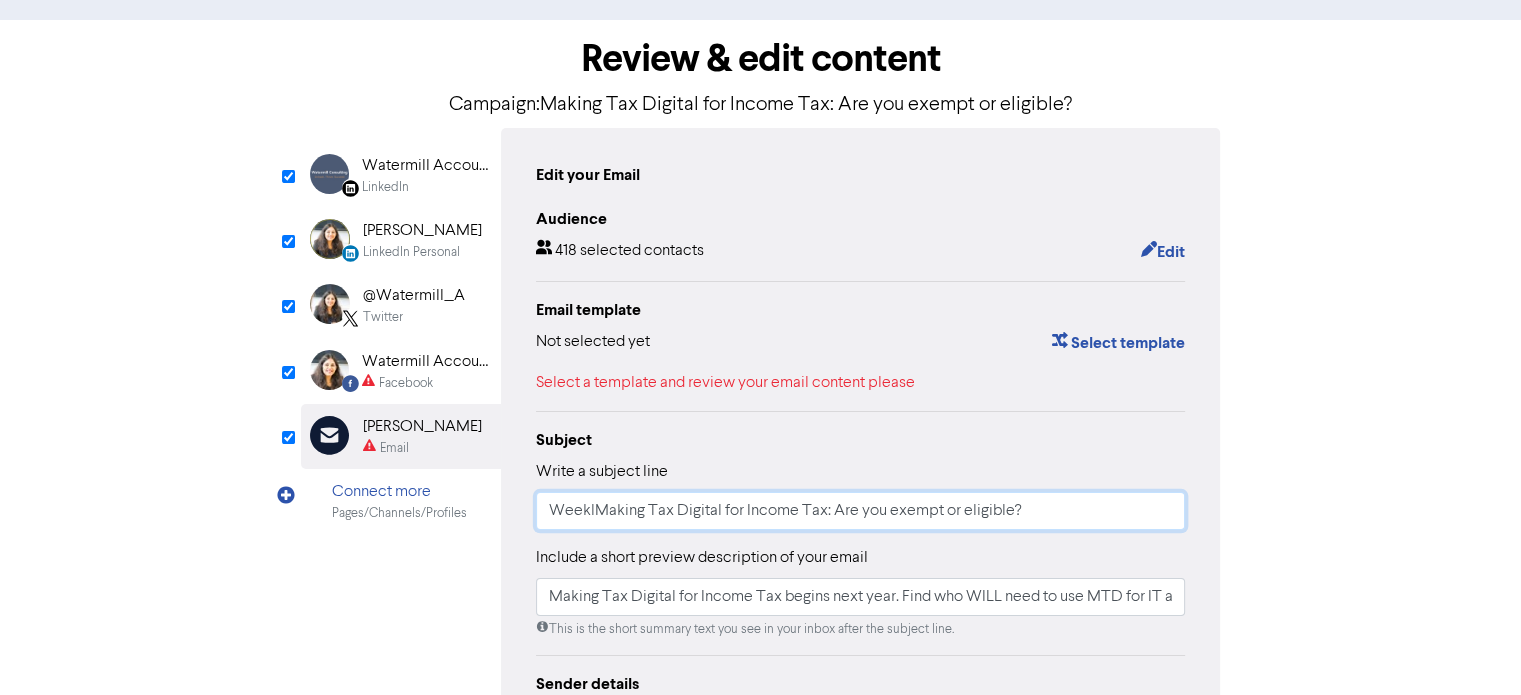type on "WeeklyMaking Tax Digital for Income Tax: Are you exempt or eligible?" 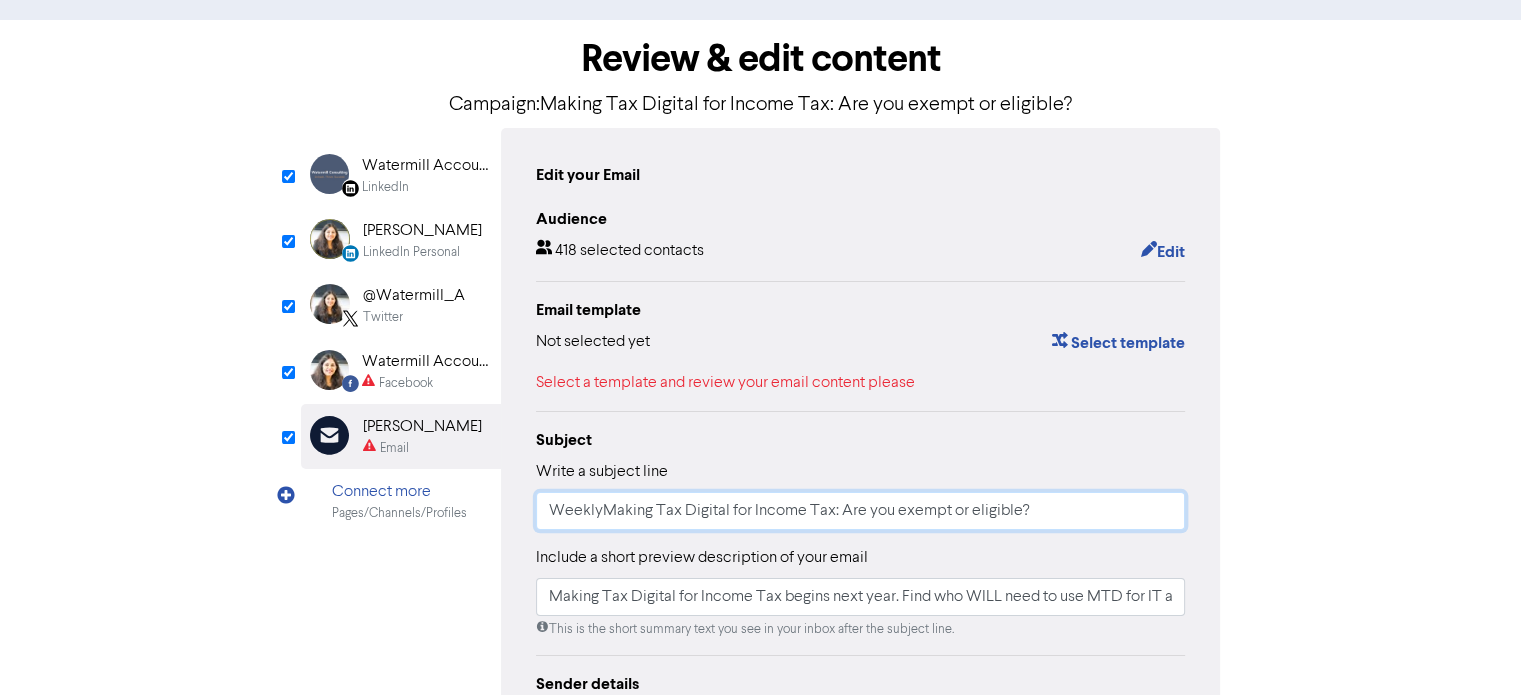 type on "Weekly Making Tax Digital for Income Tax: Are you exempt or eligible?" 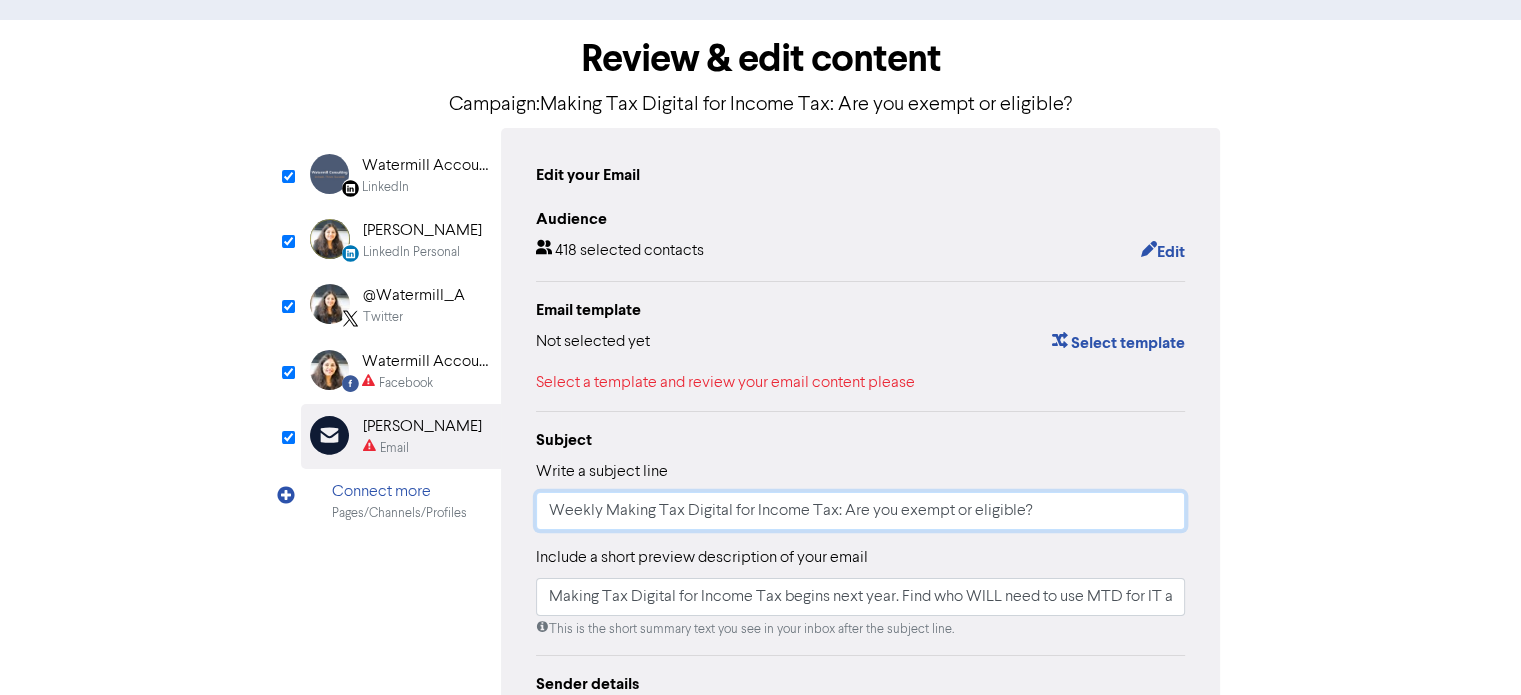 type on "Weekly NMaking Tax Digital for Income Tax: Are you exempt or eligible?" 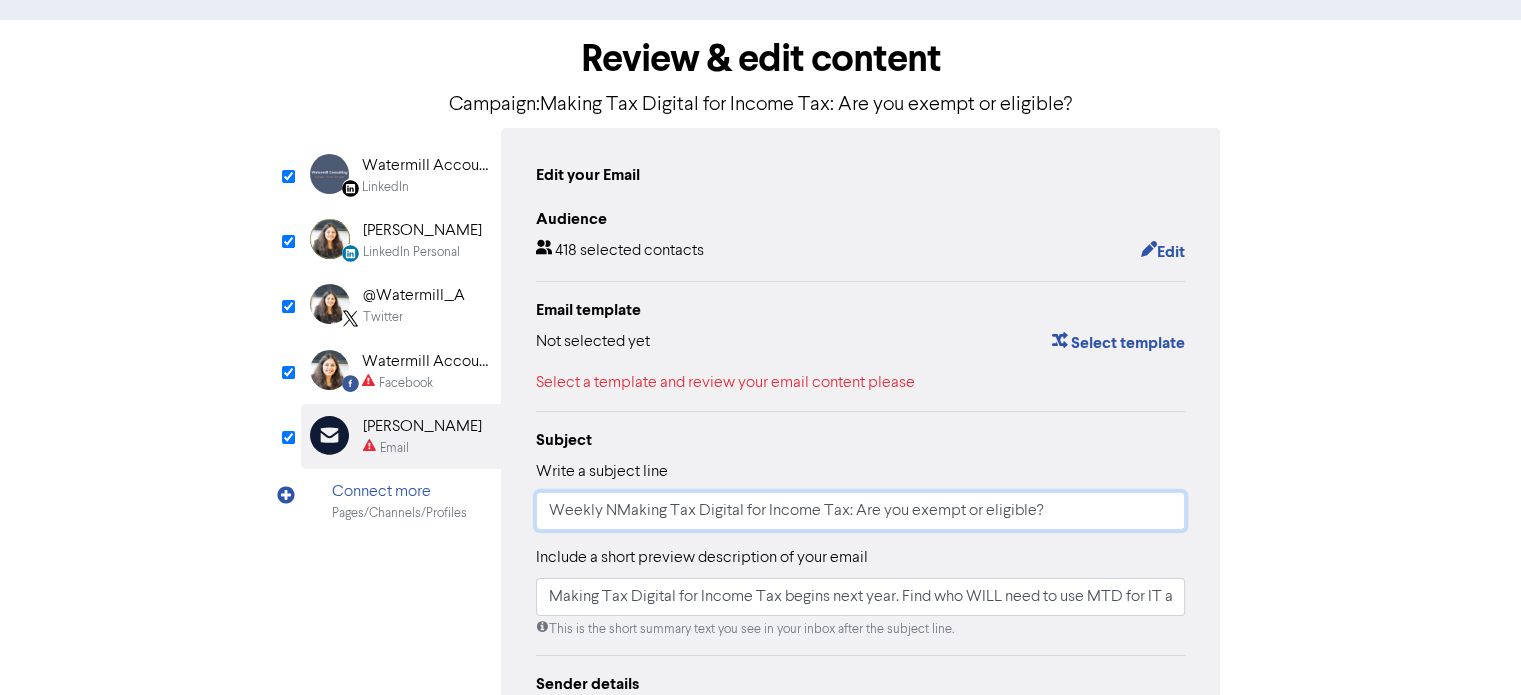type on "Weekly NeMaking Tax Digital for Income Tax: Are you exempt or eligible?" 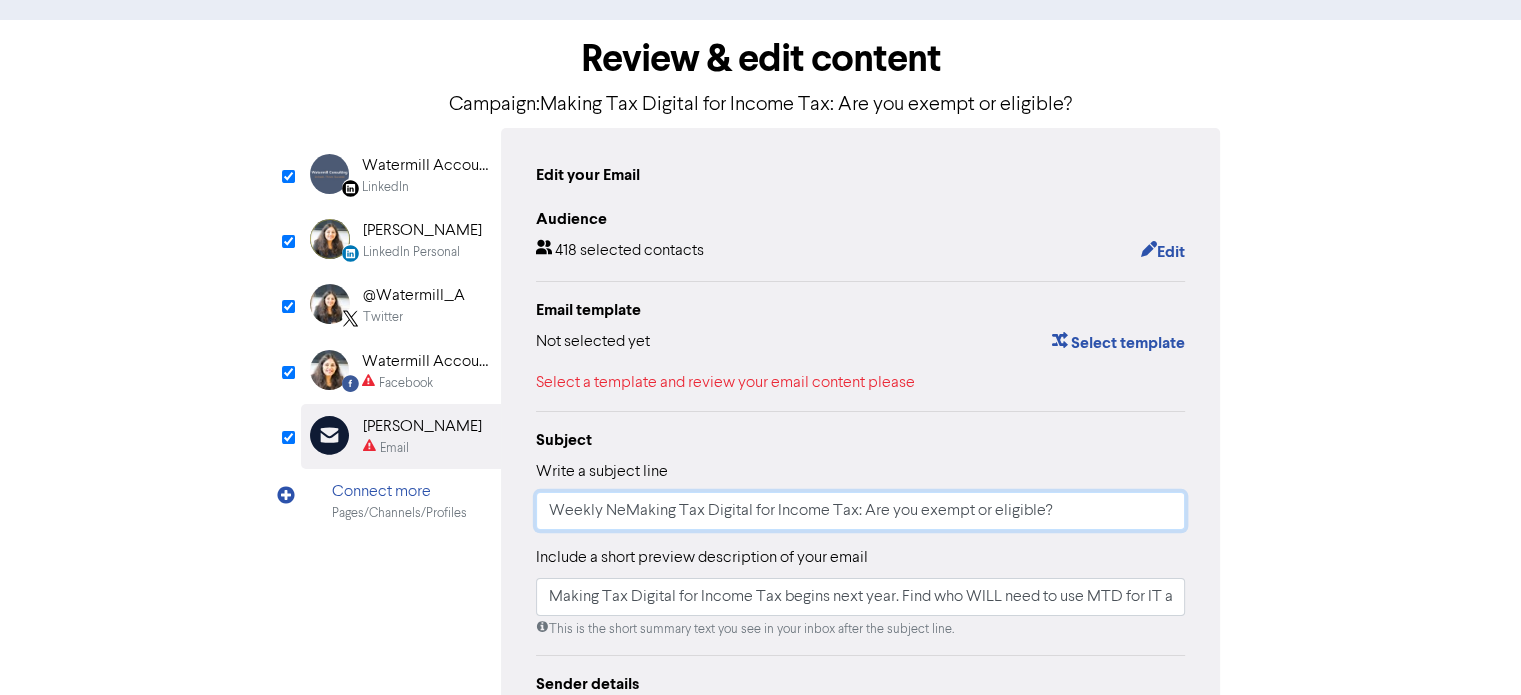 type on "Weekly NewMaking Tax Digital for Income Tax: Are you exempt or eligible?" 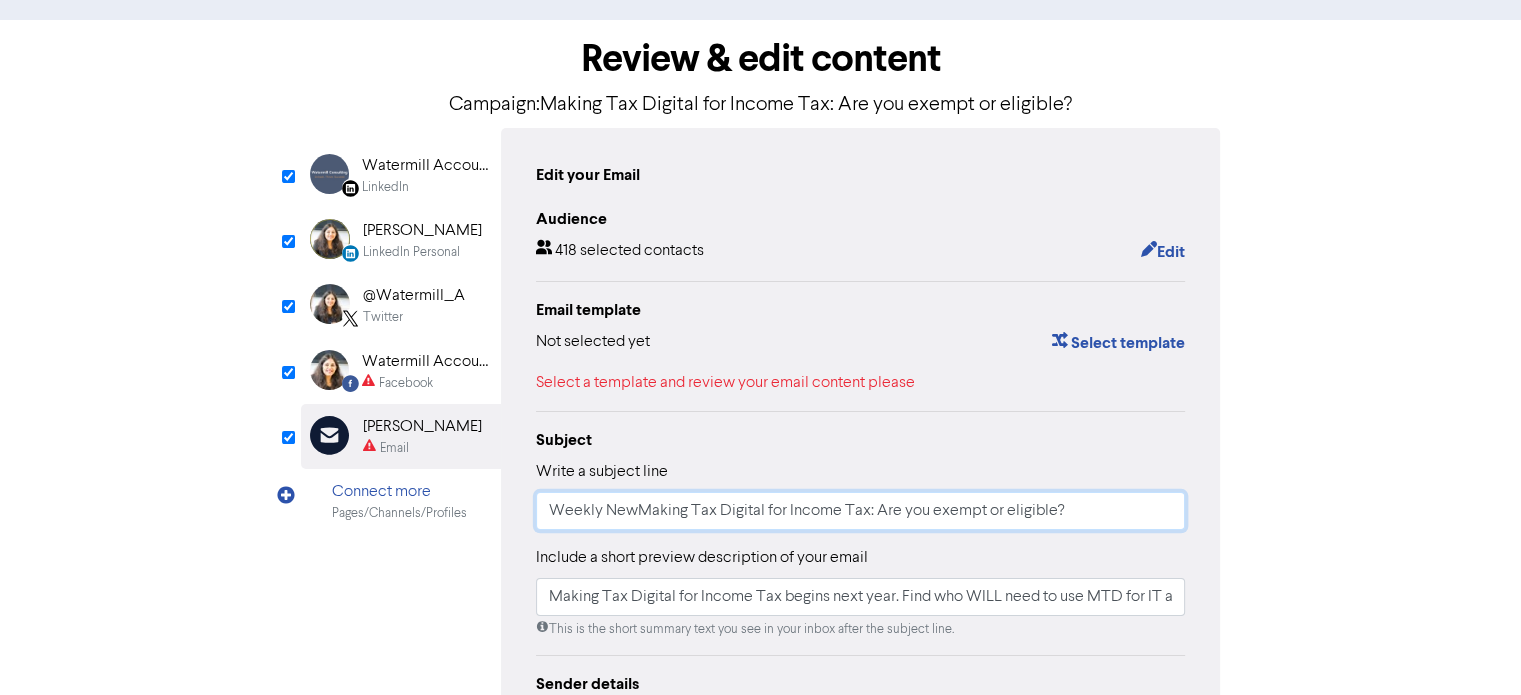 type on "Weekly NewsMaking Tax Digital for Income Tax: Are you exempt or eligible?" 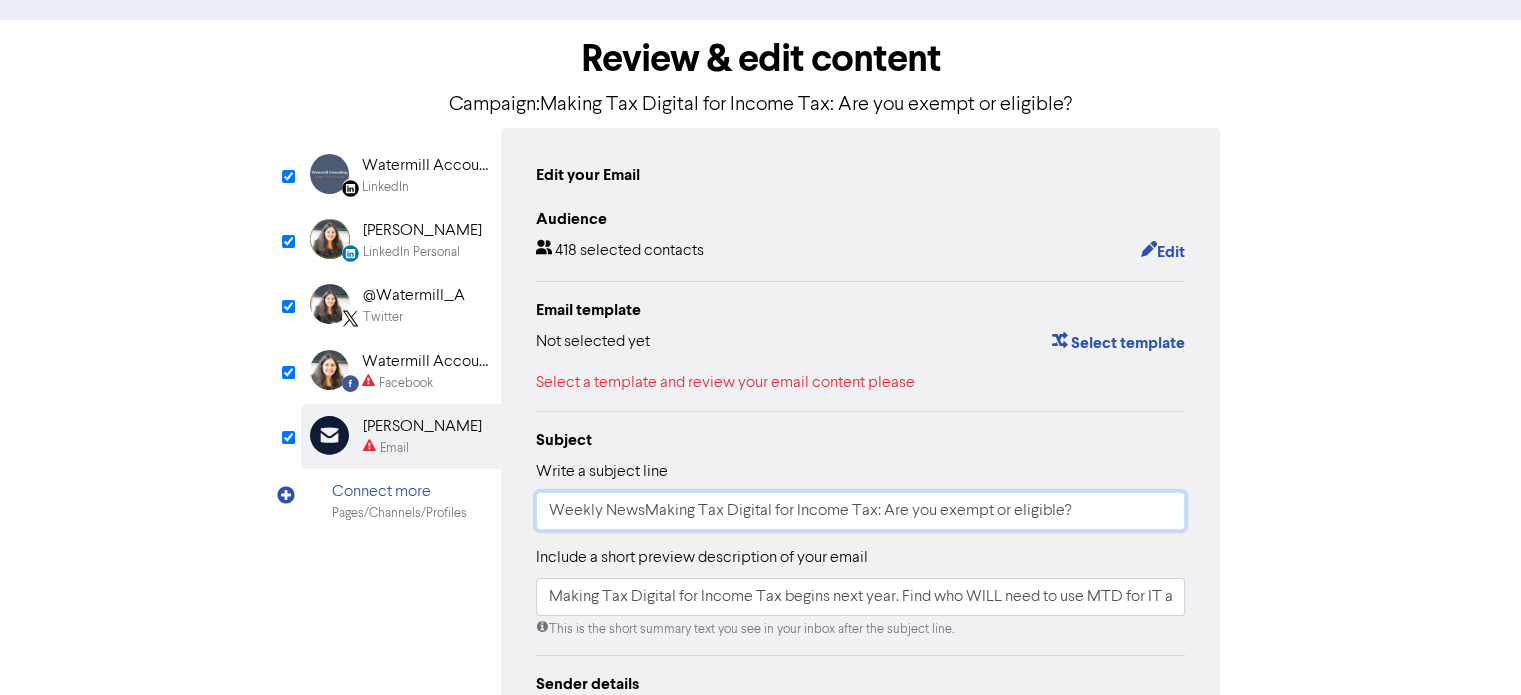 type on "Weekly NewslMaking Tax Digital for Income Tax: Are you exempt or eligible?" 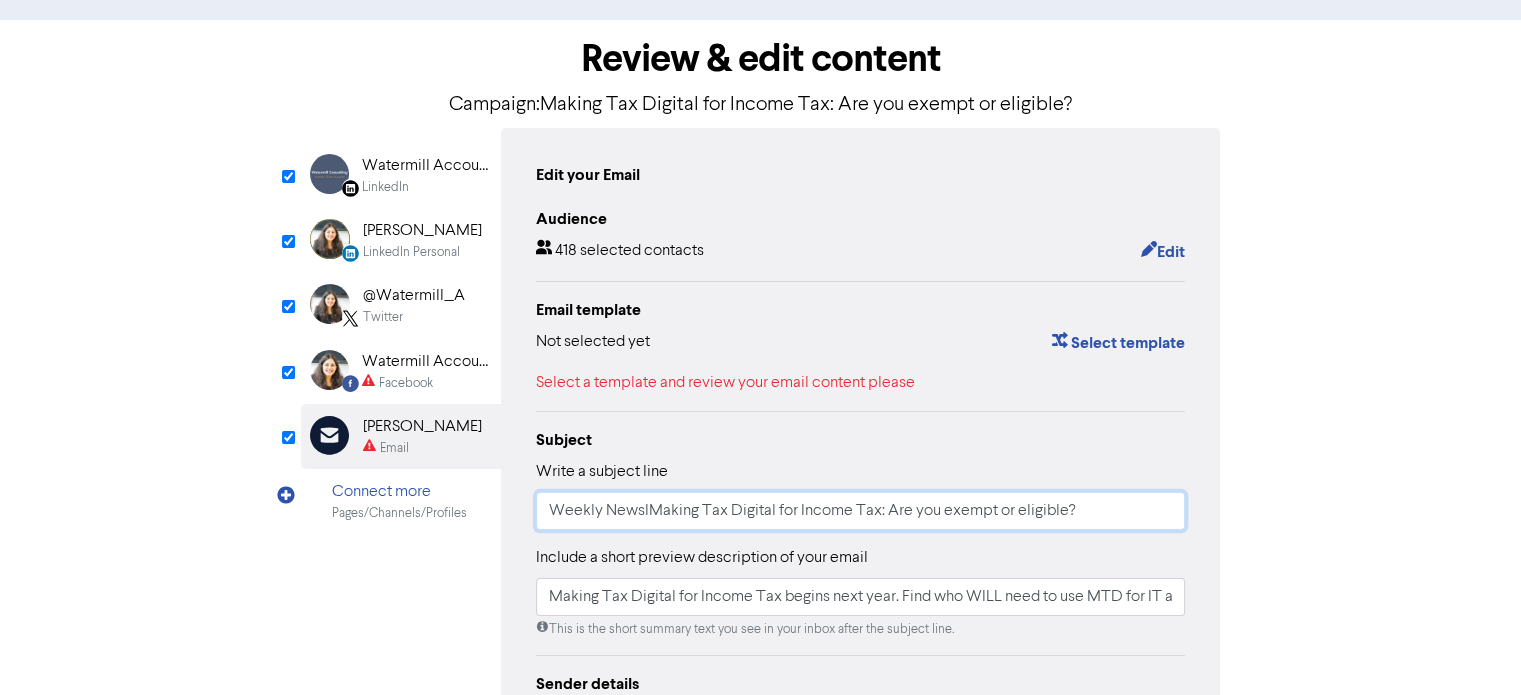 type on "Weekly NewsleMaking Tax Digital for Income Tax: Are you exempt or eligible?" 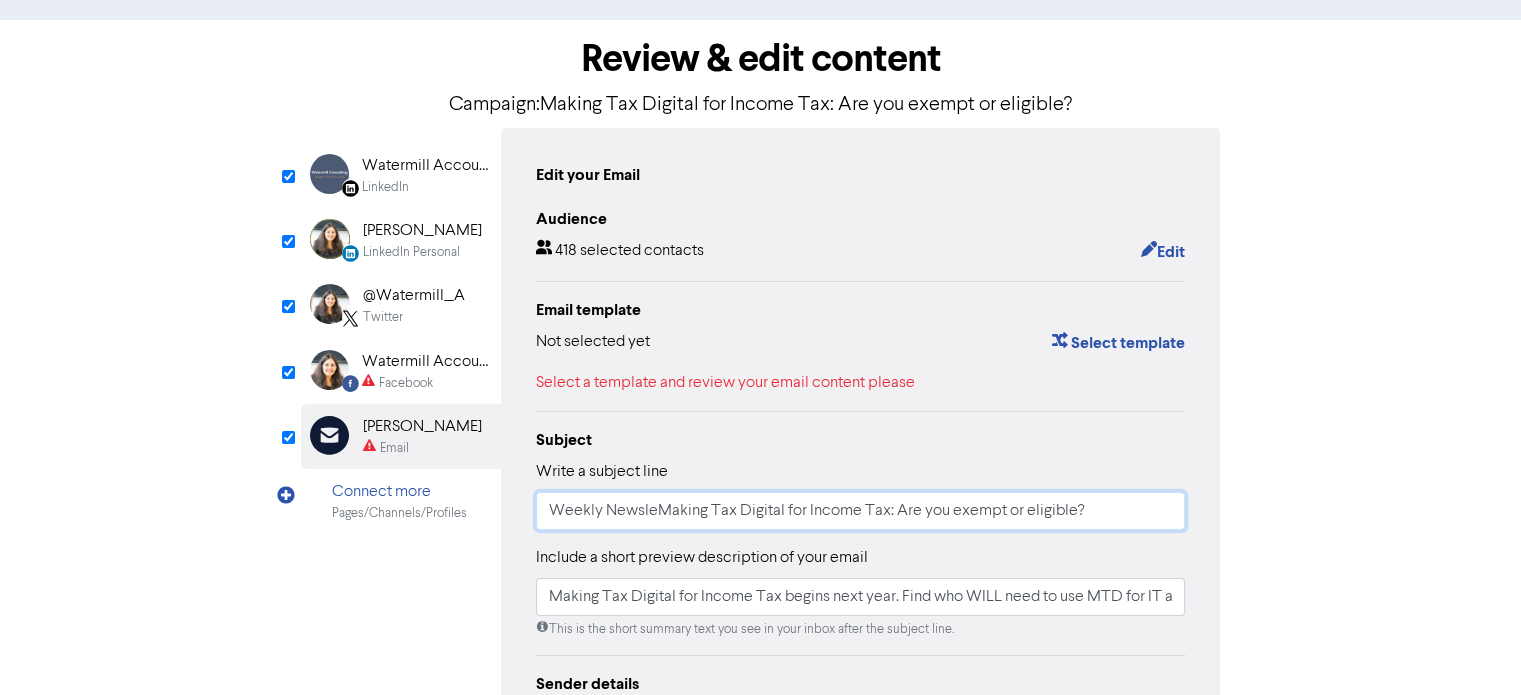 type on "Weekly NewsletMaking Tax Digital for Income Tax: Are you exempt or eligible?" 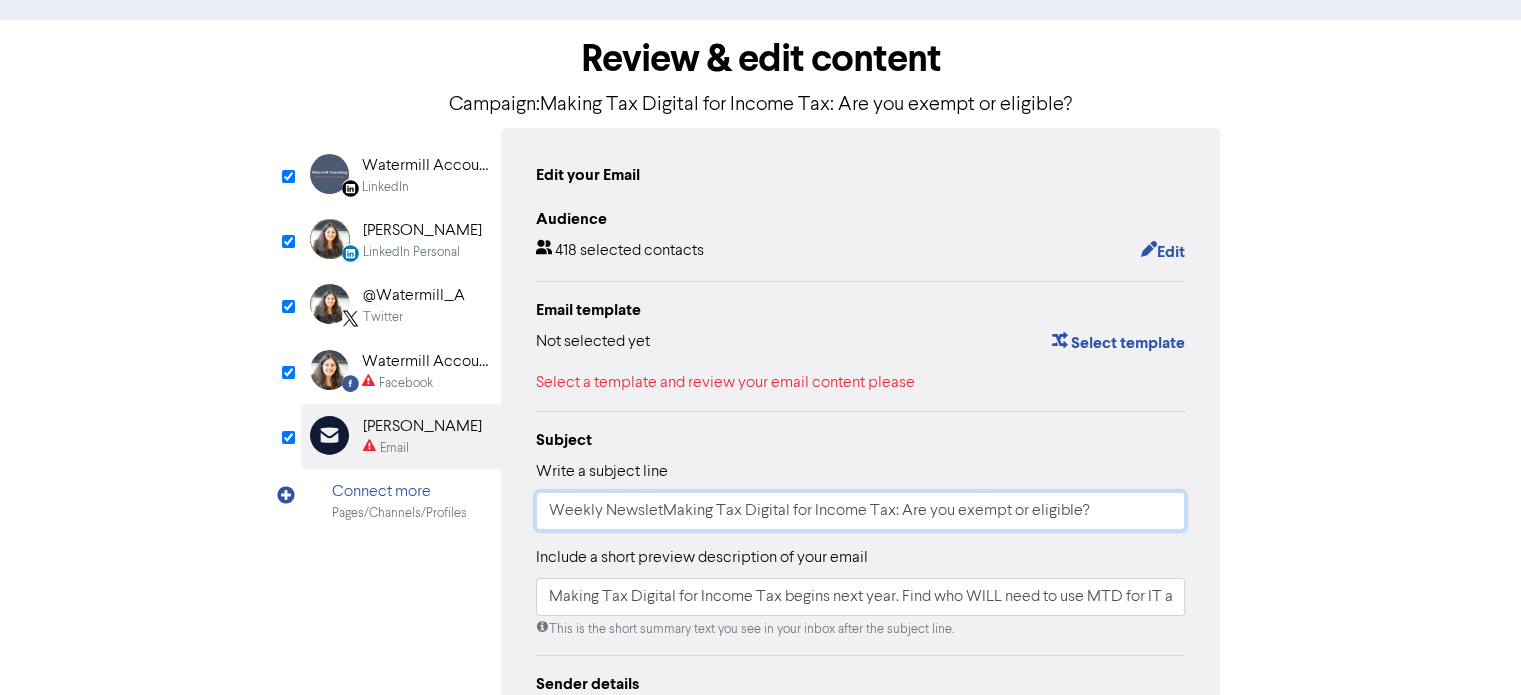 type on "Weekly NewslettMaking Tax Digital for Income Tax: Are you exempt or eligible?" 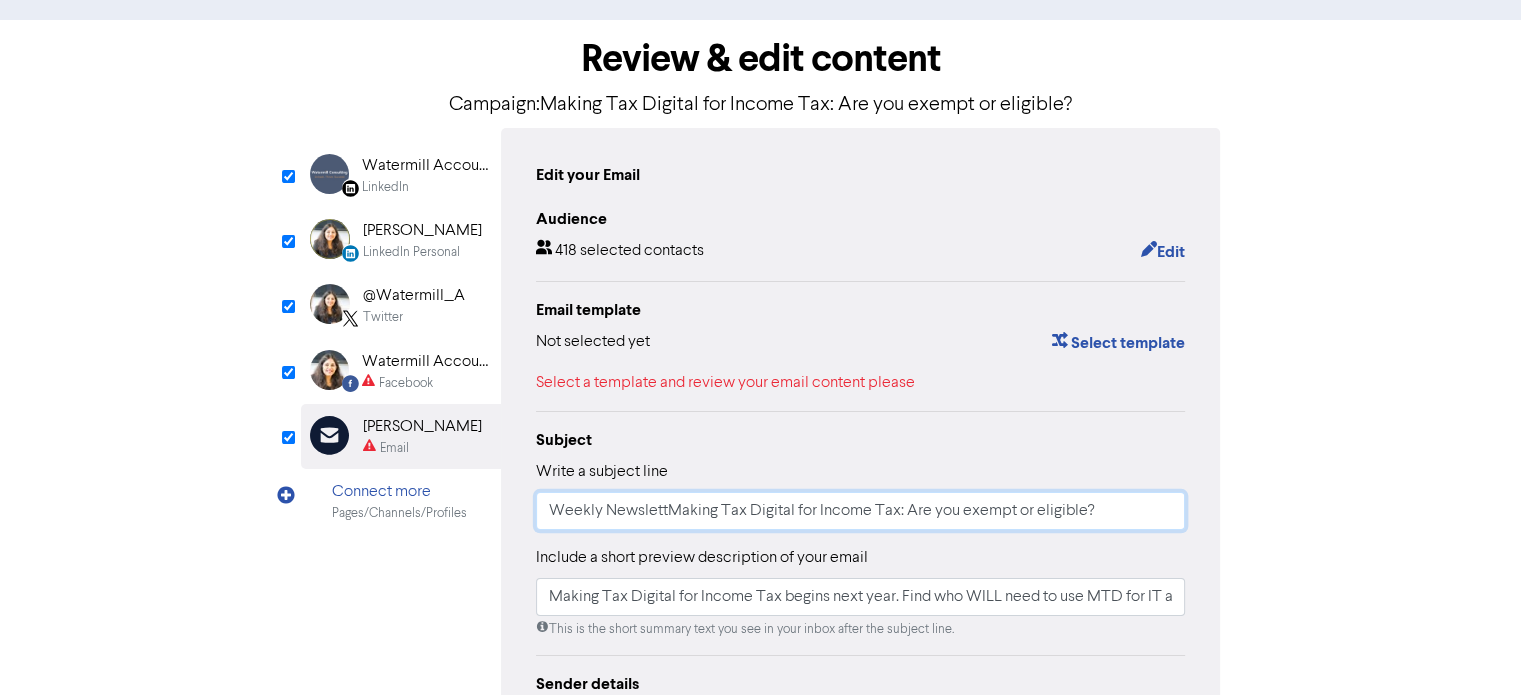 type on "Weekly NewsletteMaking Tax Digital for Income Tax: Are you exempt or eligible?" 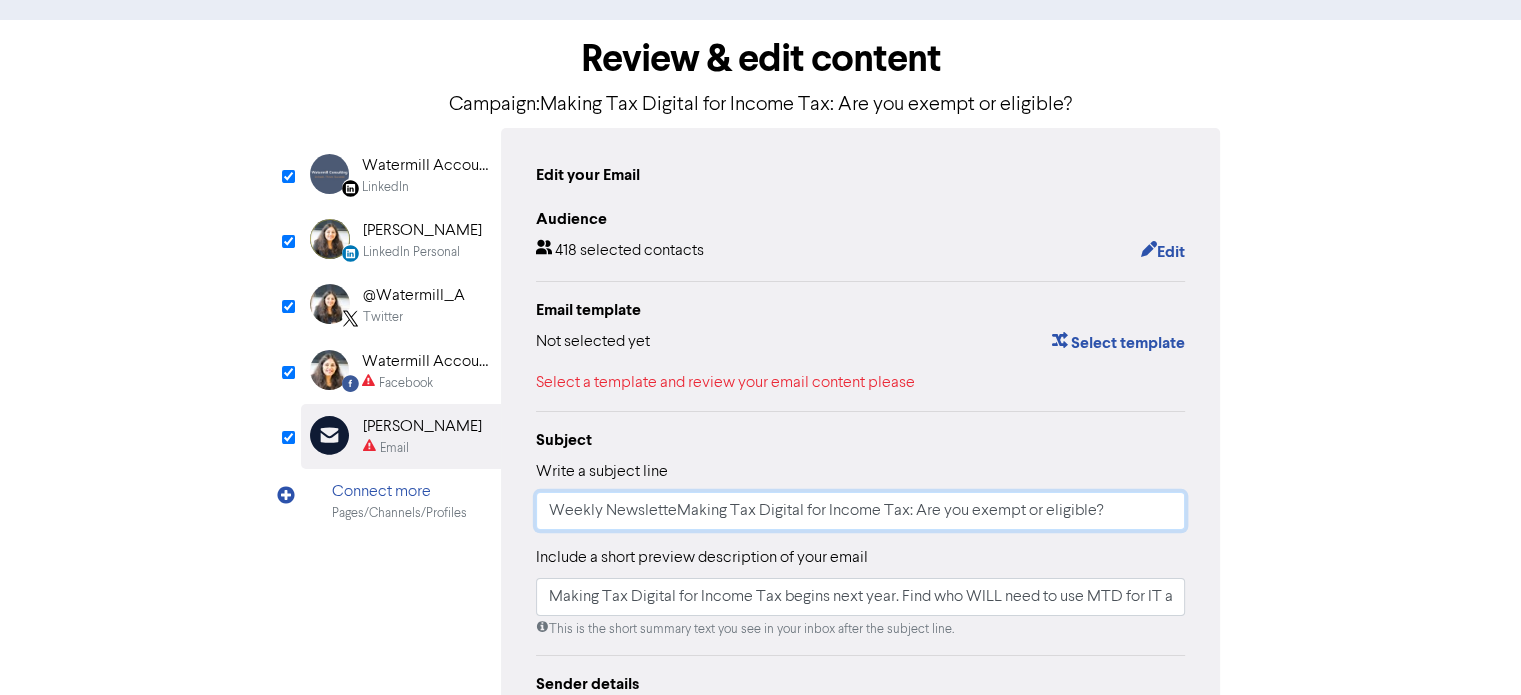 type on "Weekly NewsletterMaking Tax Digital for Income Tax: Are you exempt or eligible?" 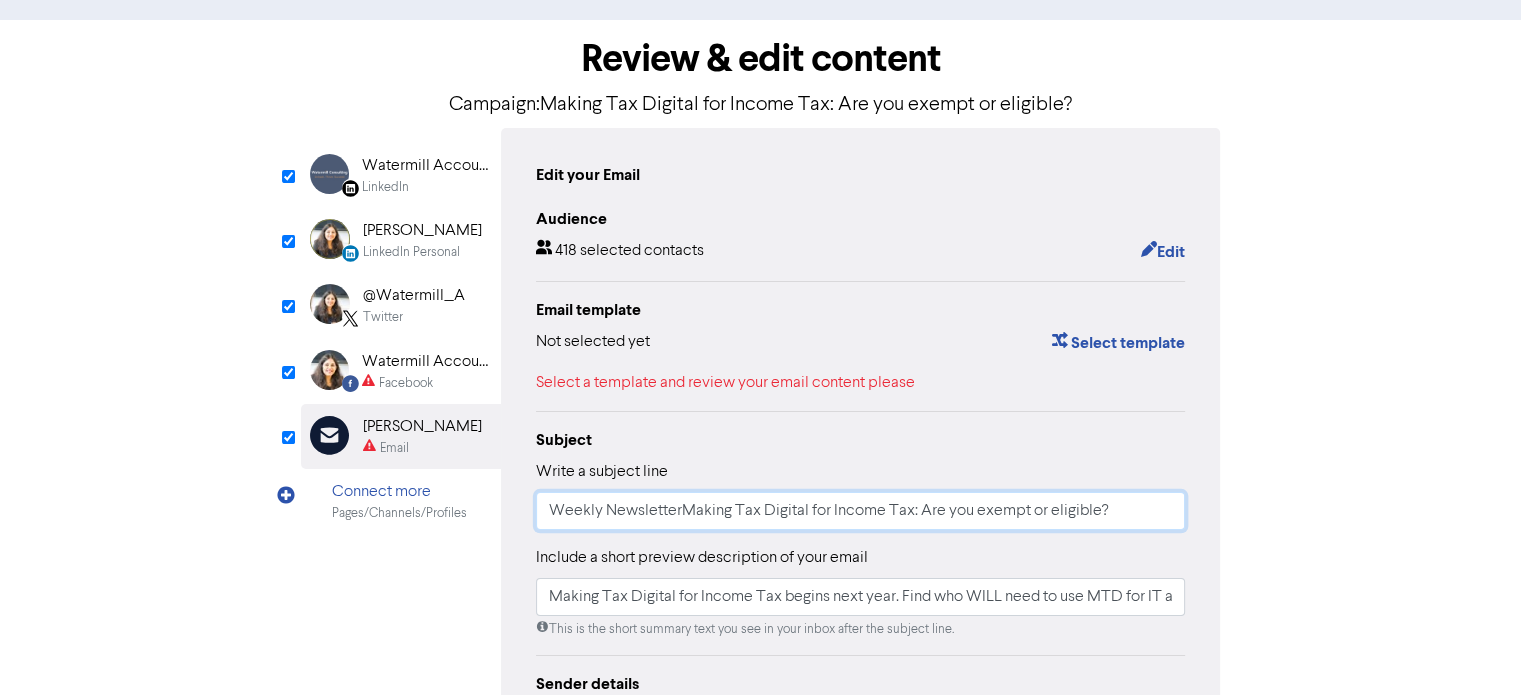 type on "Making Tax Digital for Income Tax begins next year. Find who WILL need to use MTD for IT and who WON’T – and what you need to do to prepare for this digitalisation of income tax.#tax #MTD #businesstipshttps://[DOMAIN_NAME][URL]" 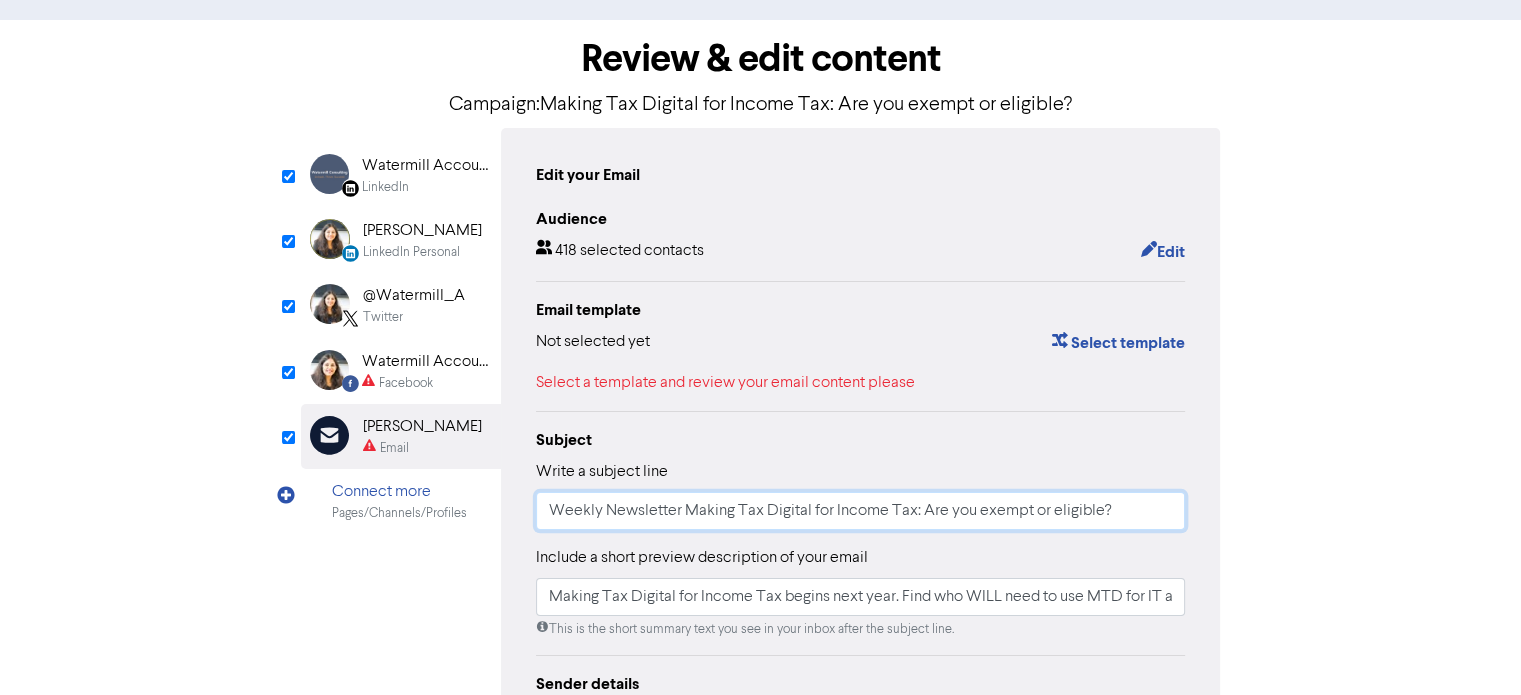 type on "Weekly Newsletter -Making Tax Digital for Income Tax: Are you exempt or eligible?" 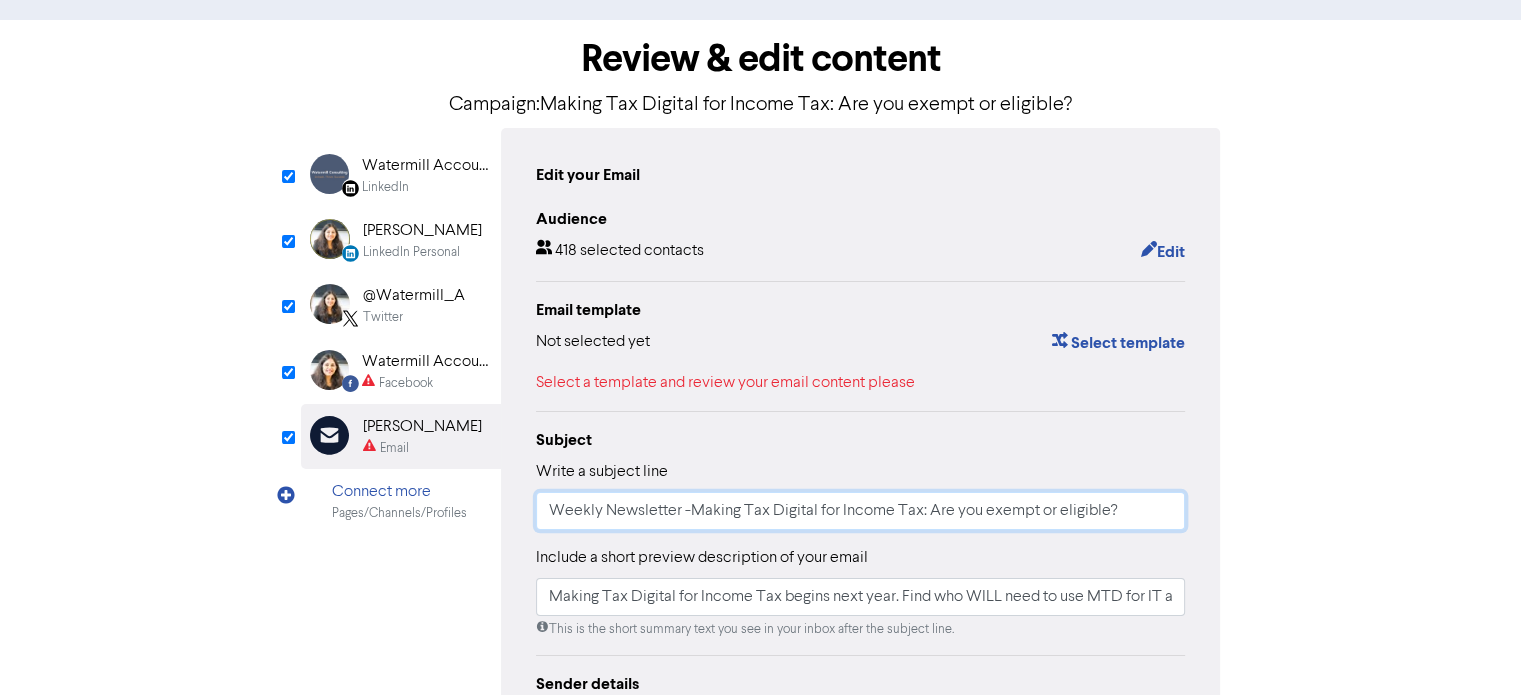 type on "Weekly Newsletter - Making Tax Digital for Income Tax: Are you exempt or eligible?" 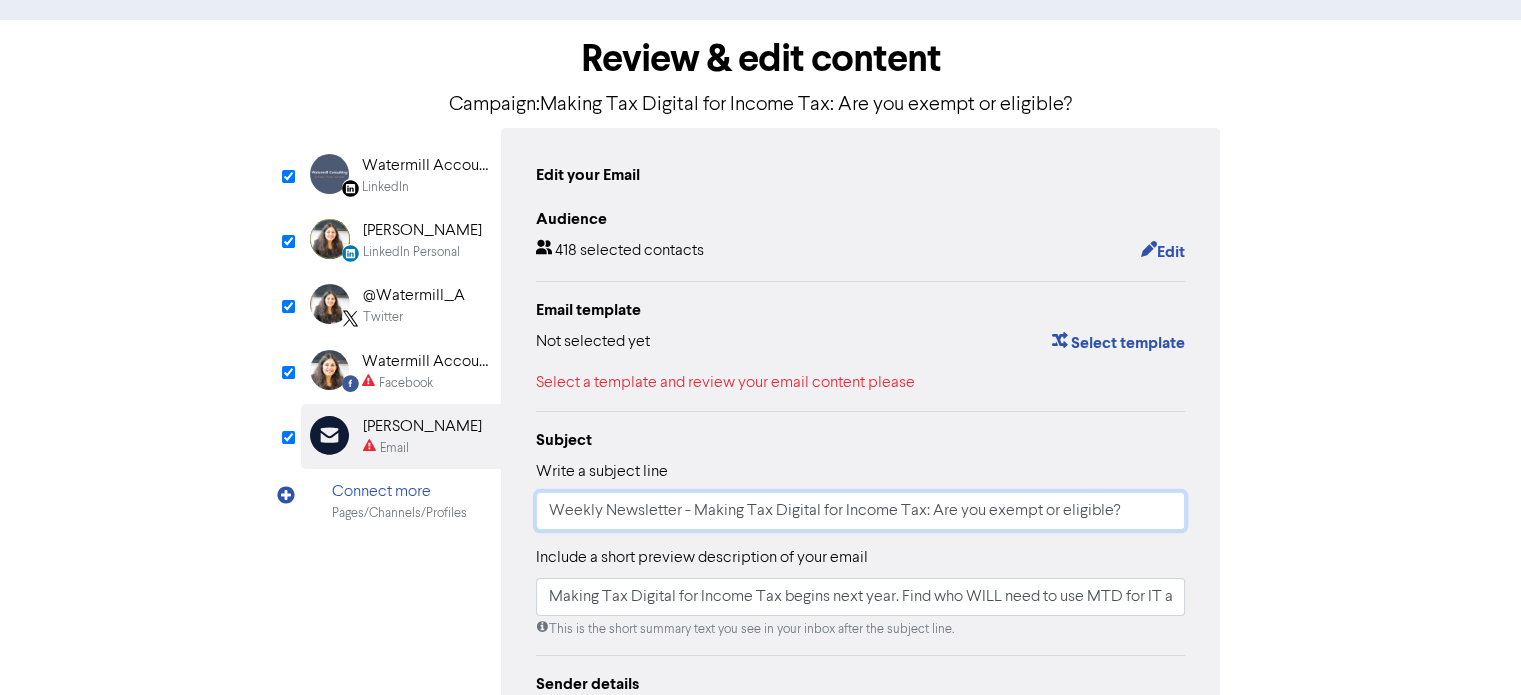 type on "Weekly Newsletter - Making Tax Digital for Income Tax: Are you exempt or eligible?" 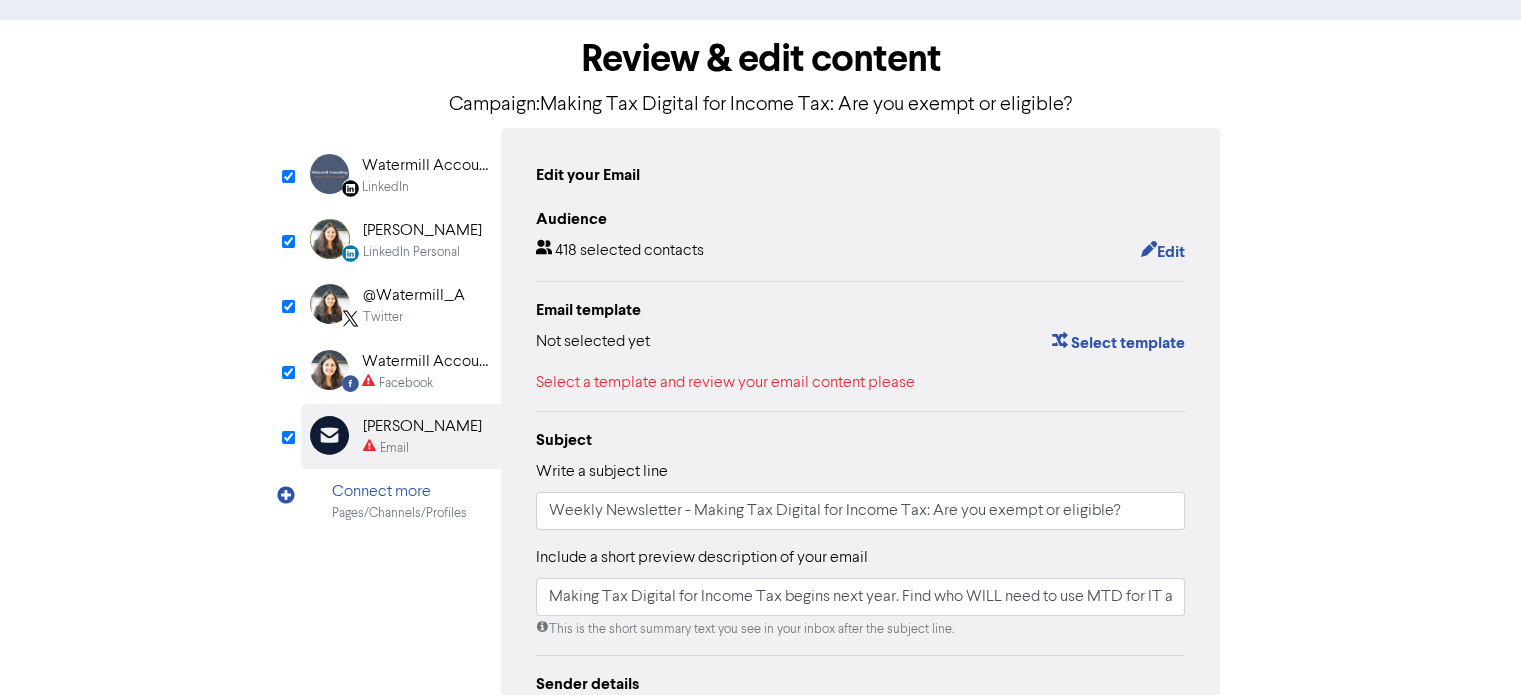 click on "Facebook" at bounding box center (406, 383) 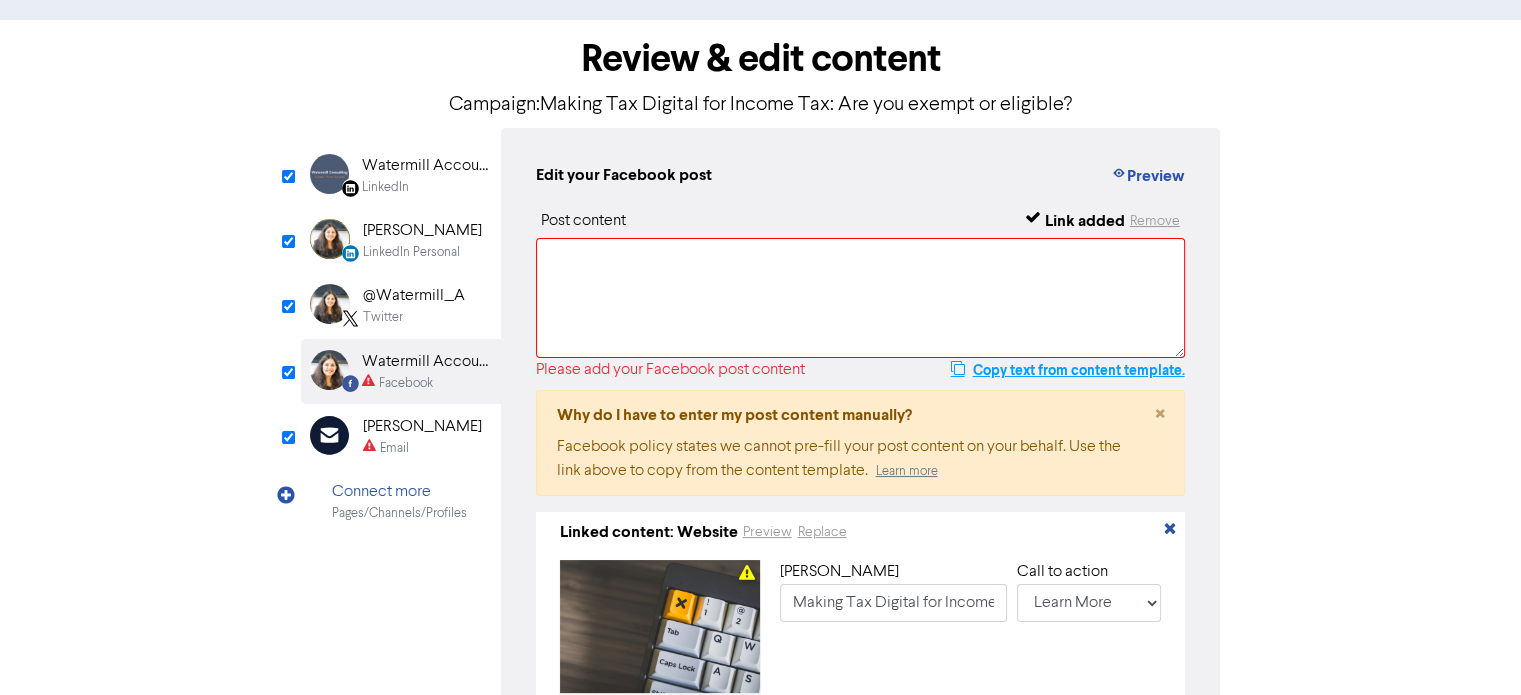 click on "Copy text from content template." at bounding box center [1067, 370] 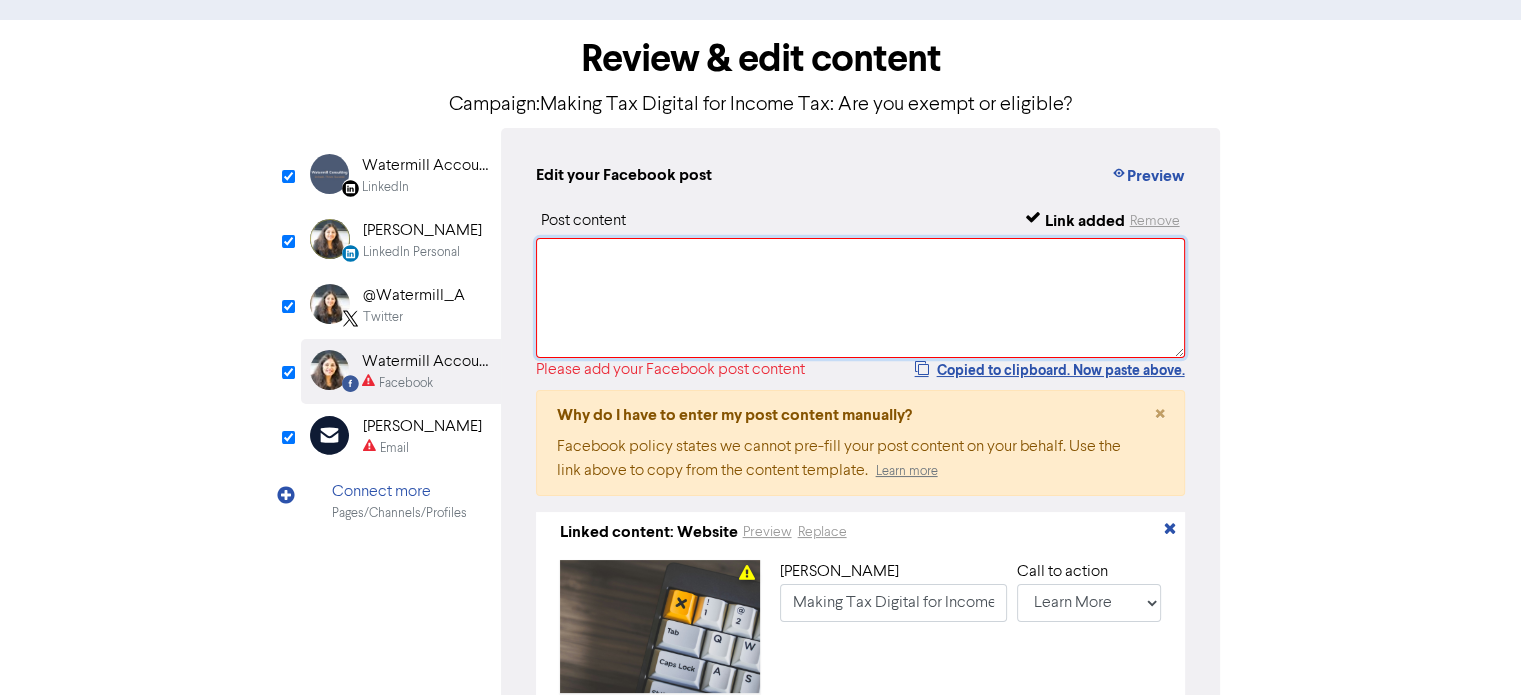 click at bounding box center [861, 298] 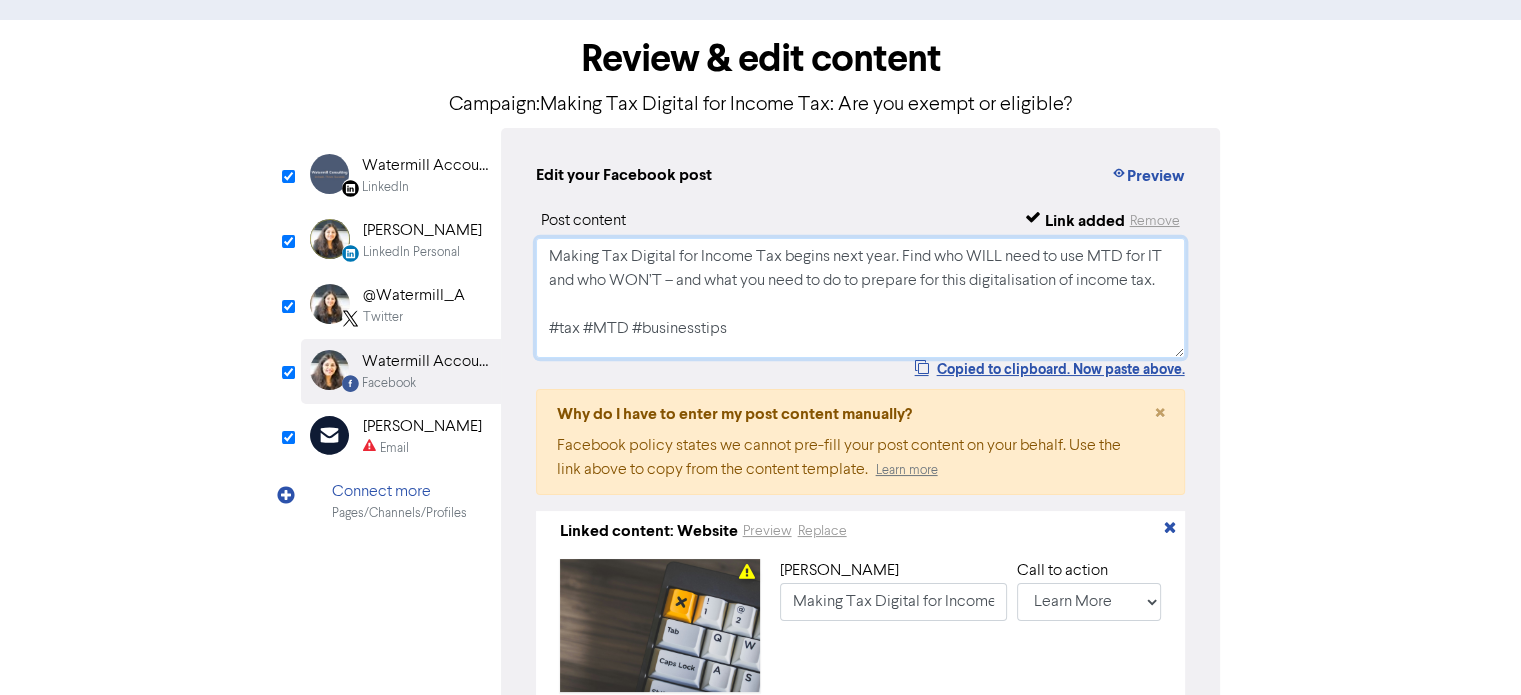 scroll, scrollTop: 77, scrollLeft: 0, axis: vertical 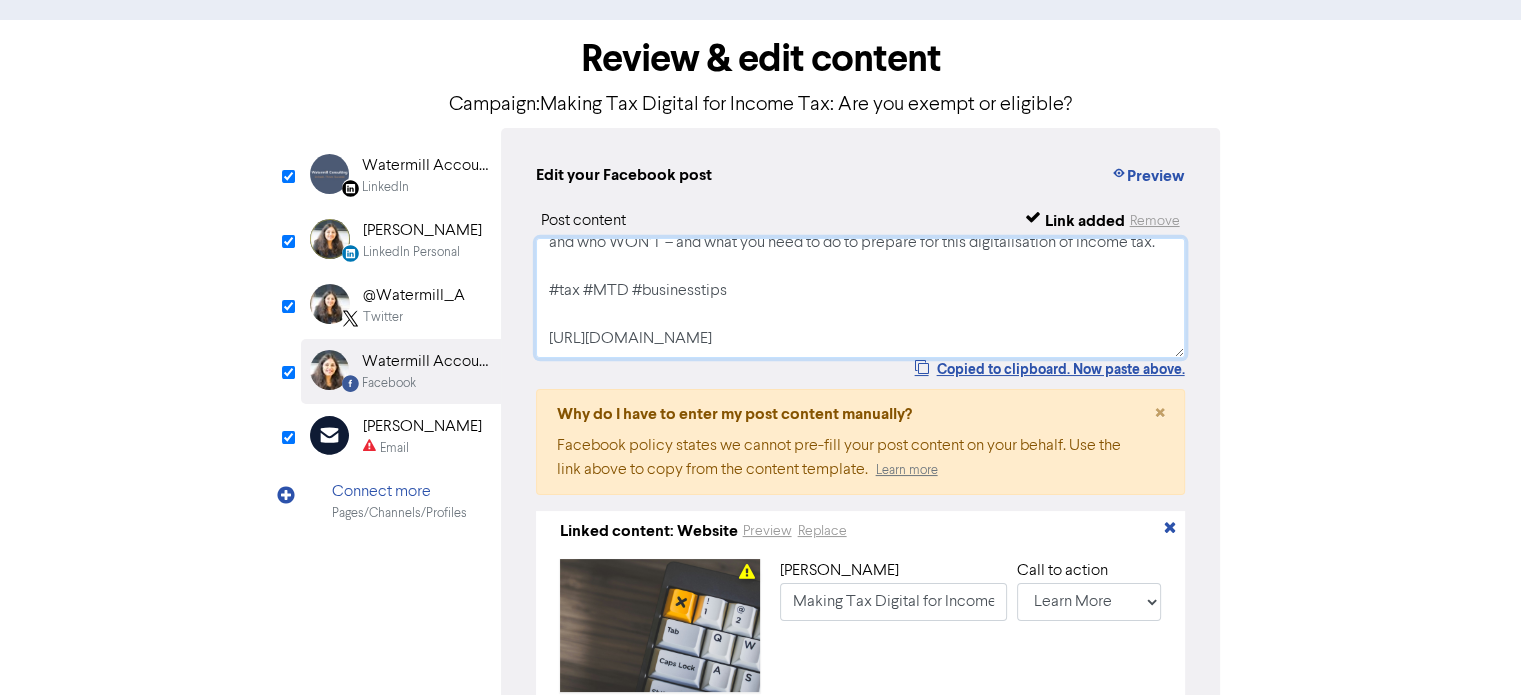 type on "Making Tax Digital for Income Tax begins next year. Find who WILL need to use MTD for IT and who WON’T – and what you need to do to prepare for this digitalisation of income tax.
#tax #MTD #businesstips
[URL][DOMAIN_NAME]" 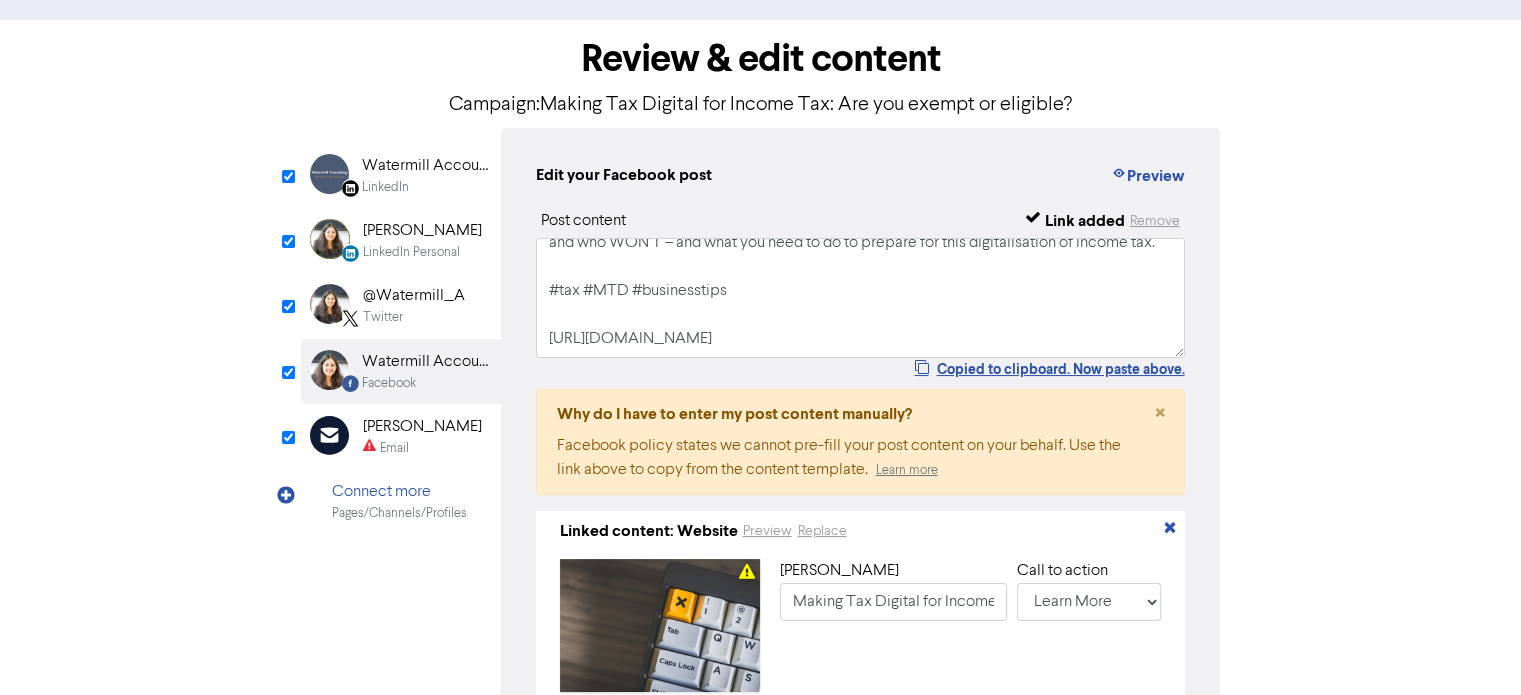 click on "Email" at bounding box center [394, 448] 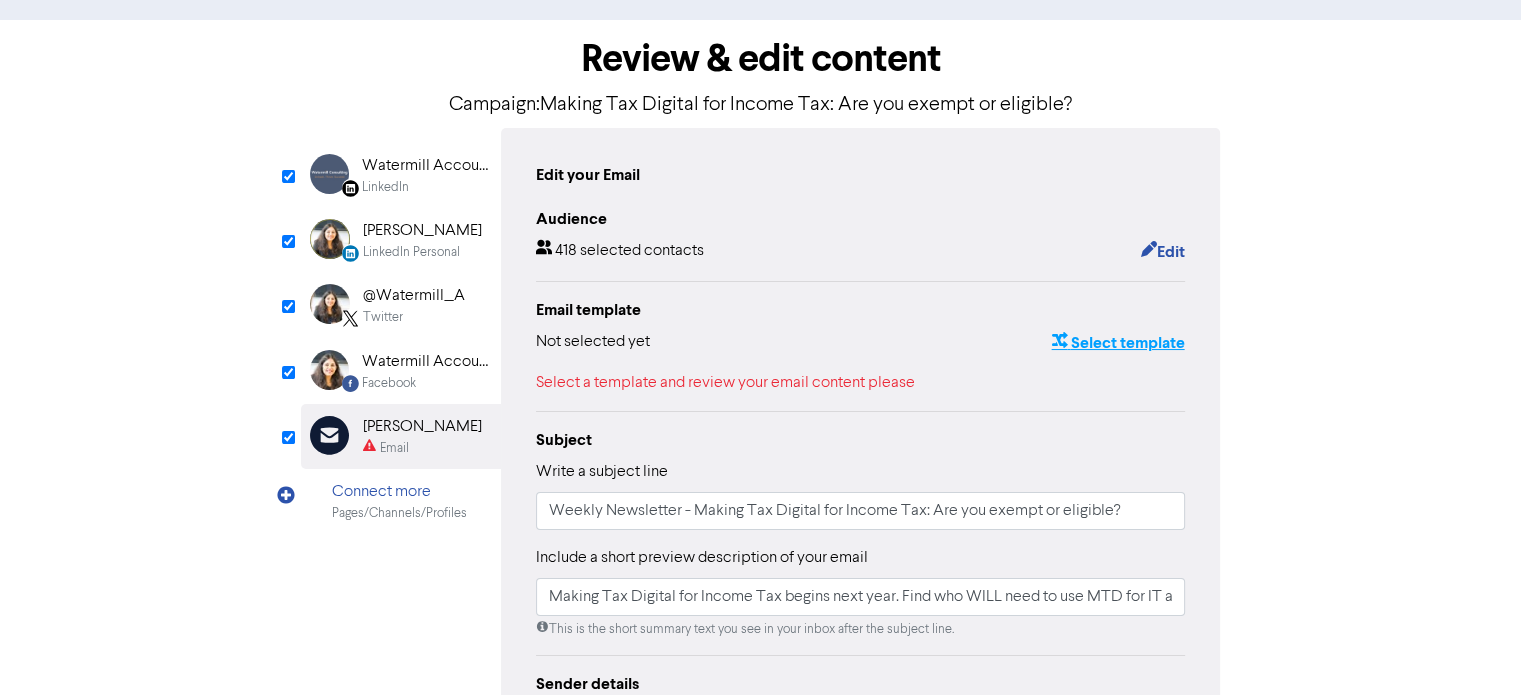click on "Select template" at bounding box center [1117, 343] 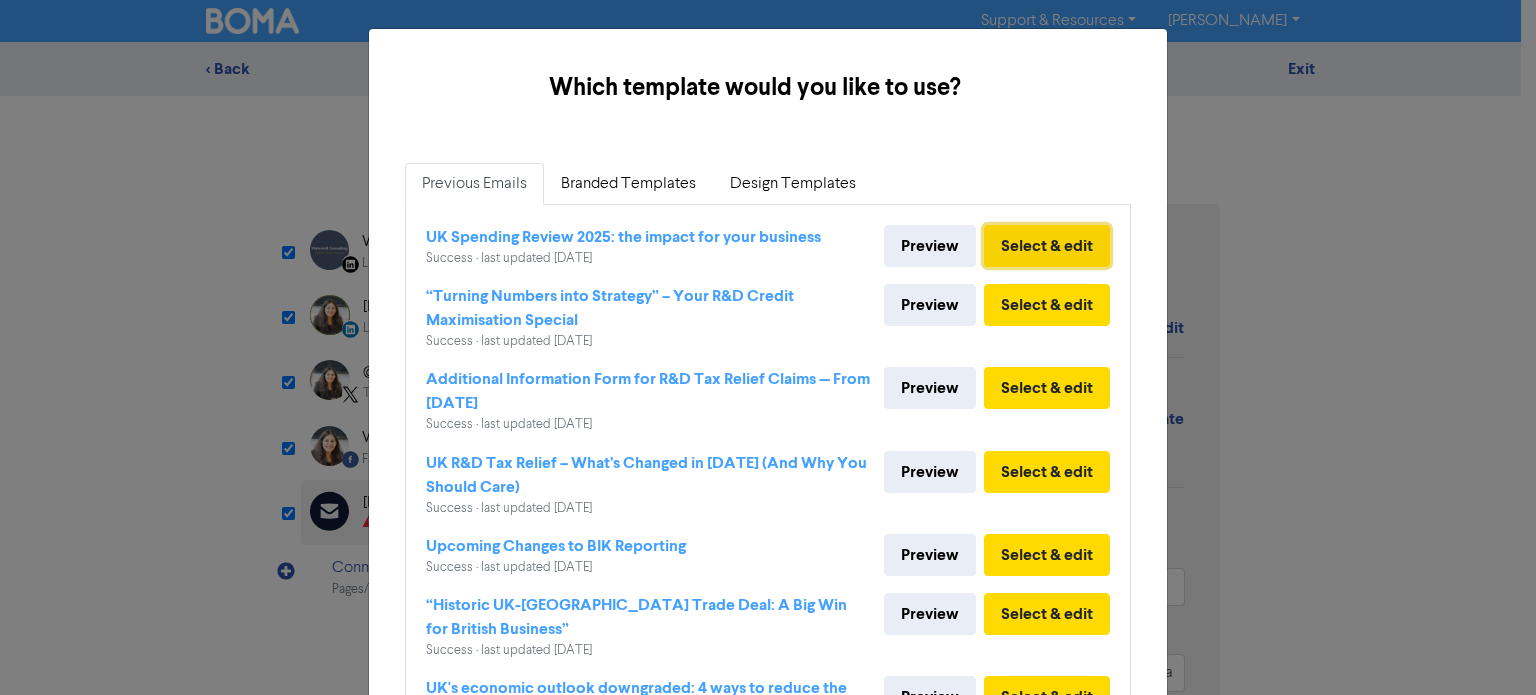 click on "Select & edit" at bounding box center (1047, 246) 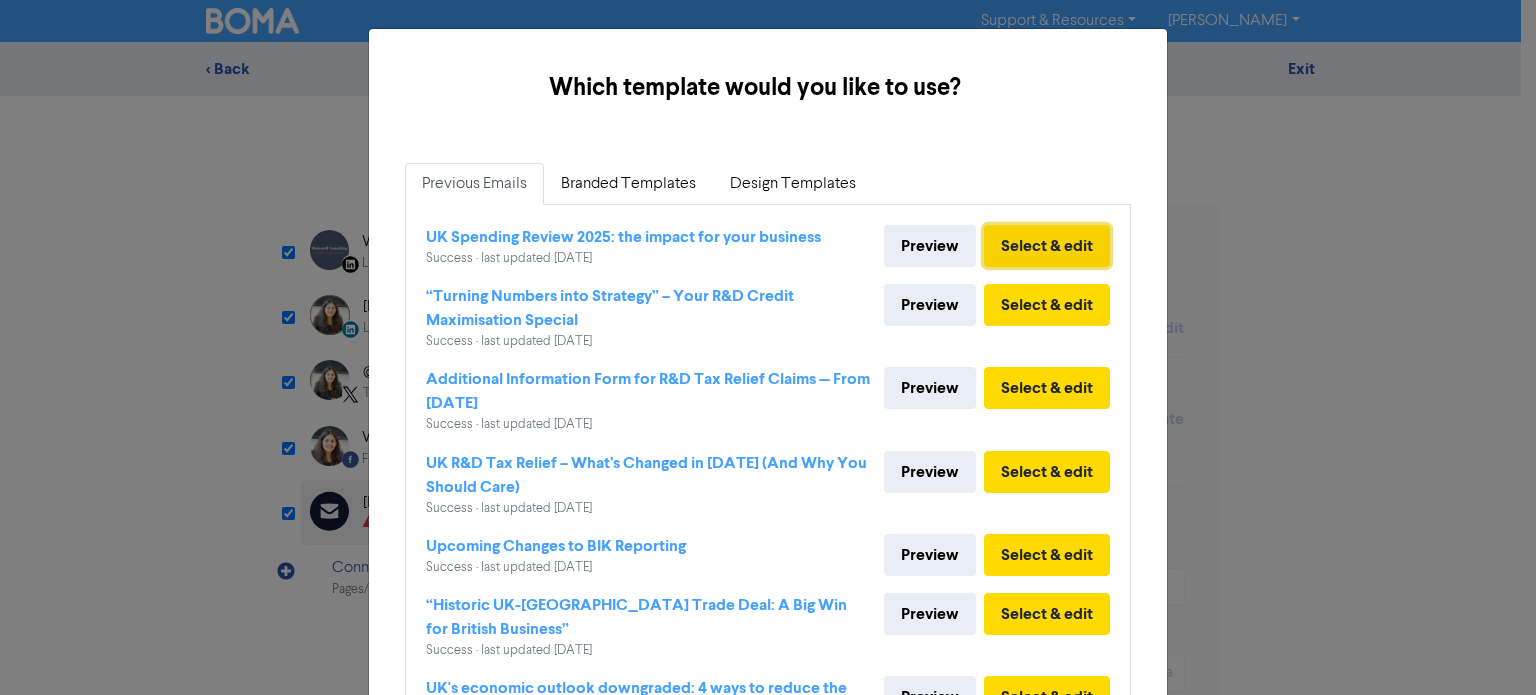 type on "Making Tax Digital for Income Tax begins next year. Find who WILL need to use MTD for IT and who WON’T – and what you need to do to prepare for this digitalisation of income tax.#tax #MTD #businesstipshttps://[DOMAIN_NAME][URL]" 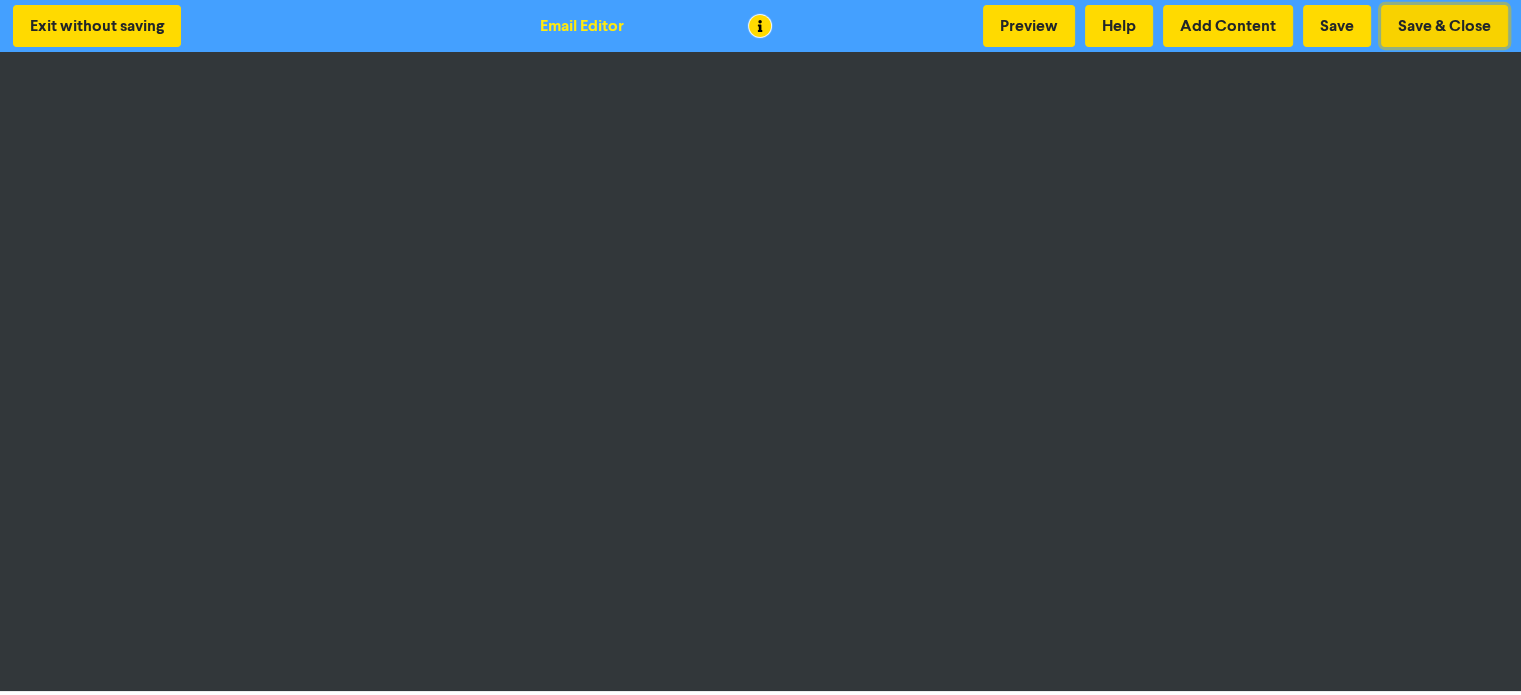 click on "Save & Close" at bounding box center (1444, 26) 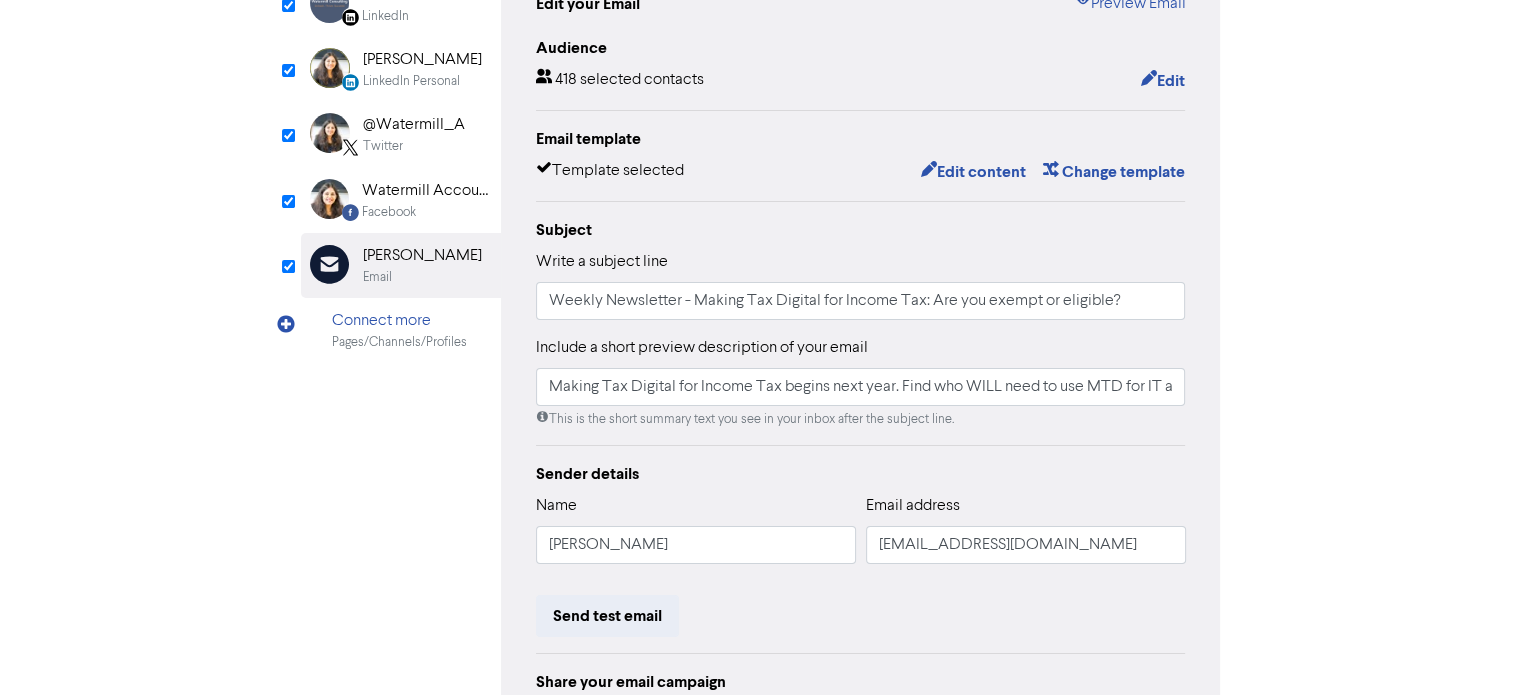 scroll, scrollTop: 300, scrollLeft: 0, axis: vertical 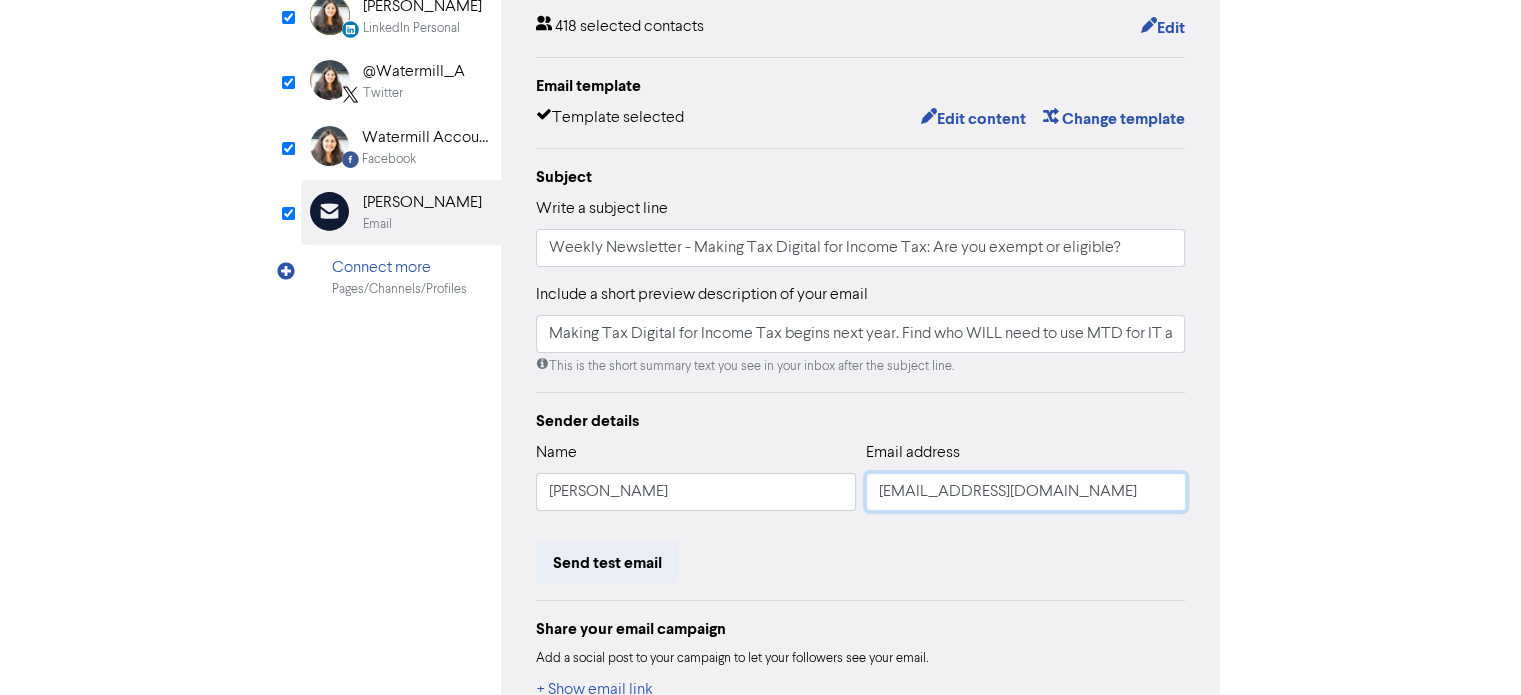 click on "[EMAIL_ADDRESS][DOMAIN_NAME]" at bounding box center (1026, 492) 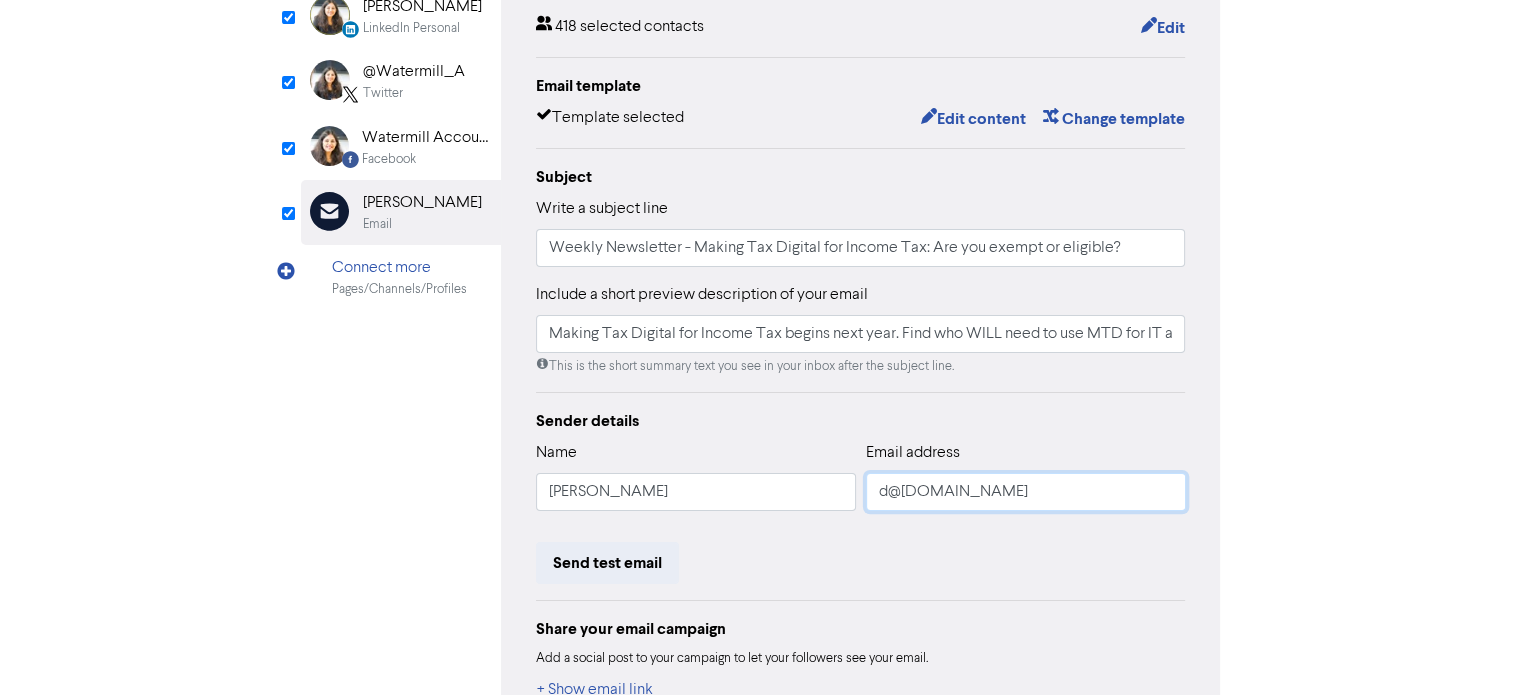 type on "Making Tax Digital for Income Tax begins next year. Find who WILL need to use MTD for IT and who WON’T – and what you need to do to prepare for this digitalisation of income tax.#tax #MTD #businesstipshttps://[DOMAIN_NAME][URL]" 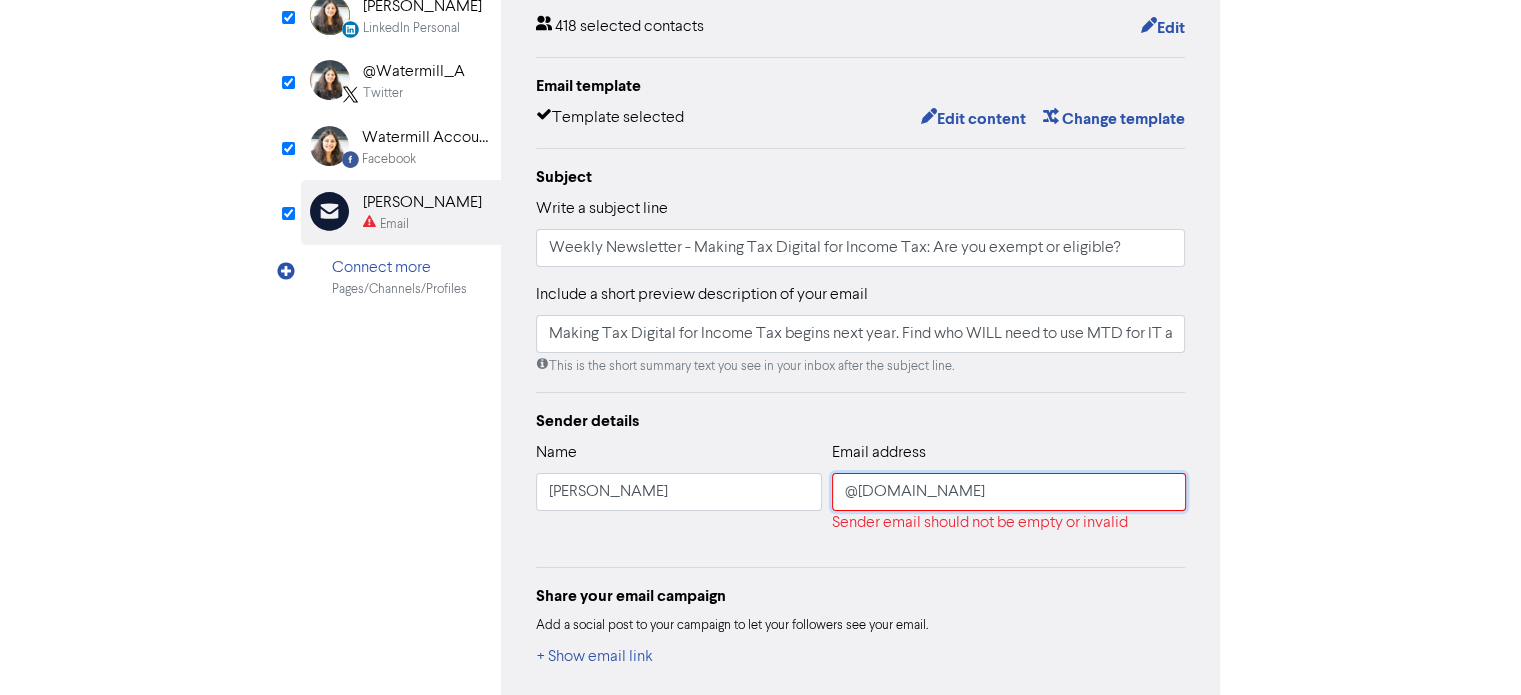 type on "Making Tax Digital for Income Tax begins next year. Find who WILL need to use MTD for IT and who WON’T – and what you need to do to prepare for this digitalisation of income tax.#tax #MTD #businesstipshttps://[DOMAIN_NAME][URL]" 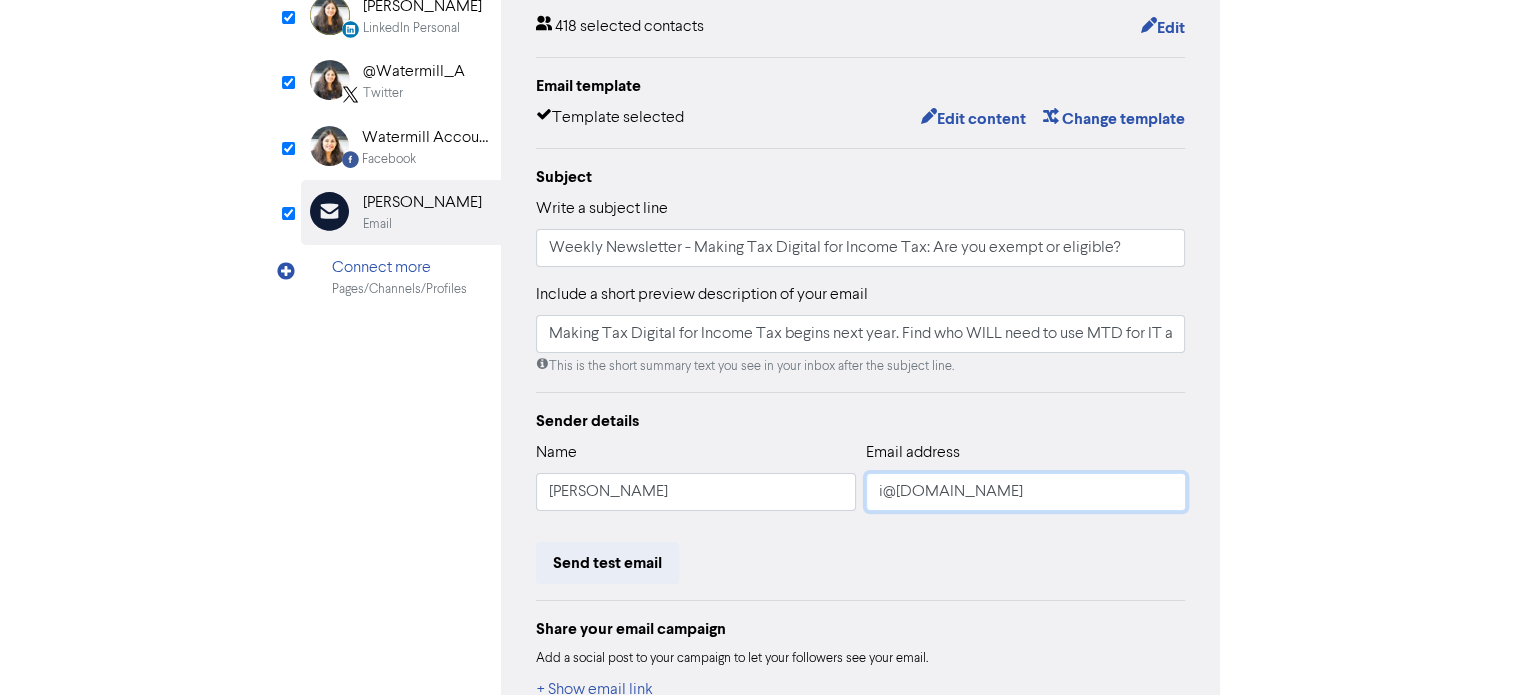 type on "Making Tax Digital for Income Tax begins next year. Find who WILL need to use MTD for IT and who WON’T – and what you need to do to prepare for this digitalisation of income tax.#tax #MTD #businesstipshttps://[DOMAIN_NAME][URL]" 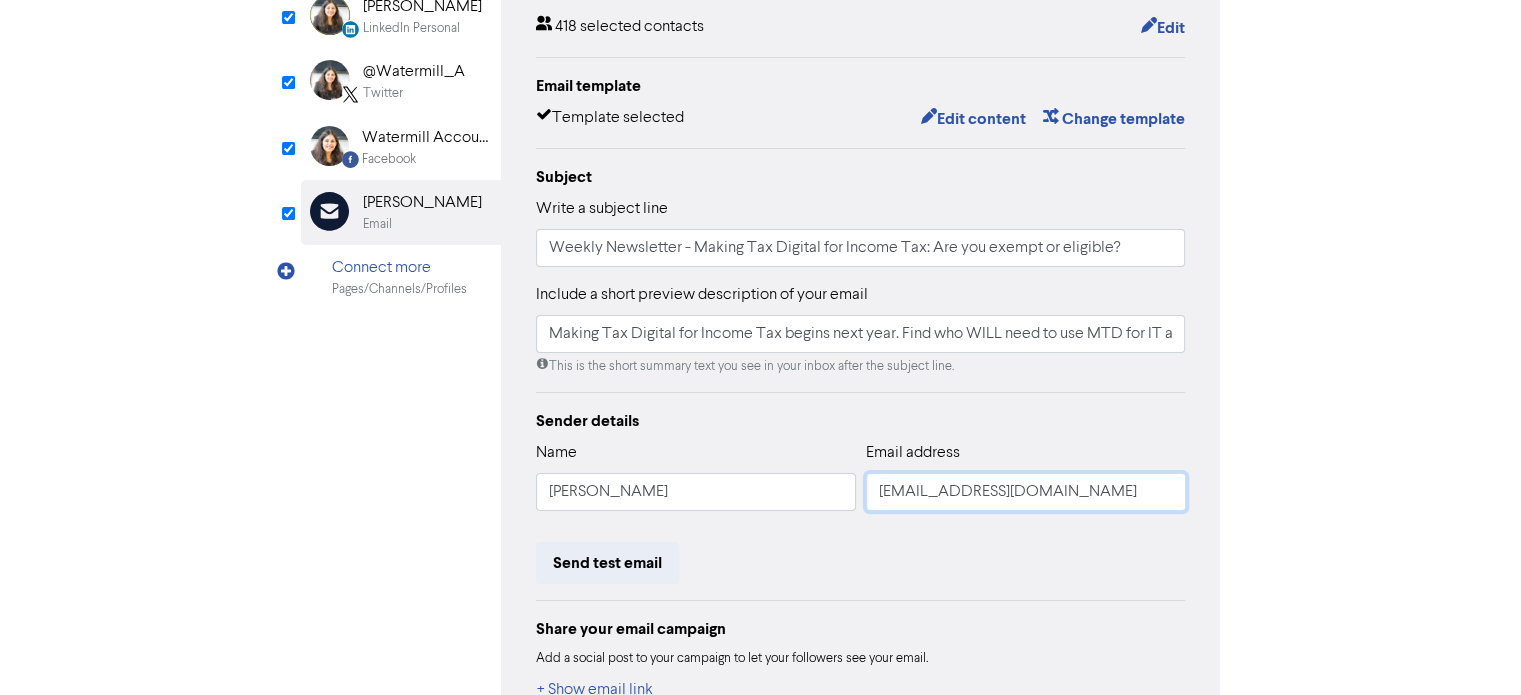 type on "Making Tax Digital for Income Tax begins next year. Find who WILL need to use MTD for IT and who WON’T – and what you need to do to prepare for this digitalisation of income tax.#tax #MTD #businesstipshttps://[DOMAIN_NAME][URL]" 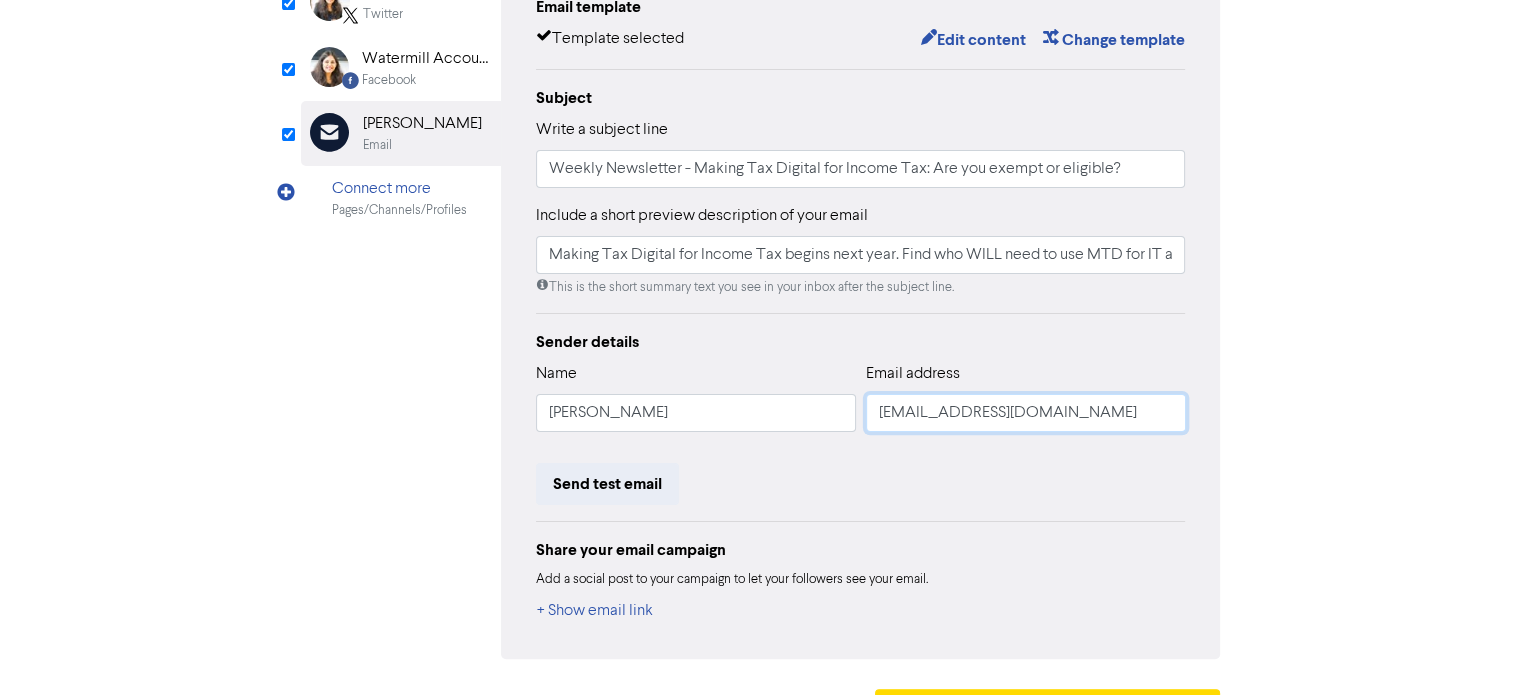 scroll, scrollTop: 432, scrollLeft: 0, axis: vertical 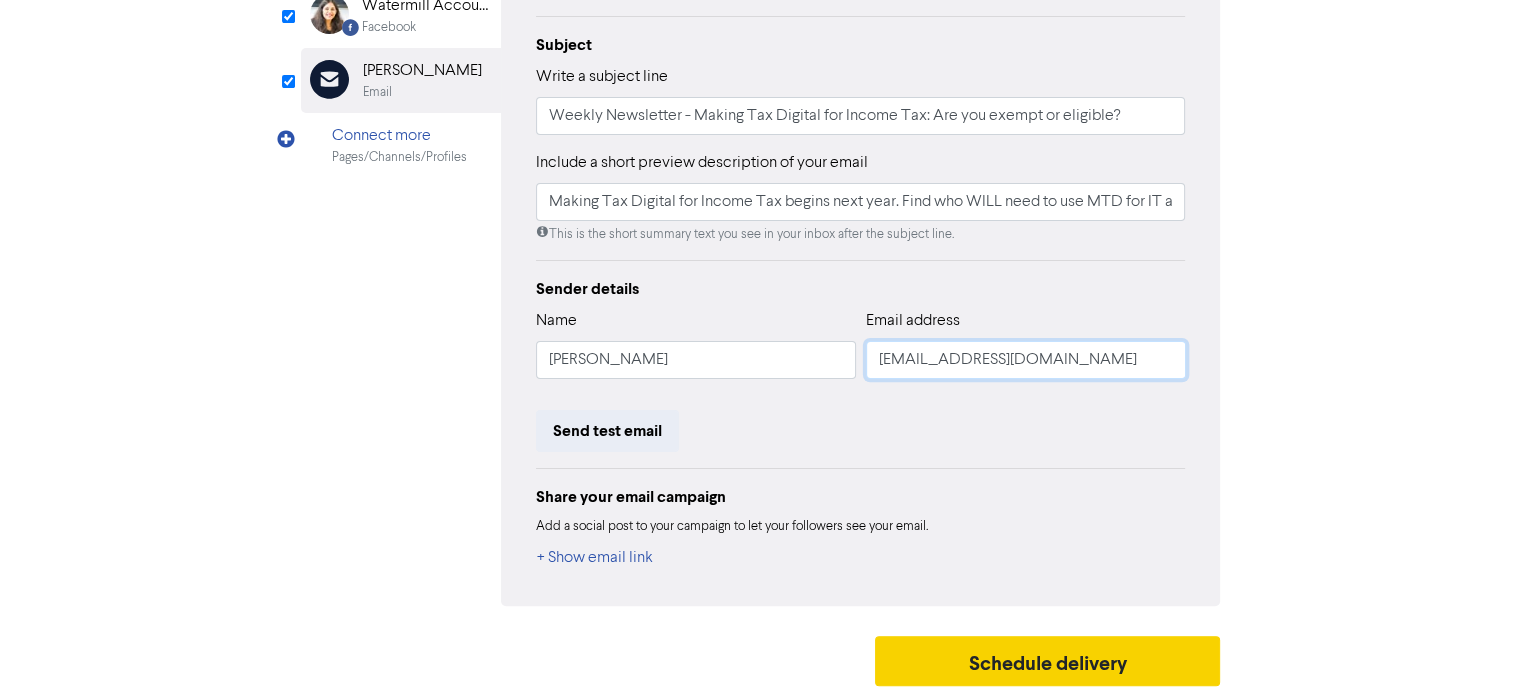 type on "[EMAIL_ADDRESS][DOMAIN_NAME]" 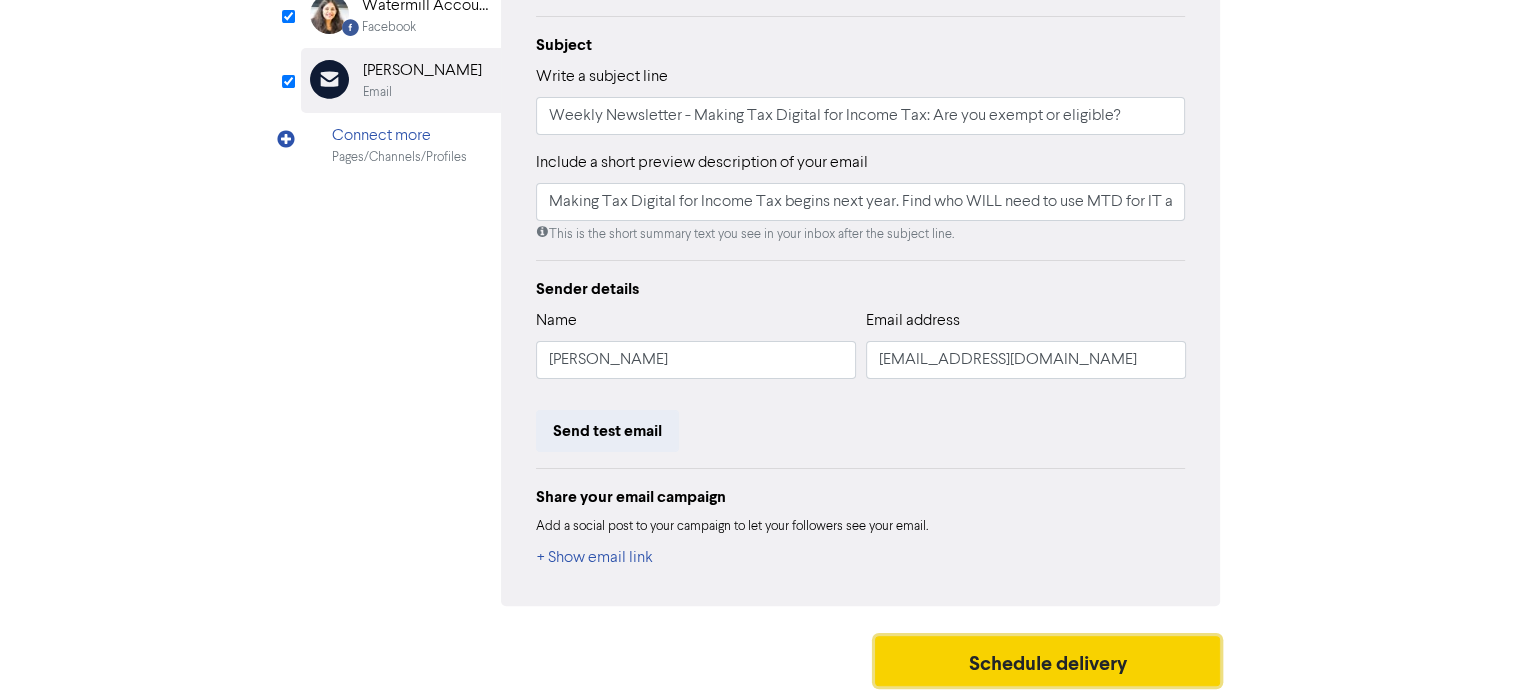 click on "Schedule delivery" at bounding box center (1048, 661) 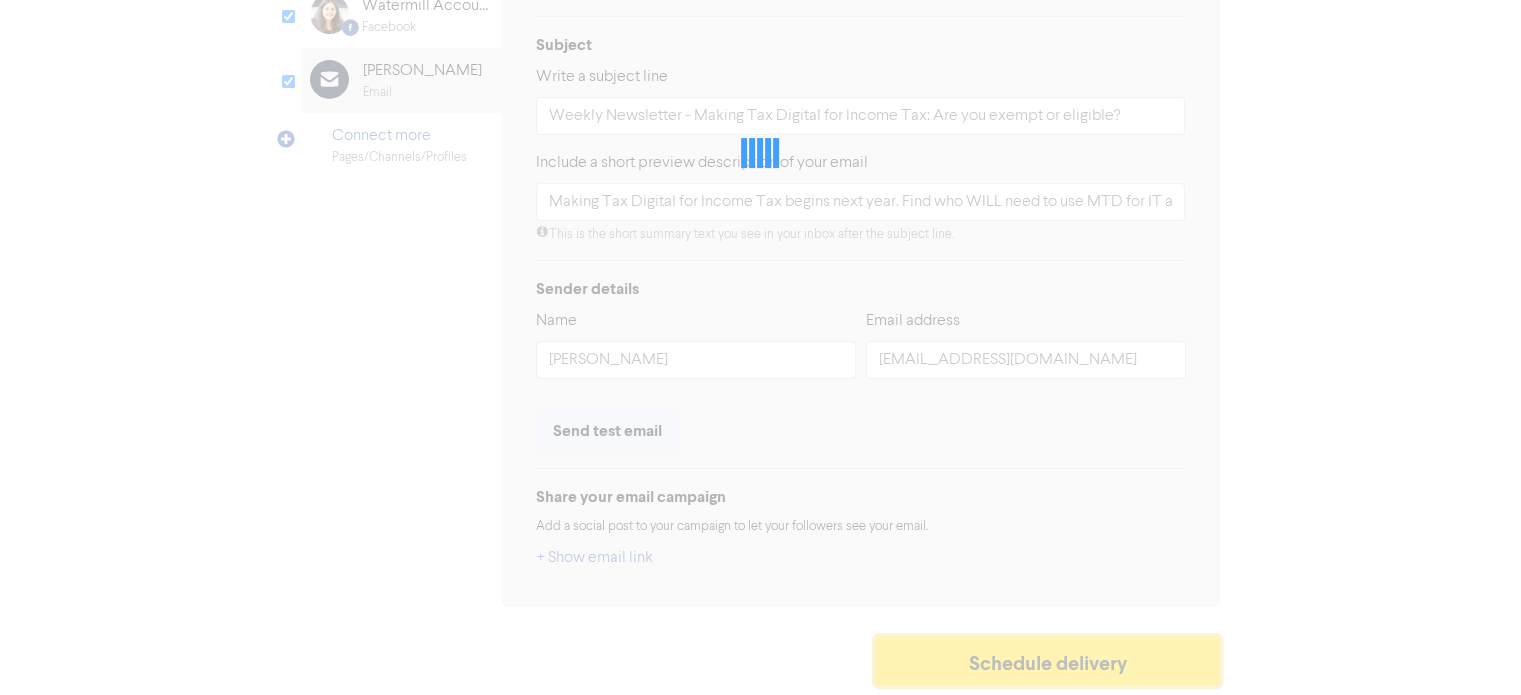 type on "Making Tax Digital for Income Tax begins next year. Find who WILL need to use MTD for IT and who WON’T – and what you need to do to prepare for this digitalisation of income tax.#tax #MTD #businesstipshttps://[DOMAIN_NAME][URL]" 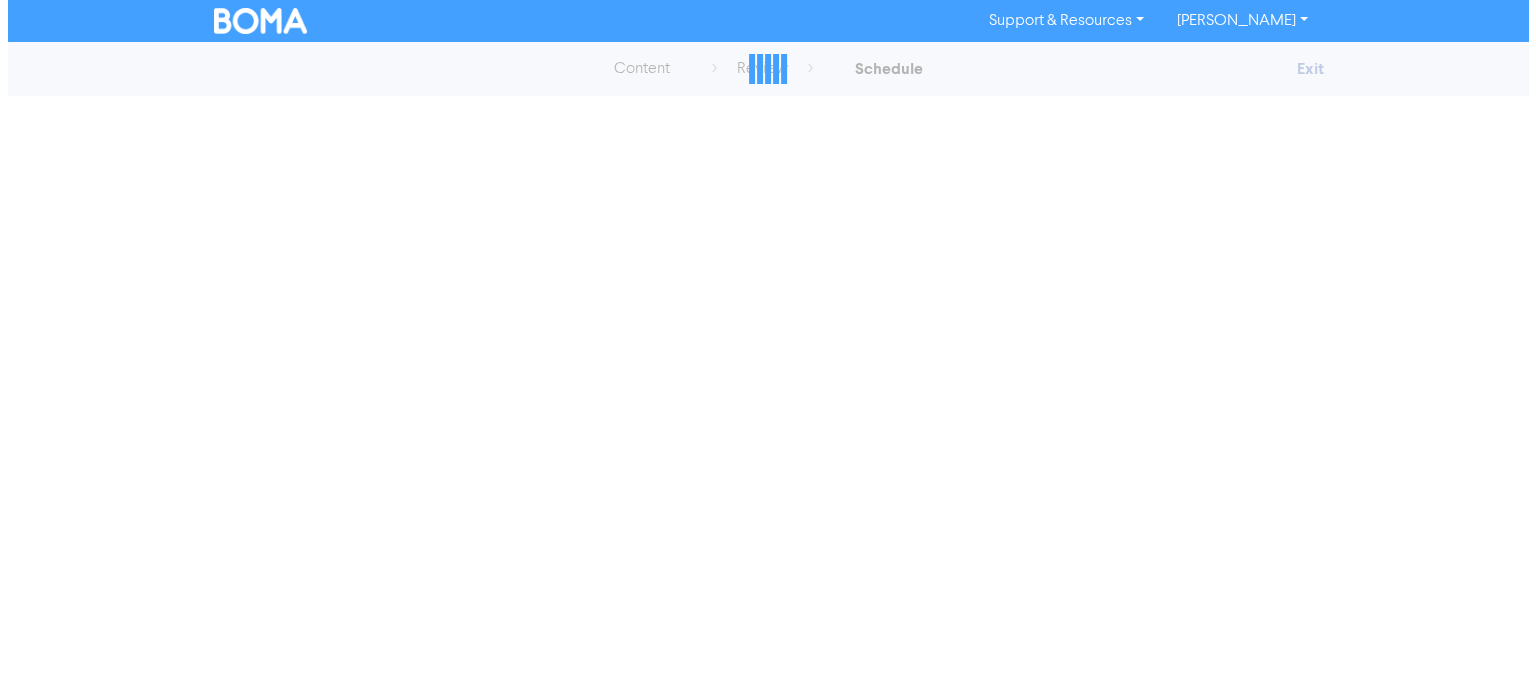 scroll, scrollTop: 0, scrollLeft: 0, axis: both 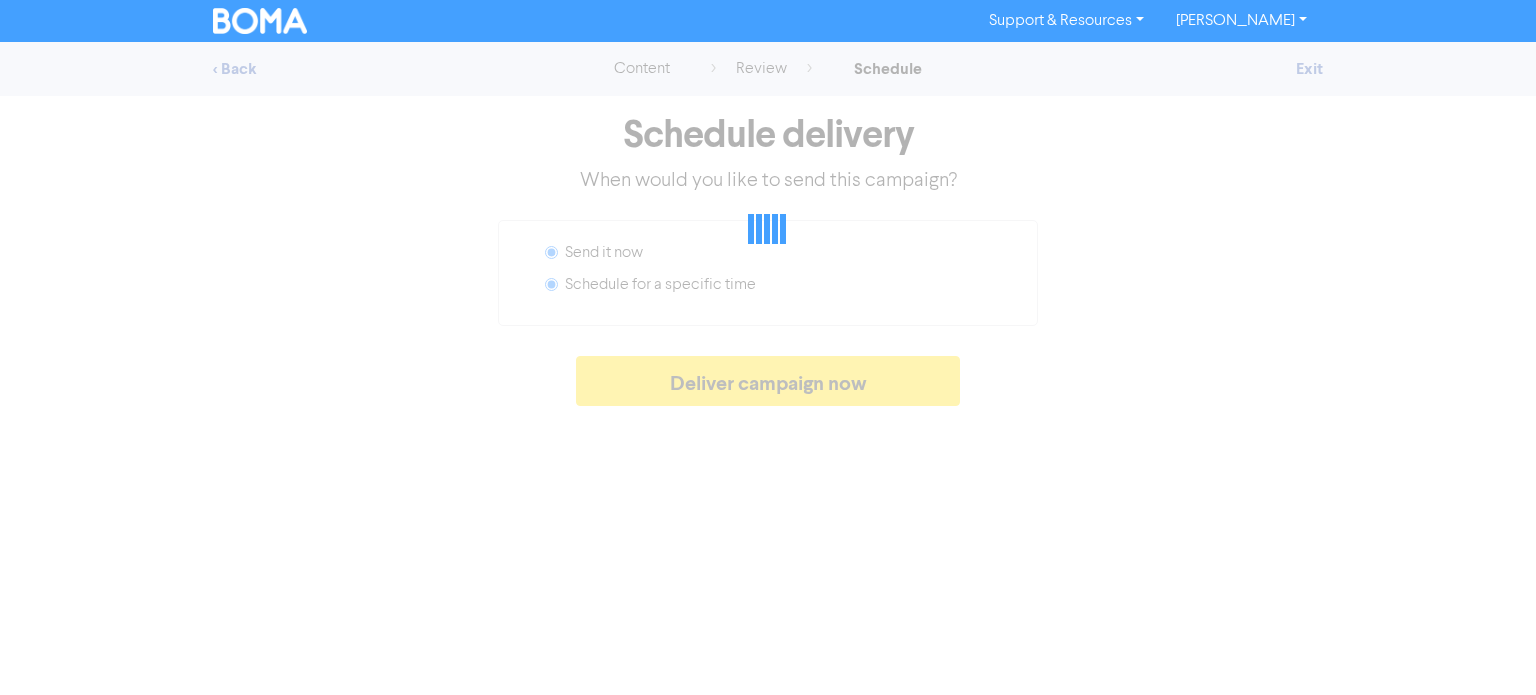 radio on "false" 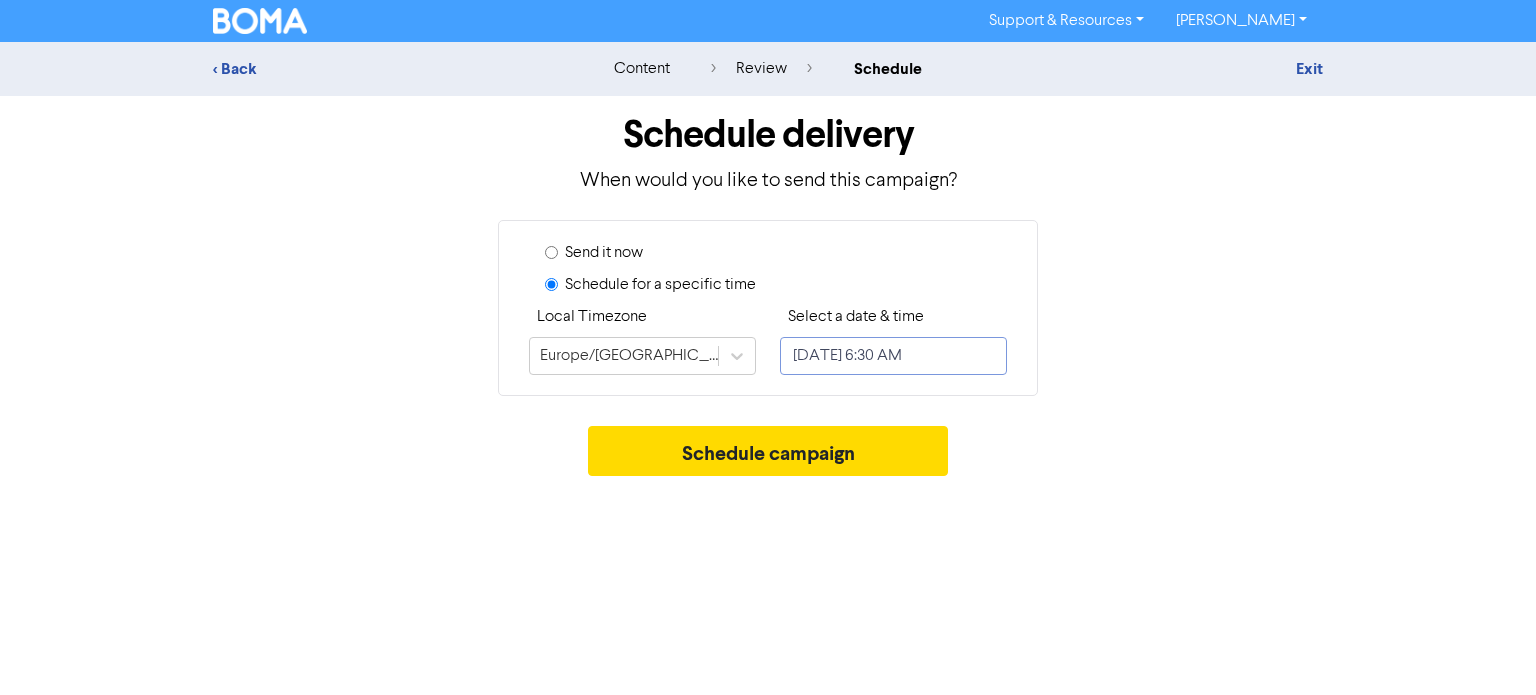 select on "6" 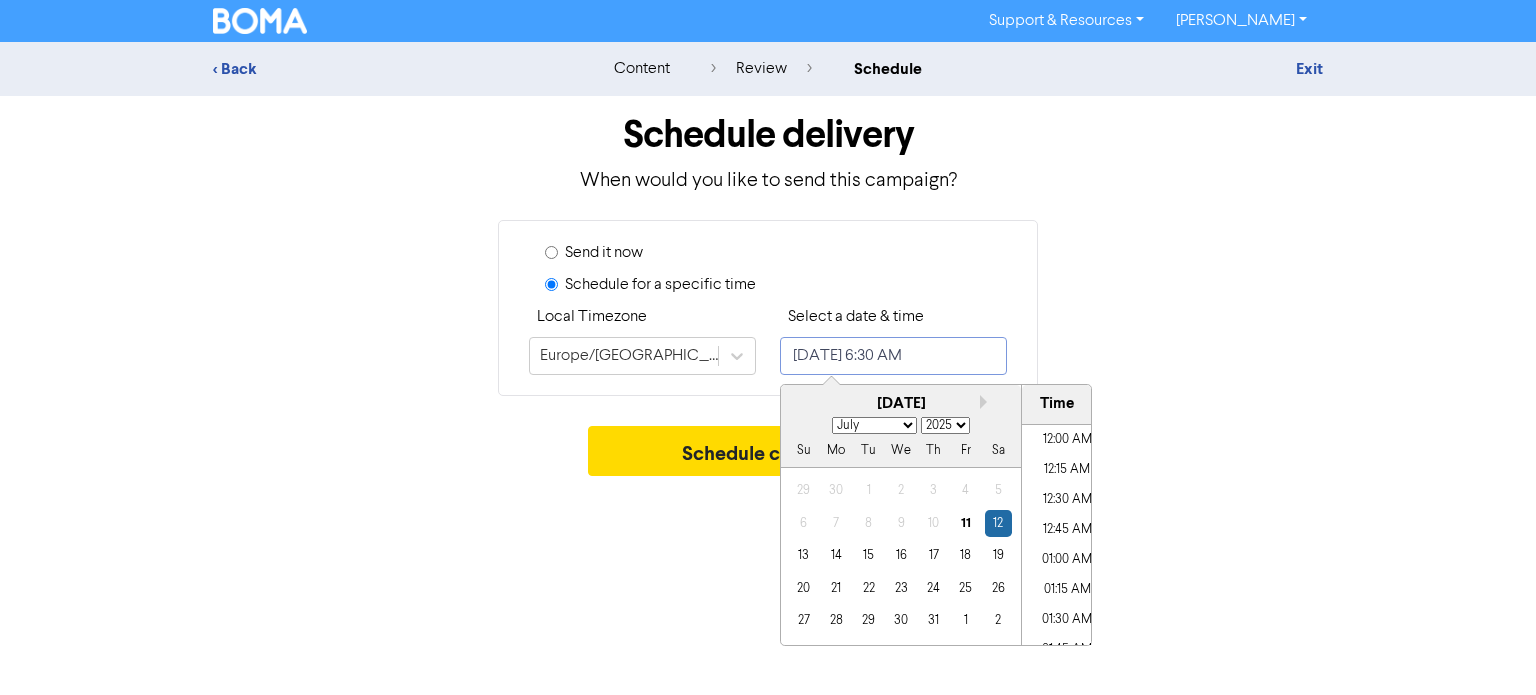 click on "[DATE] 6:30 AM" at bounding box center [893, 356] 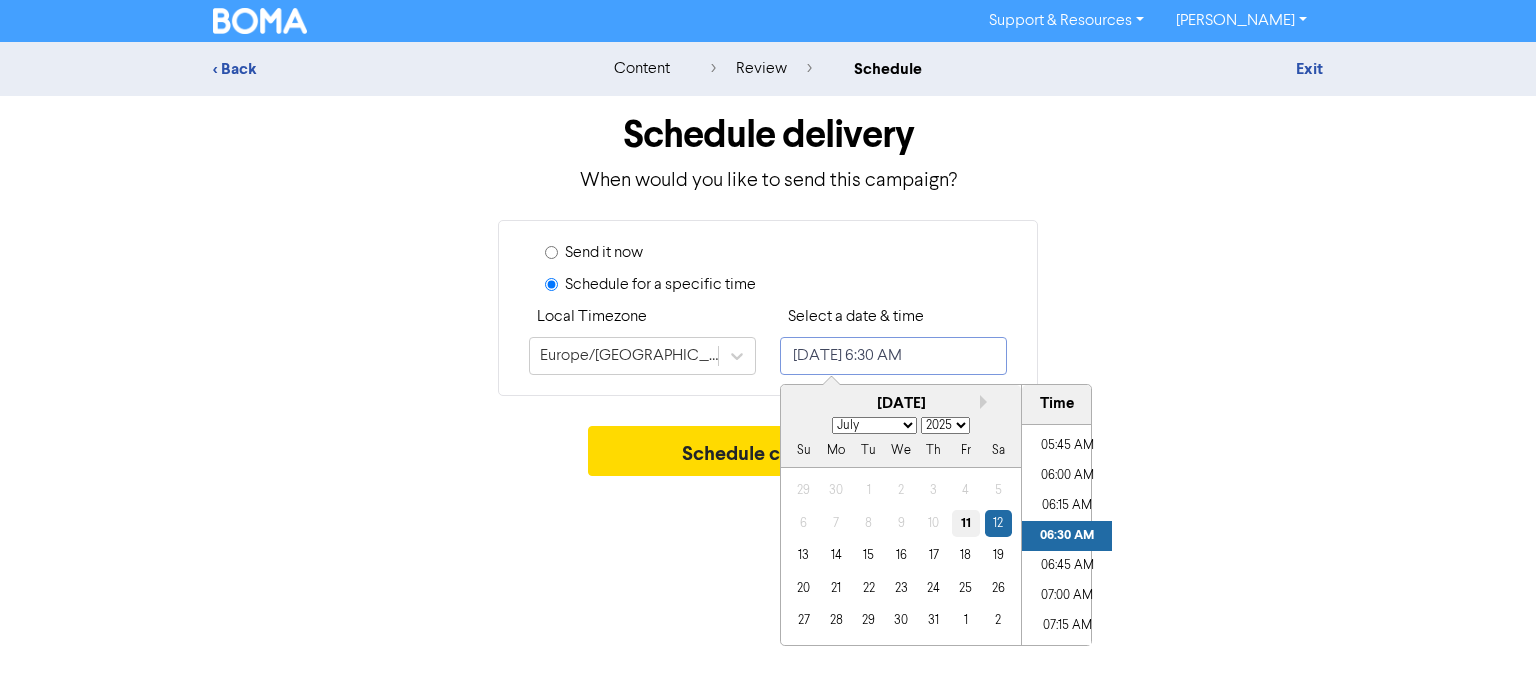 click on "11" at bounding box center (965, 523) 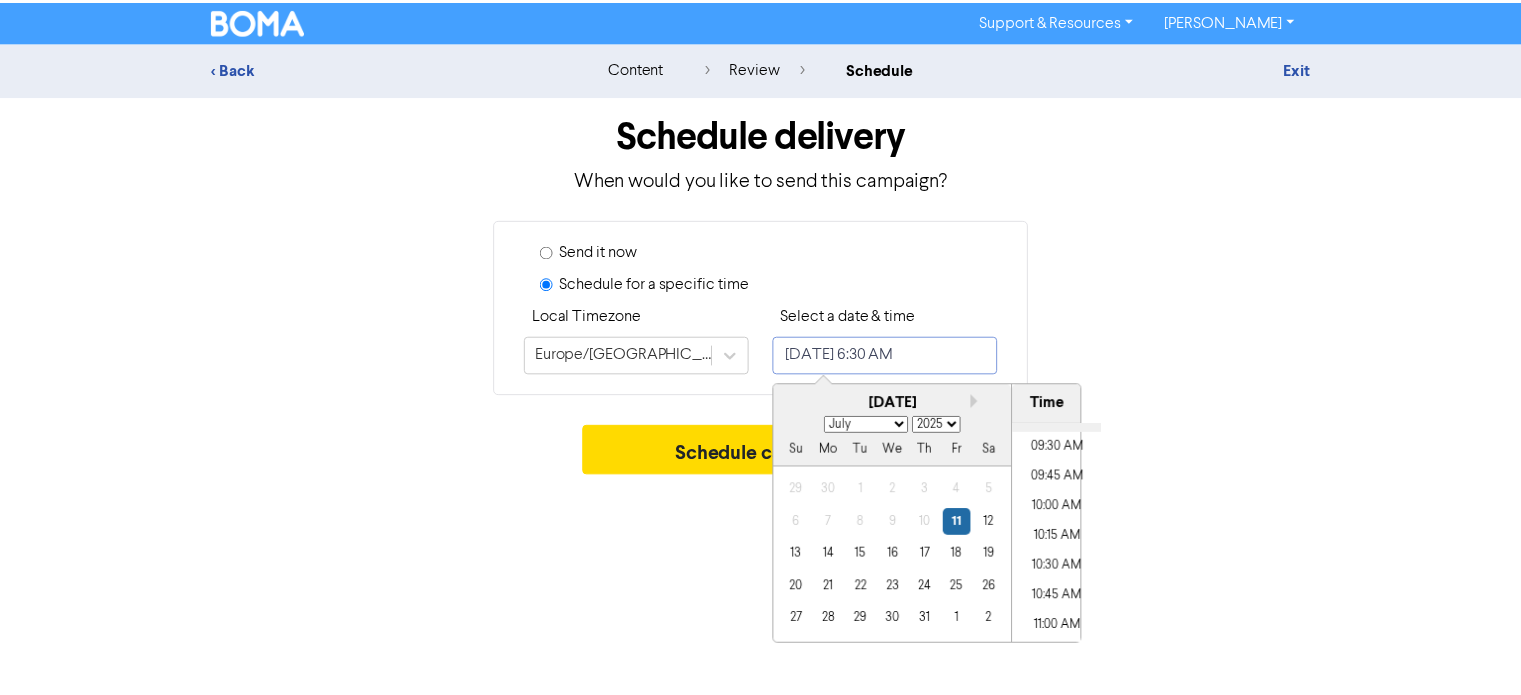 scroll, scrollTop: 1184, scrollLeft: 0, axis: vertical 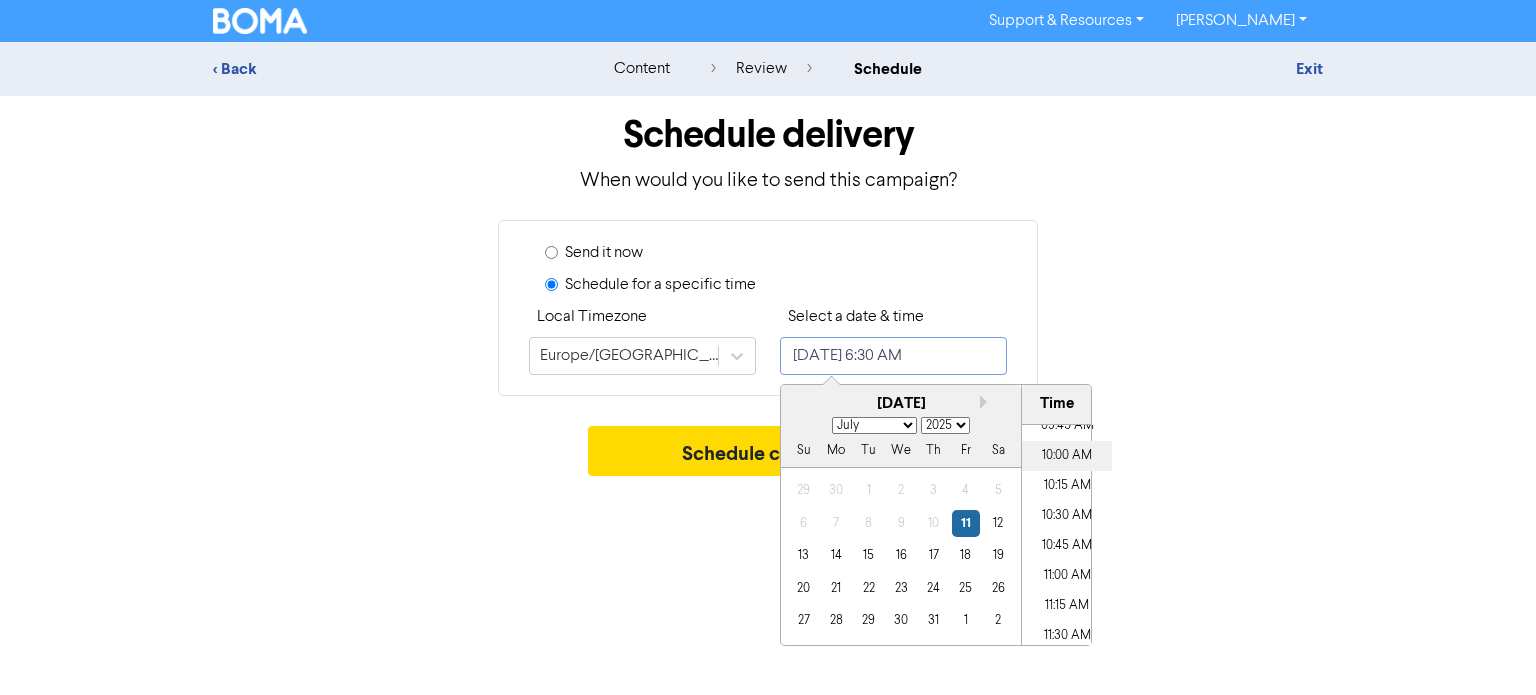 click on "10:00 AM" at bounding box center (1067, 456) 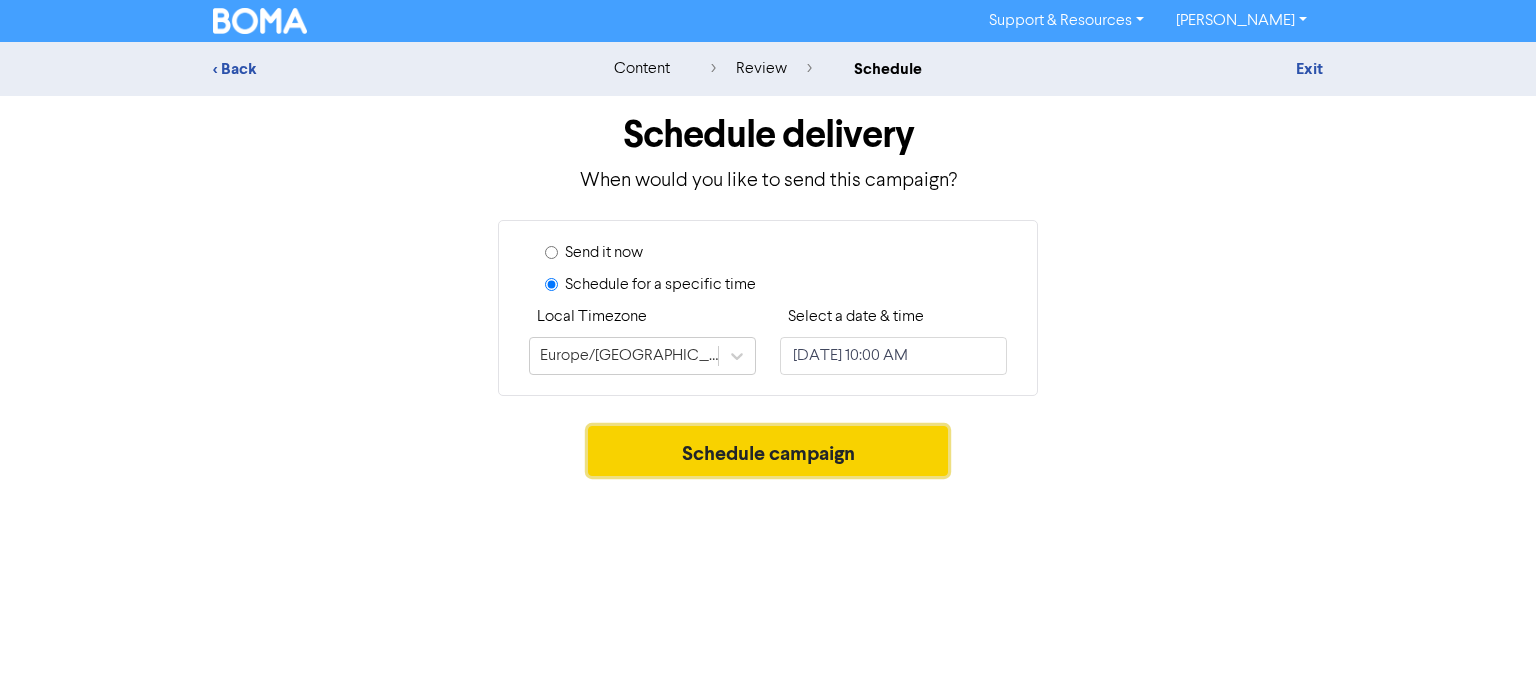 click on "Schedule campaign" at bounding box center (768, 451) 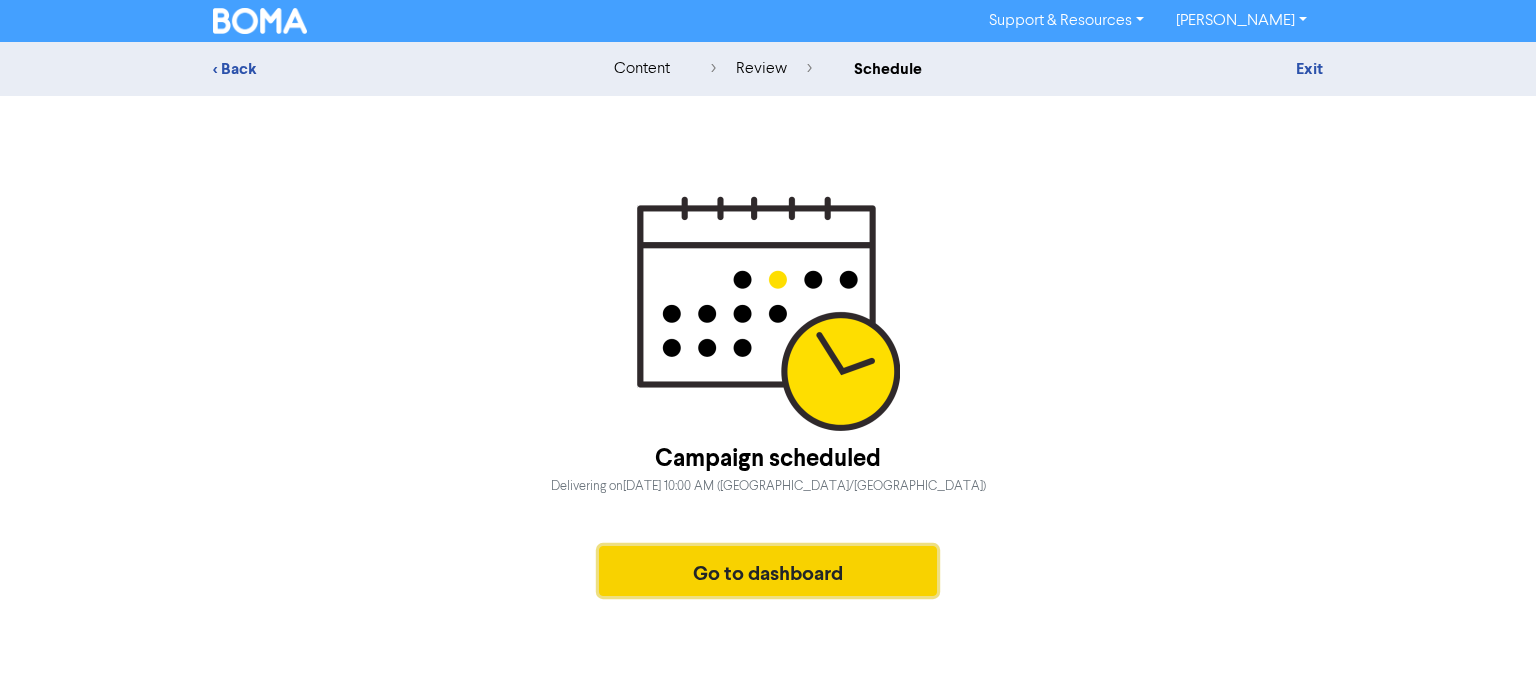 click on "Go to dashboard" at bounding box center [768, 571] 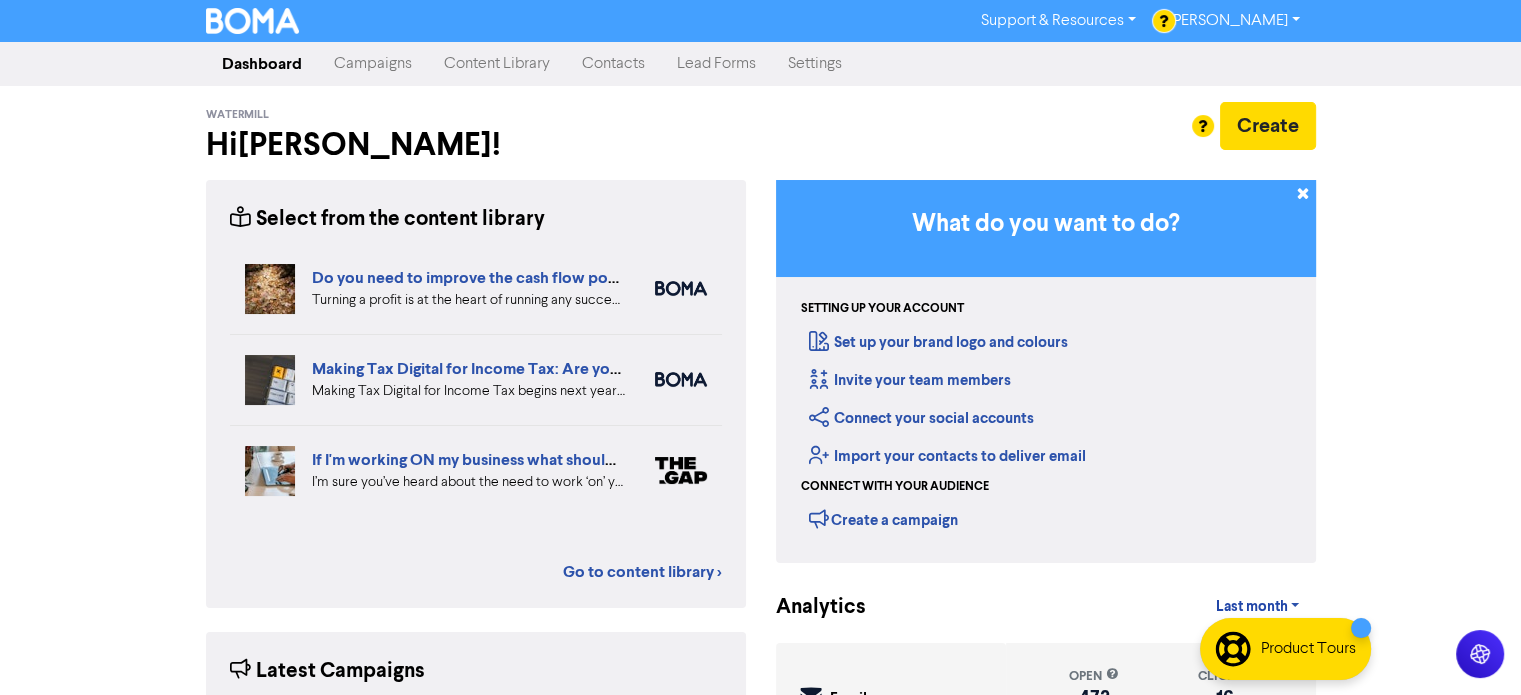 click on "Campaigns" at bounding box center [373, 64] 